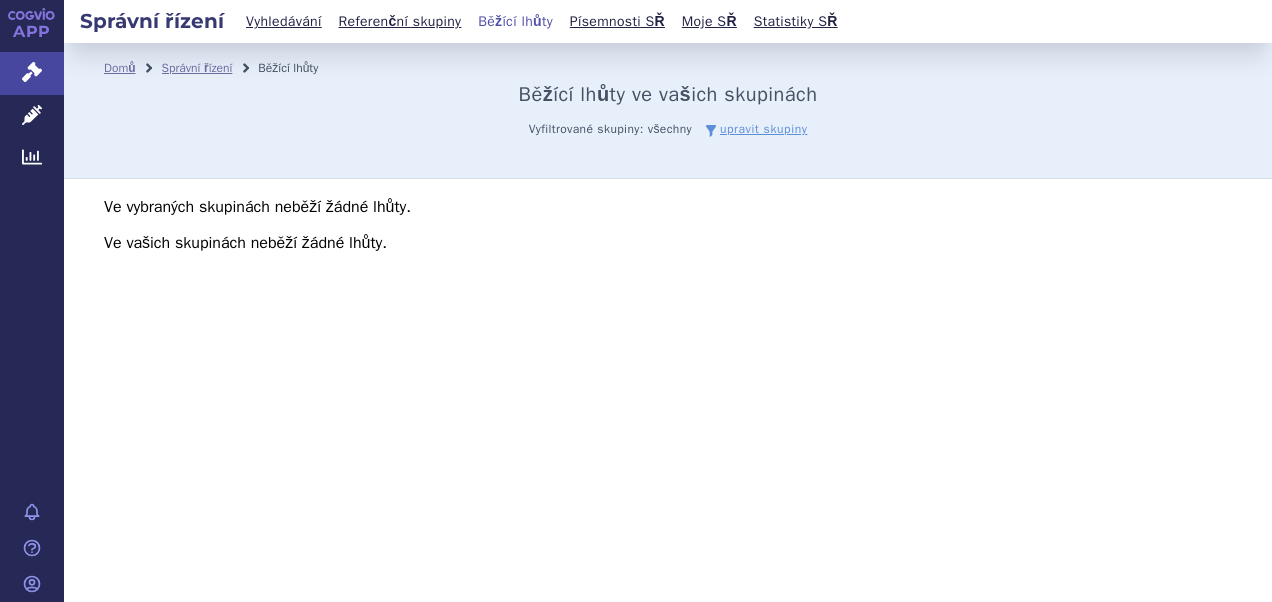 scroll, scrollTop: 0, scrollLeft: 0, axis: both 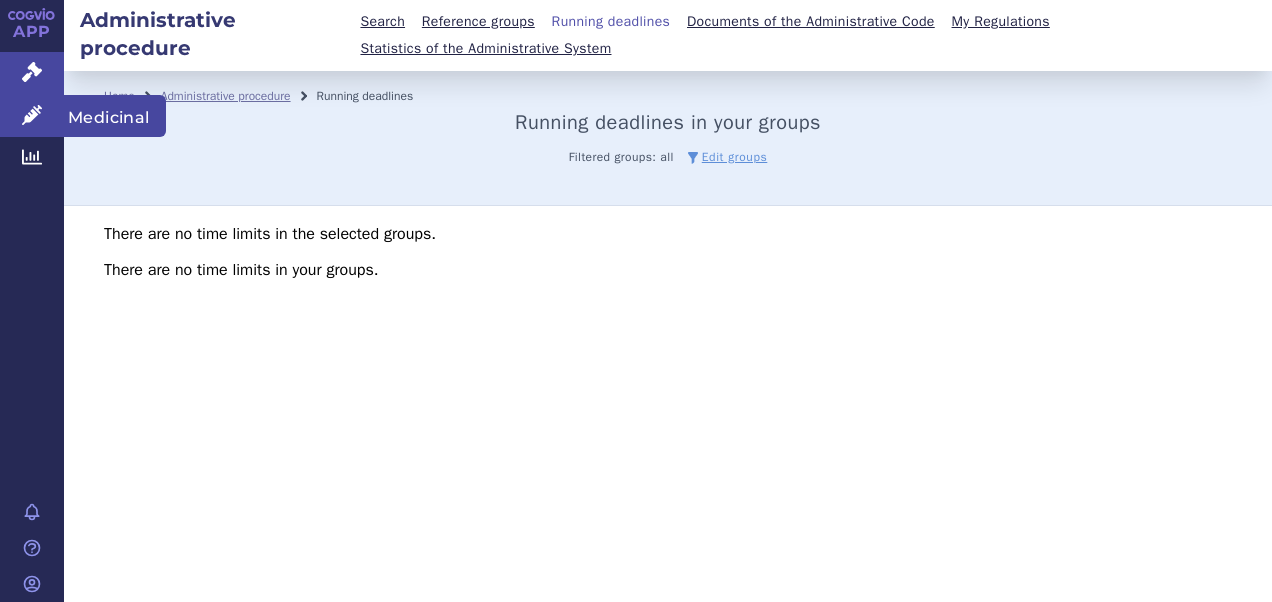 click on "Medicinal" at bounding box center [115, 116] 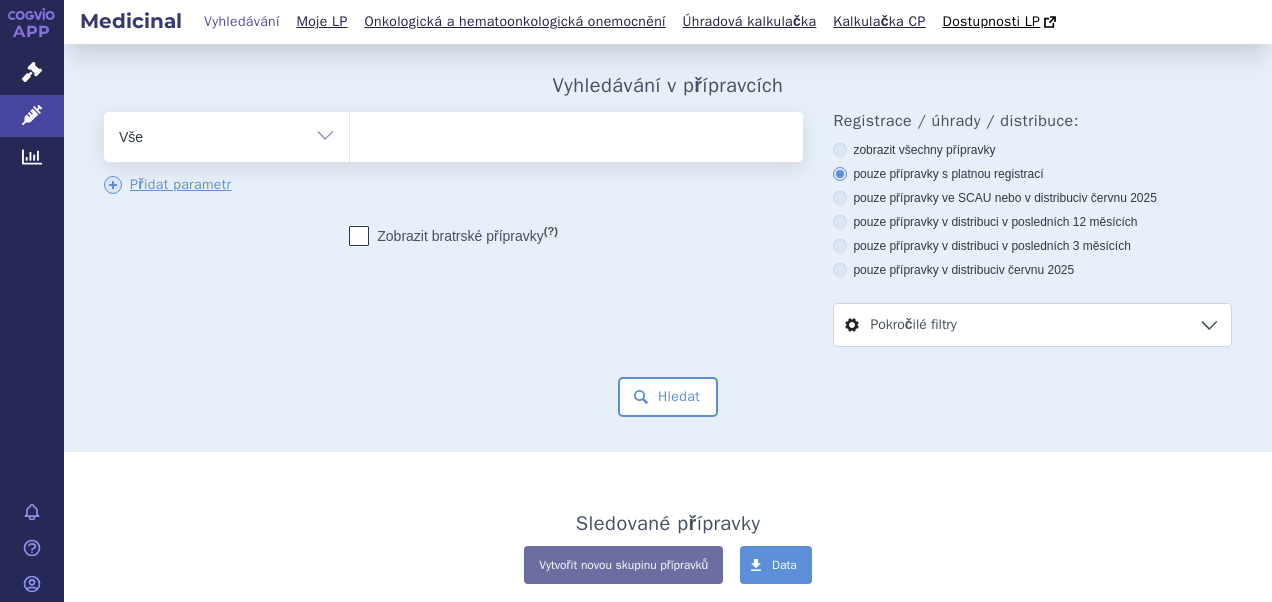 scroll, scrollTop: 0, scrollLeft: 0, axis: both 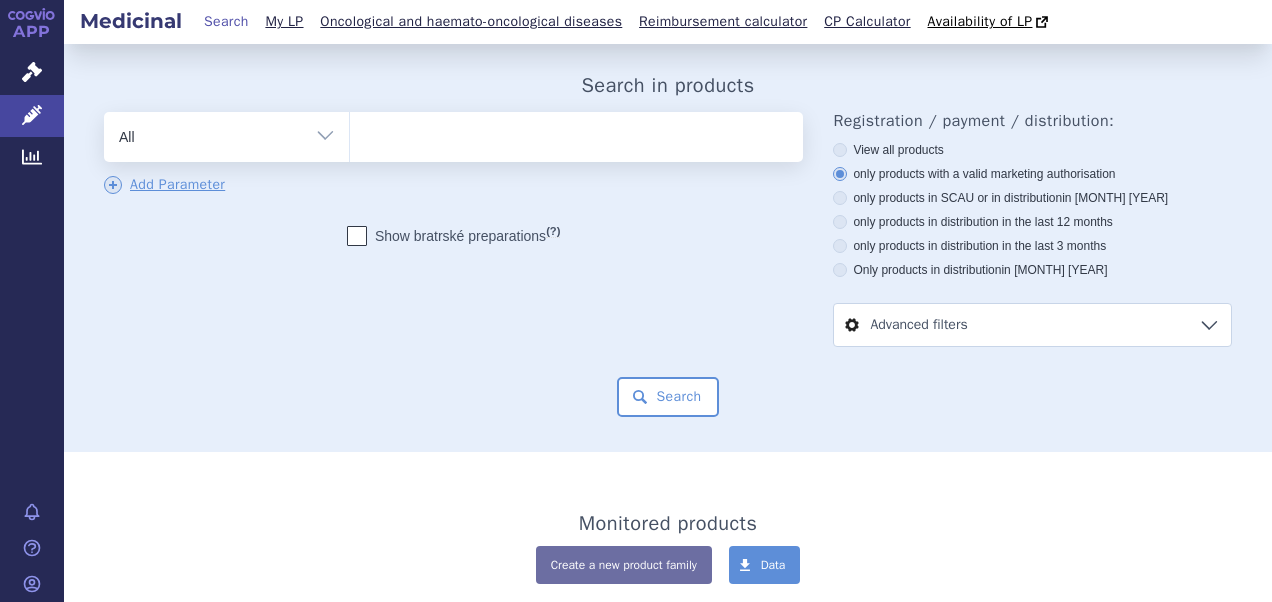 click at bounding box center [574, 133] 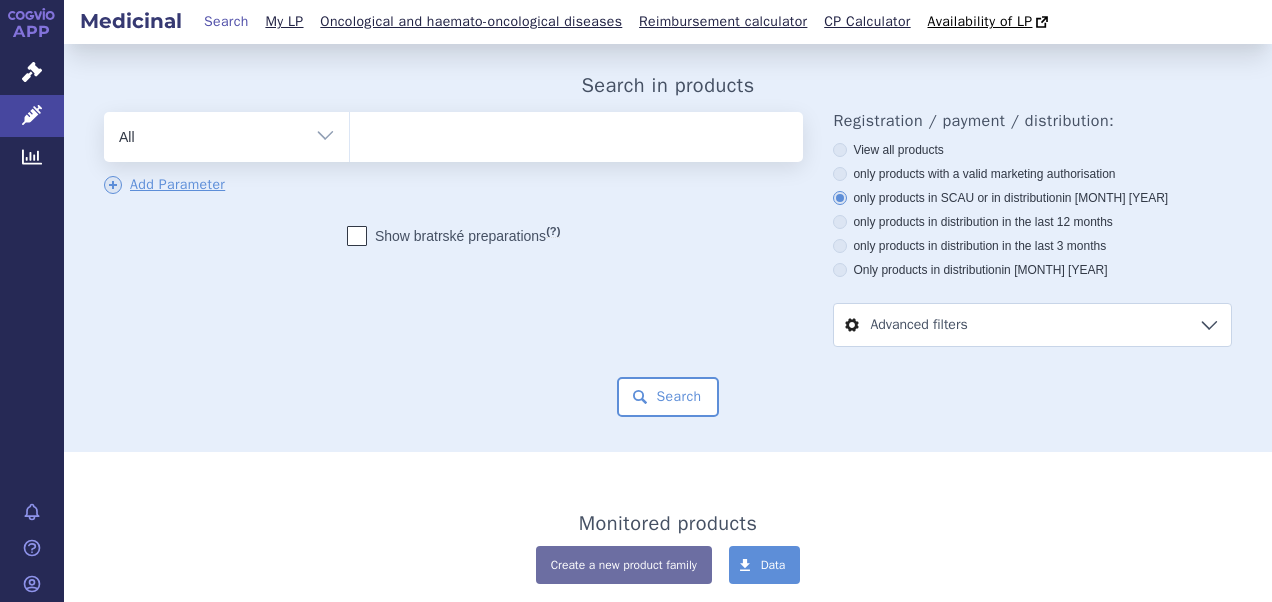 click on "All
Product/SUKL code
MAH
VPOIS
ATC/Active substance
Dosage form
Strength
Packaging type
Package size
Reference group
Registration procedure
Dispensing method
Indication limitations of reimbursement" at bounding box center [226, 134] 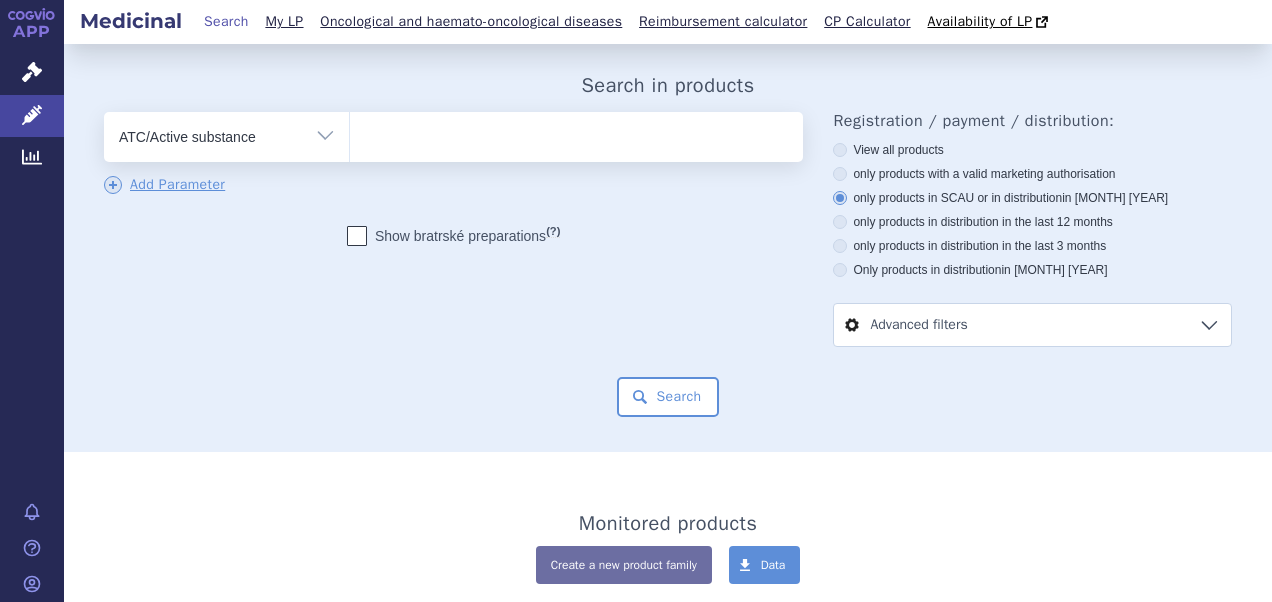 click on "All
Product/SUKL code
MAH
VPOIS
ATC/Active substance
Dosage form
Strength
Packaging type
Package size
Reference group
Registration procedure
Dispensing method
Indication limitations of reimbursement" at bounding box center [226, 134] 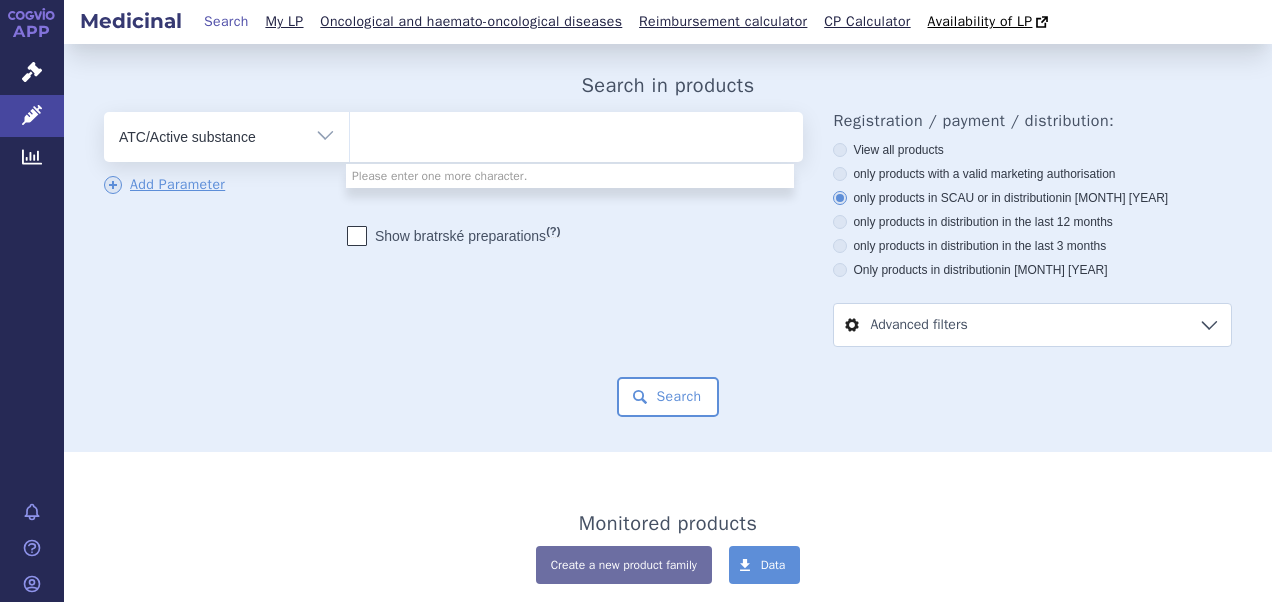 click on "All
Product/SUKL code
MAH
VPOIS
ATC/Active substance
Dosage form
Strength
Packaging type
Package size
Reference group
Registration procedure
Dispensing method
Indication limitations of reimbursement" at bounding box center (226, 134) 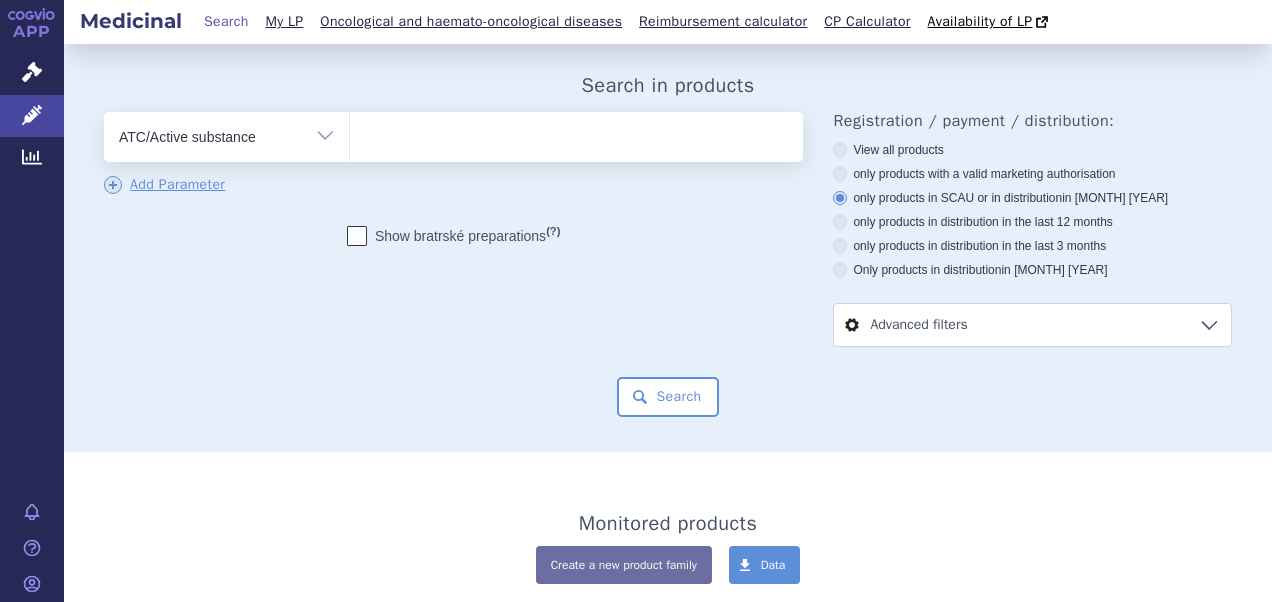 select on "filter-all" 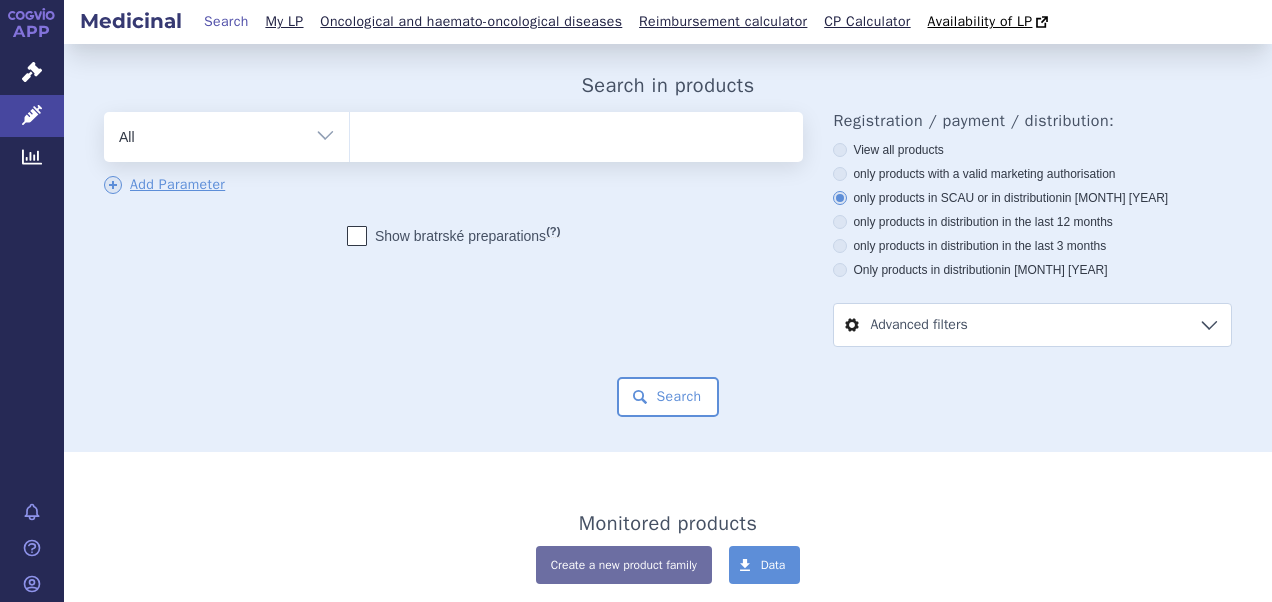 click on "All
Product/SUKL code
MAH
VPOIS
ATC/Active substance
Dosage form
Strength
Packaging type
Package size
Reference group
Registration procedure
Dispensing method
Indication limitations of reimbursement" at bounding box center [226, 134] 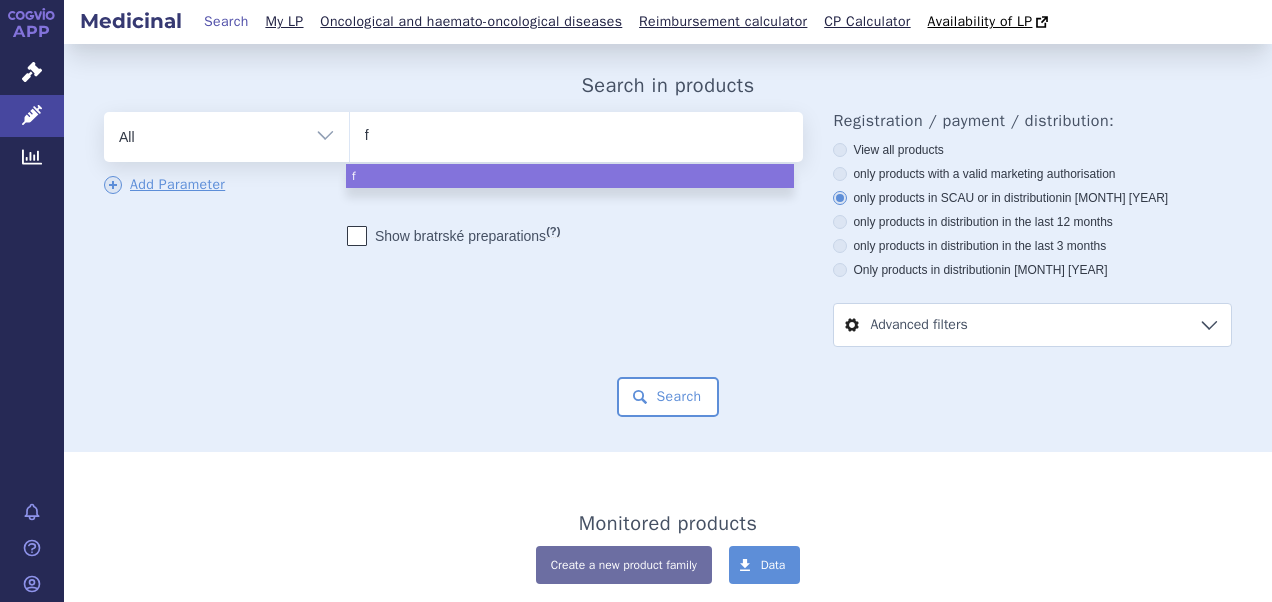 type on "fu" 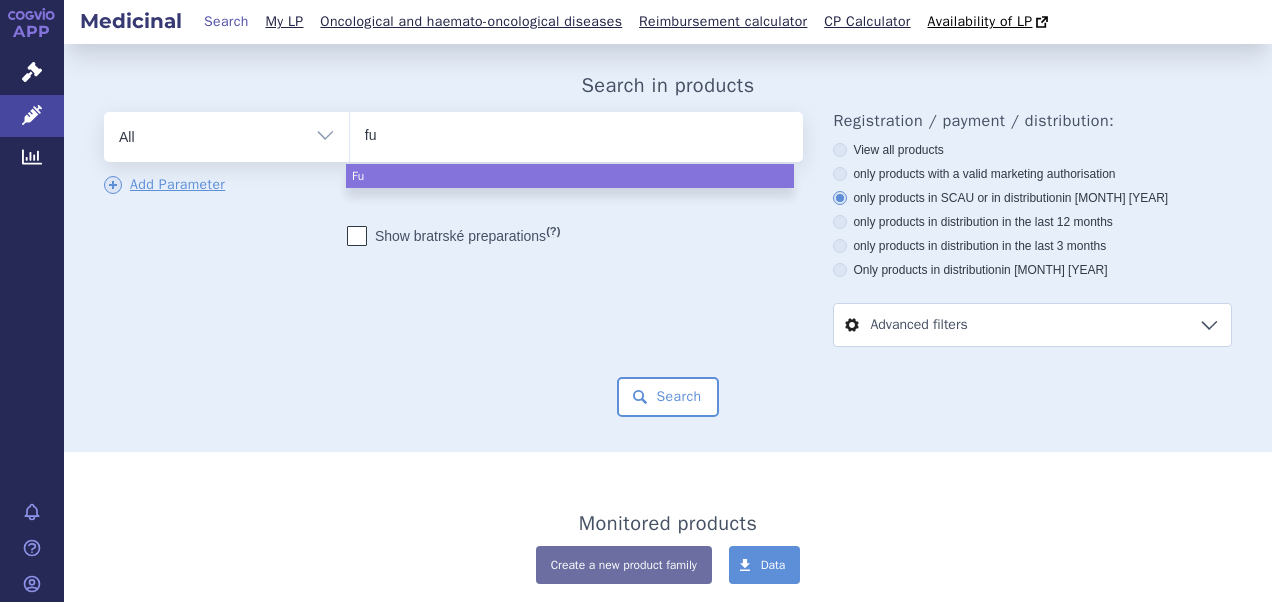 type on "fur" 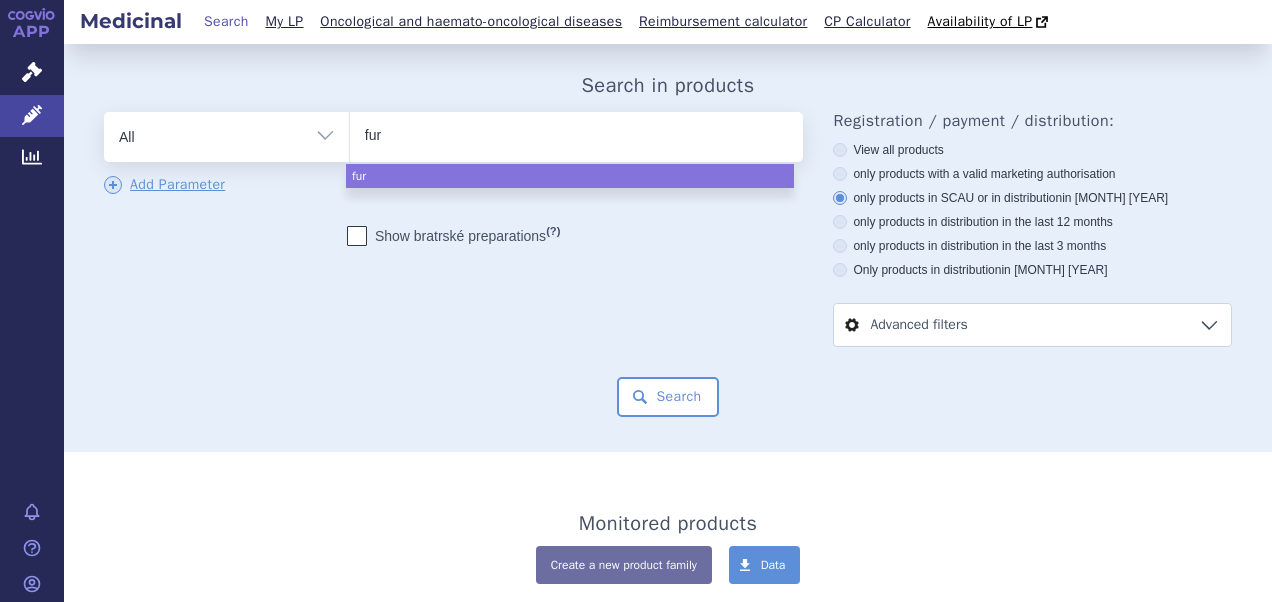 type on "furo" 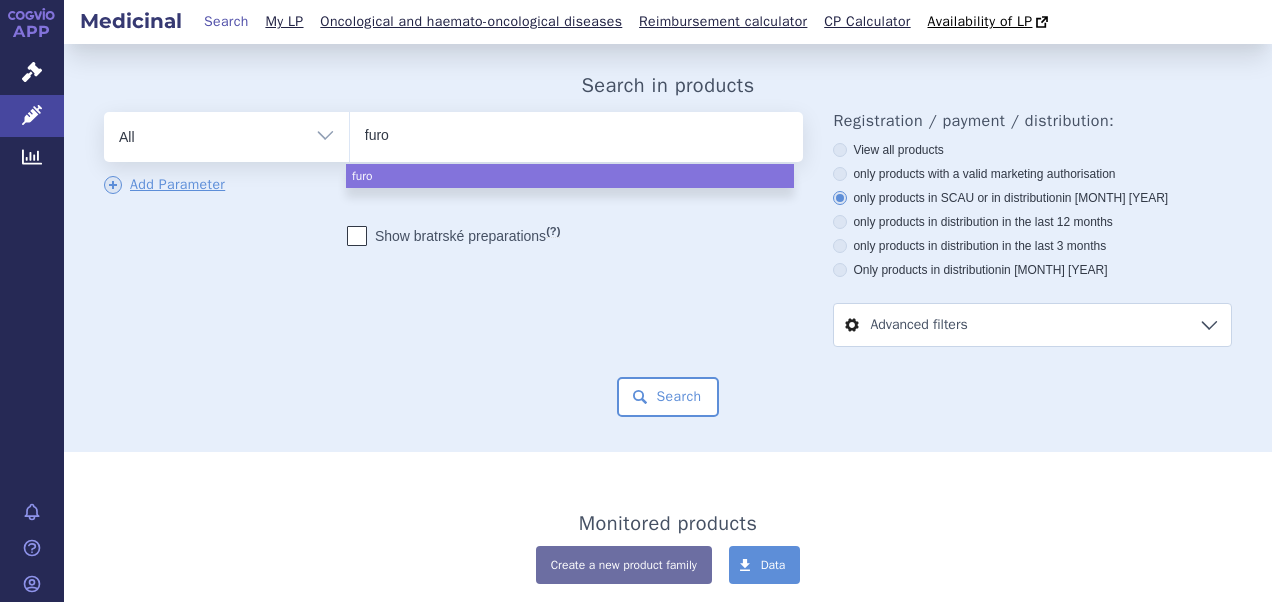 type on "furol" 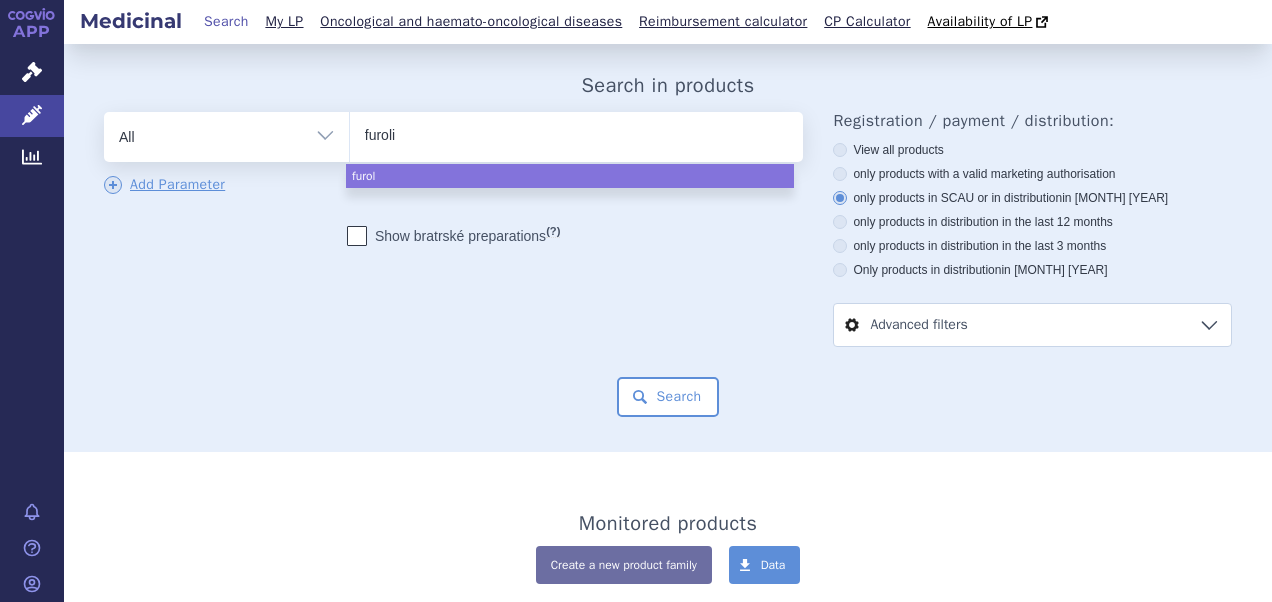 type on "furolin" 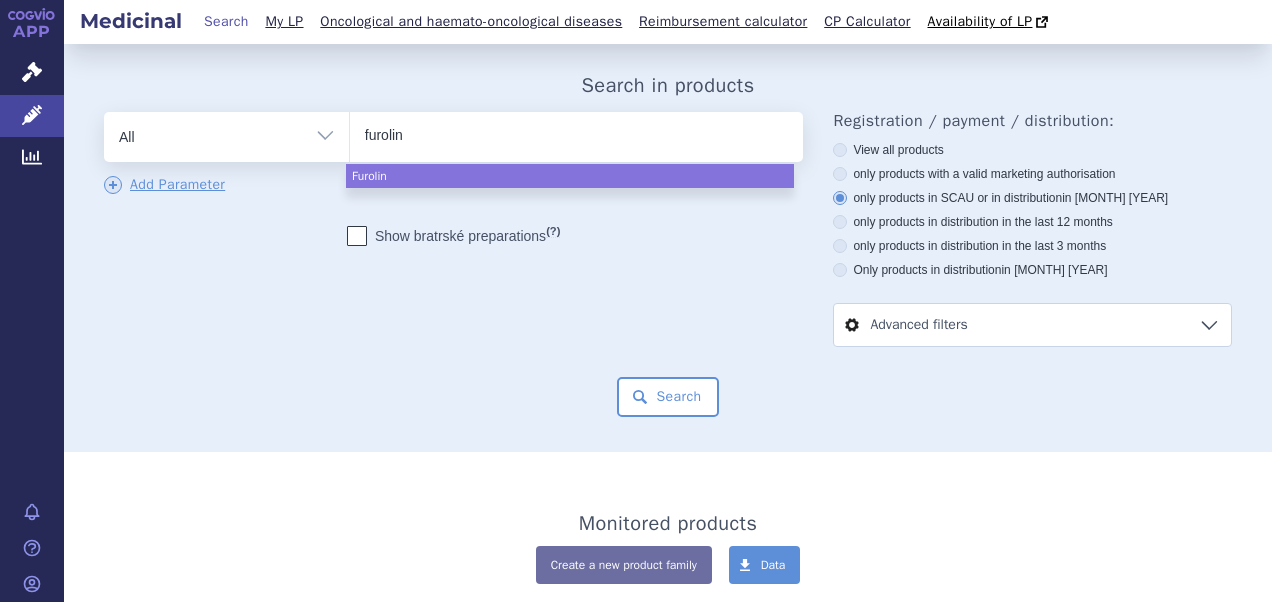 select on "furolin" 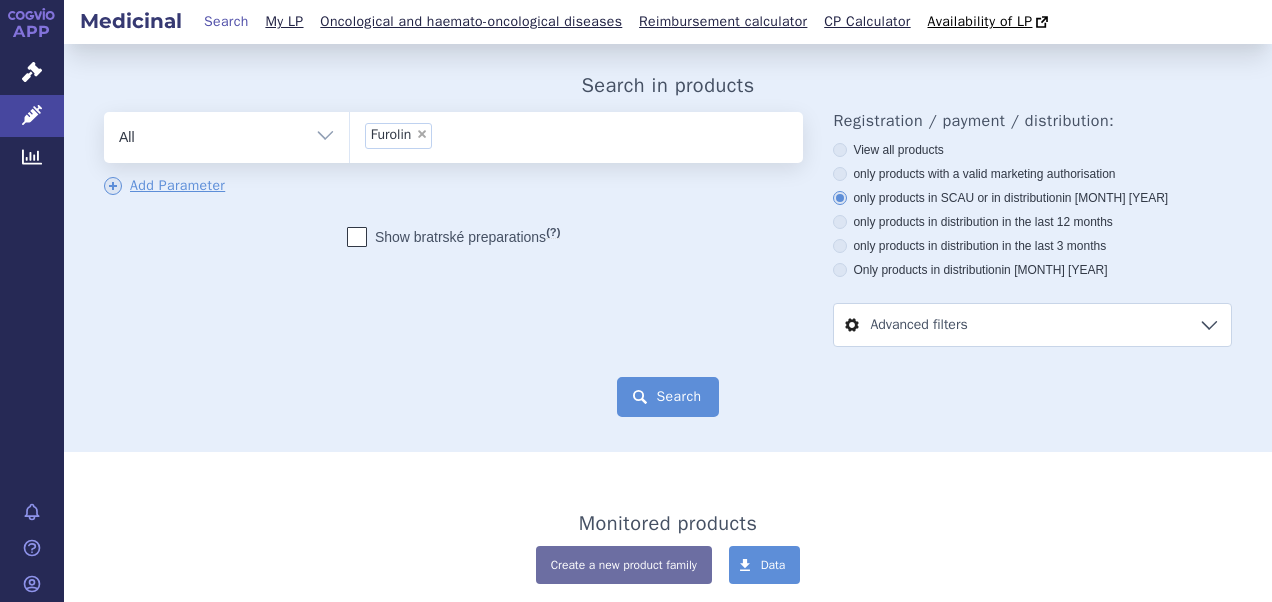 click on "Search" at bounding box center (668, 397) 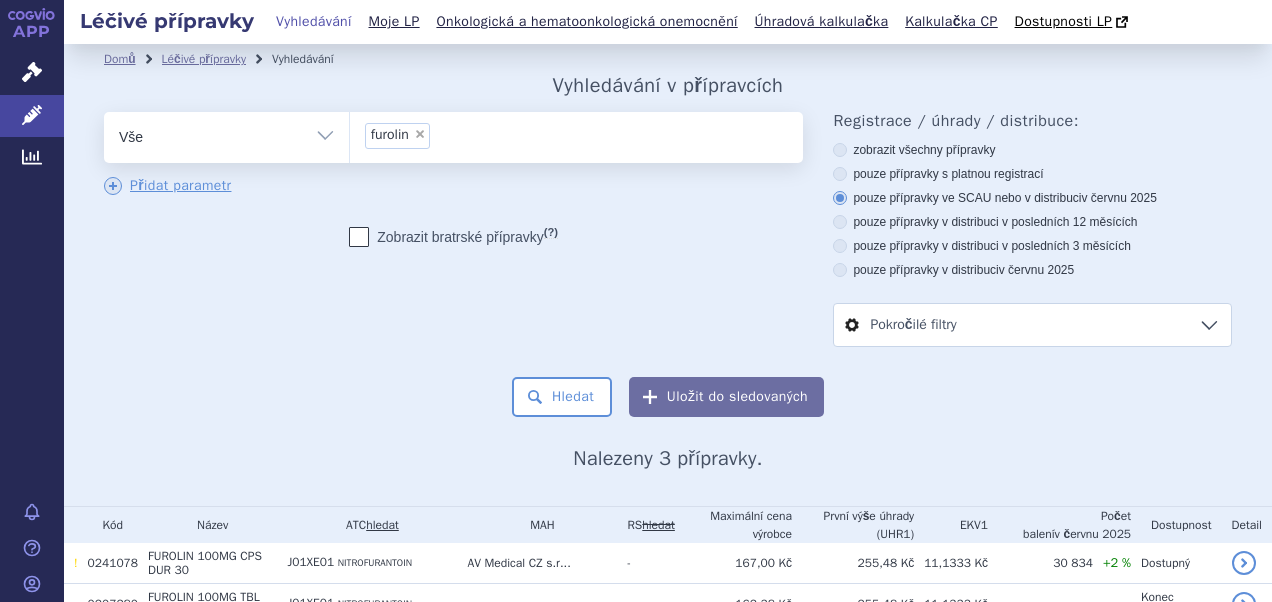 scroll, scrollTop: 0, scrollLeft: 0, axis: both 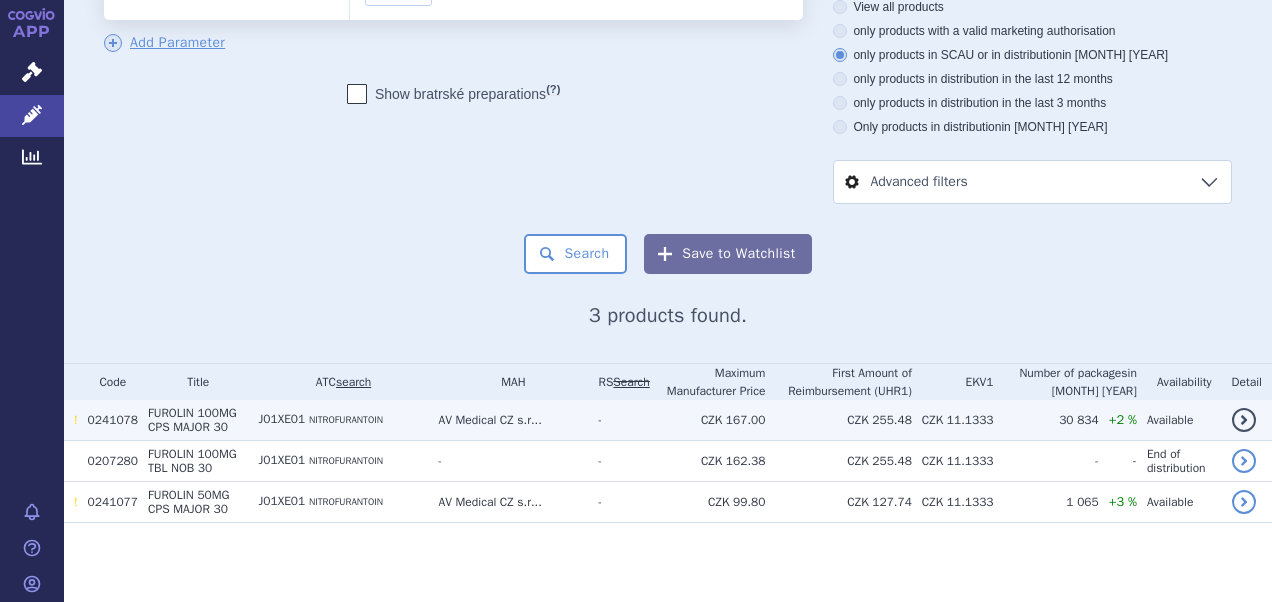 click on "FUROLIN" at bounding box center (171, 413) 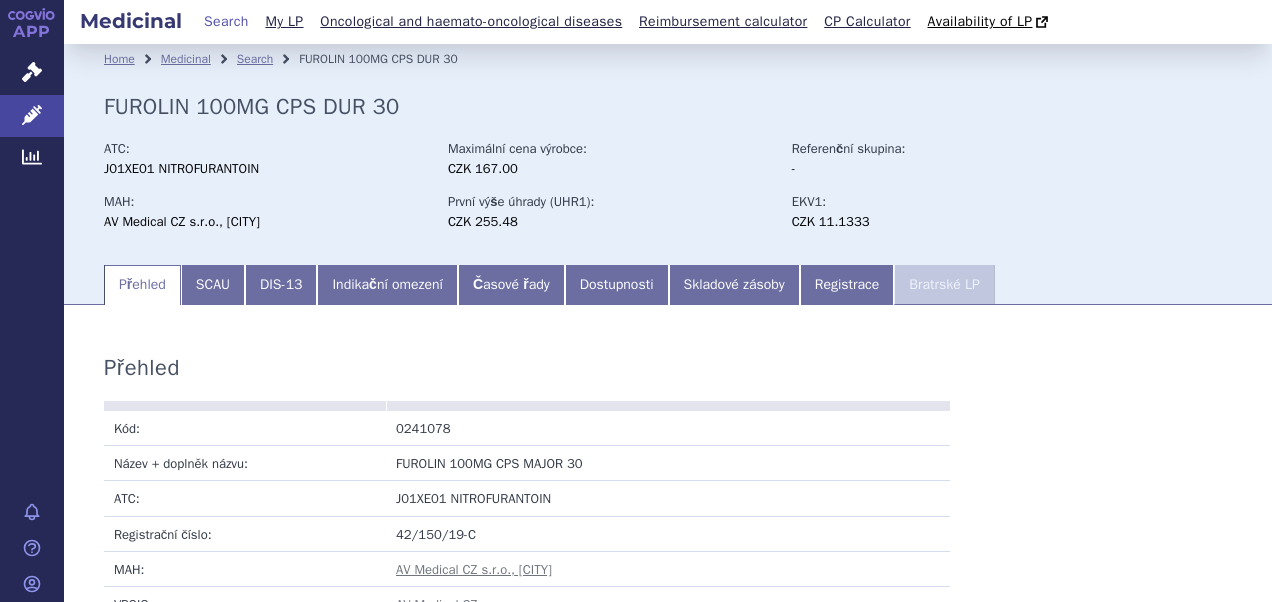 scroll, scrollTop: 0, scrollLeft: 0, axis: both 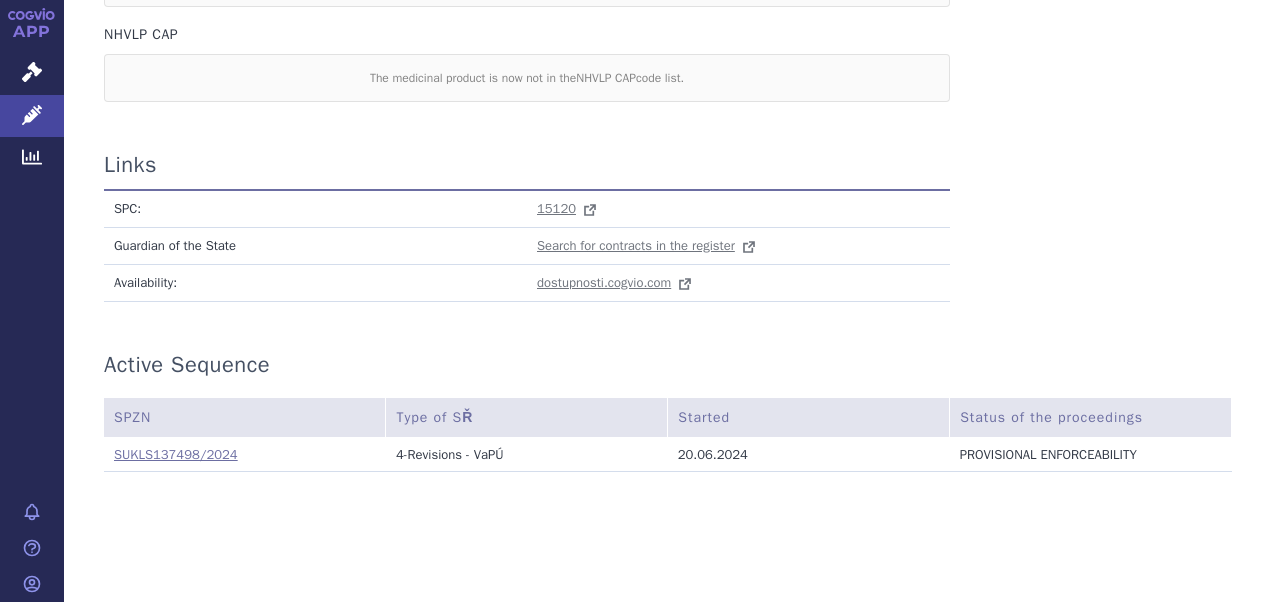 click on "SUKLS137498/2024" at bounding box center [176, 454] 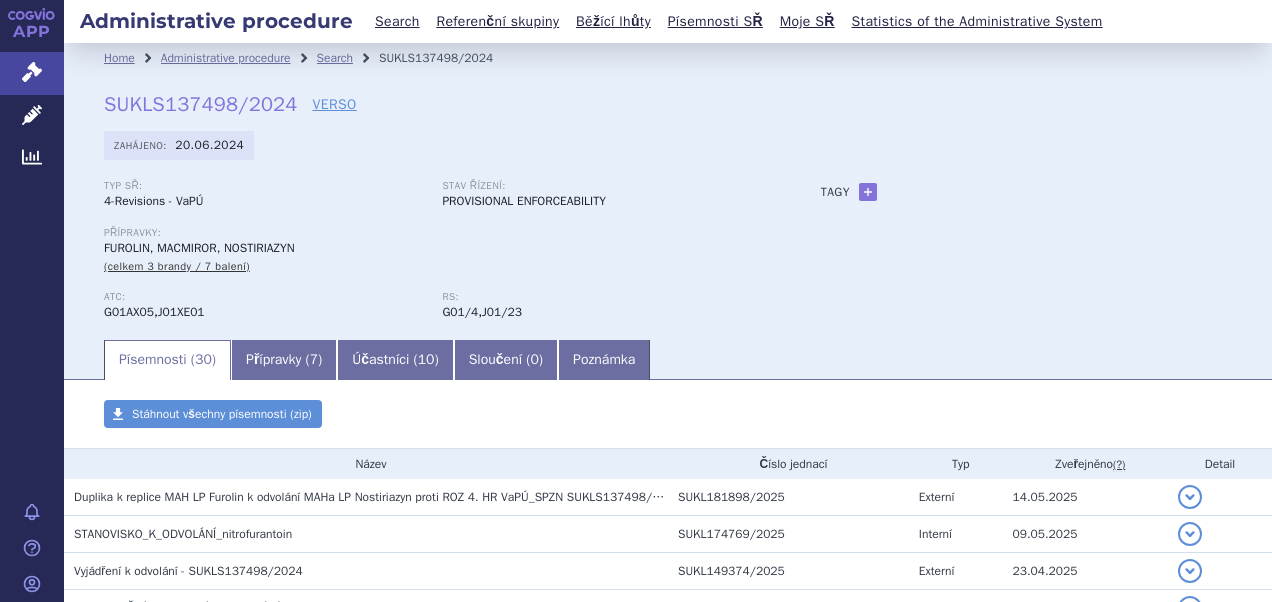 scroll, scrollTop: 0, scrollLeft: 0, axis: both 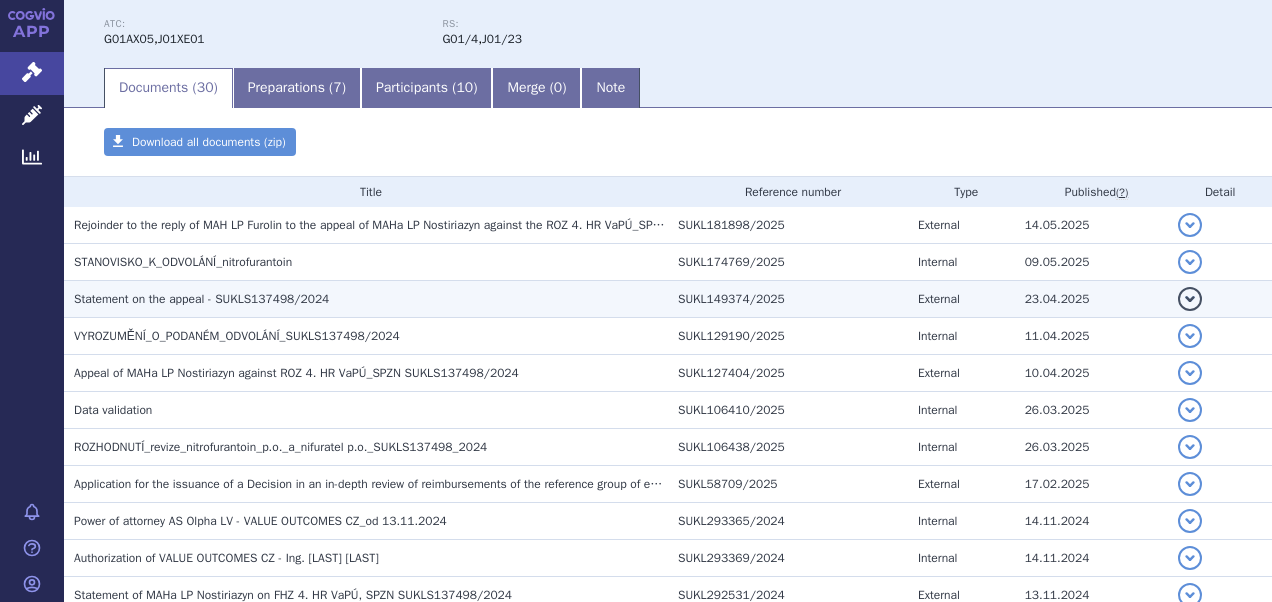 click on "Statement on the appeal - SUKLS137498/2024" at bounding box center (201, 299) 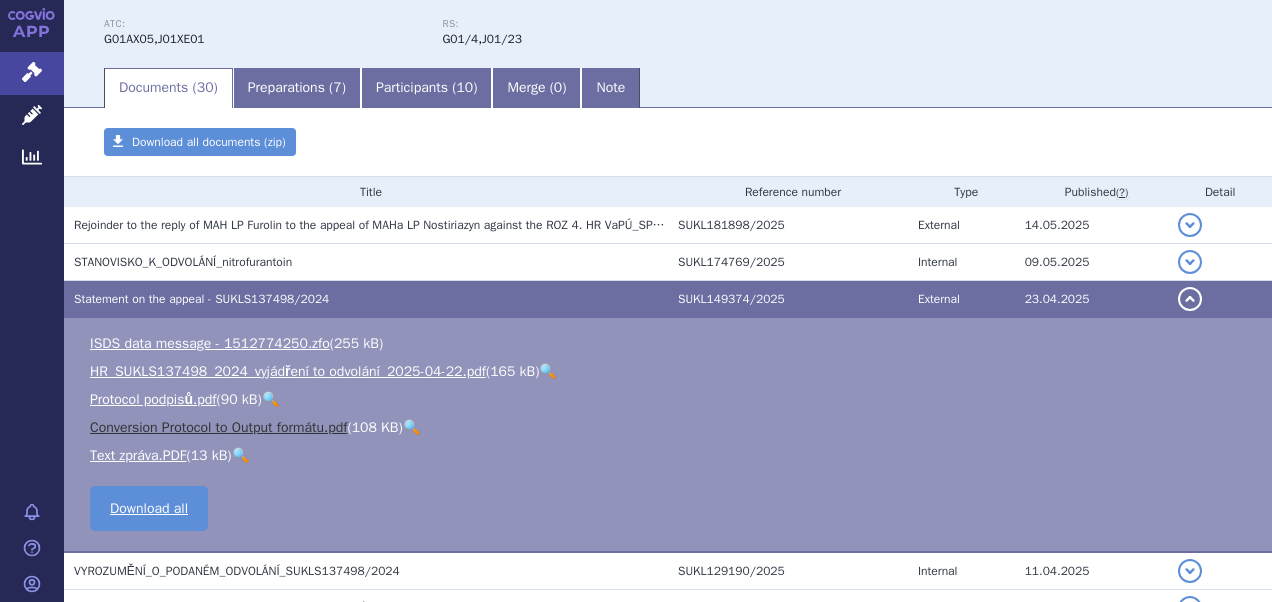 click on "Conversion Protocol to Output formátu.pdf" at bounding box center (218, 427) 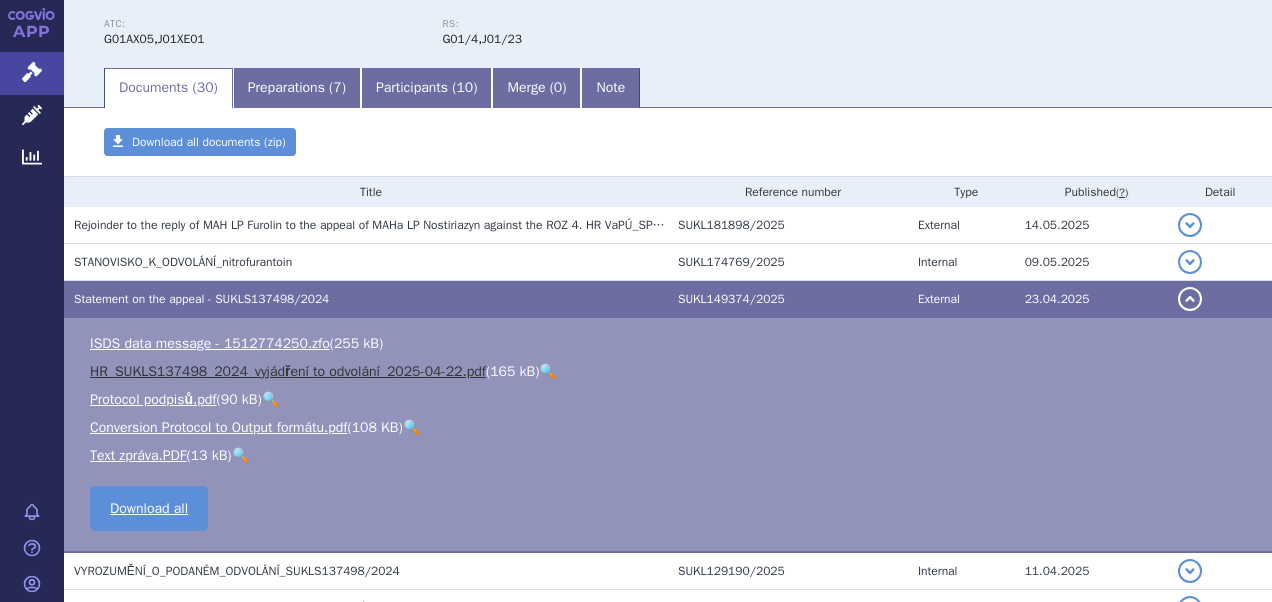 click on "HR_SUKLS137498_2024_vyjádření to odvolání_2025-04-22.pdf" at bounding box center (288, 371) 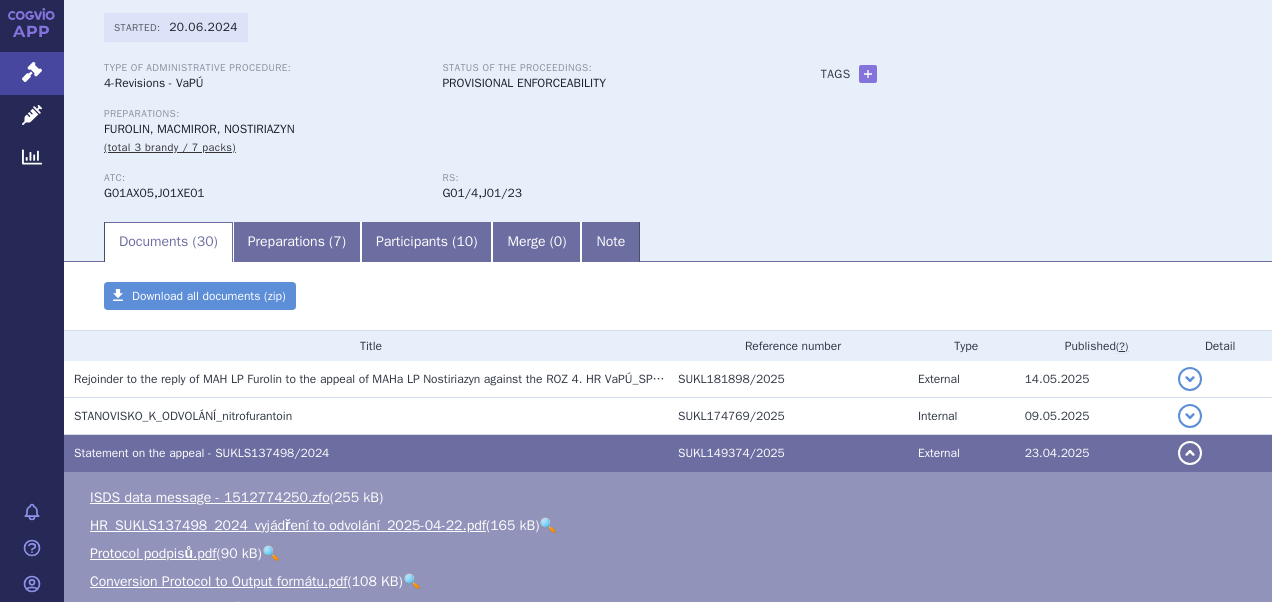 scroll, scrollTop: 0, scrollLeft: 0, axis: both 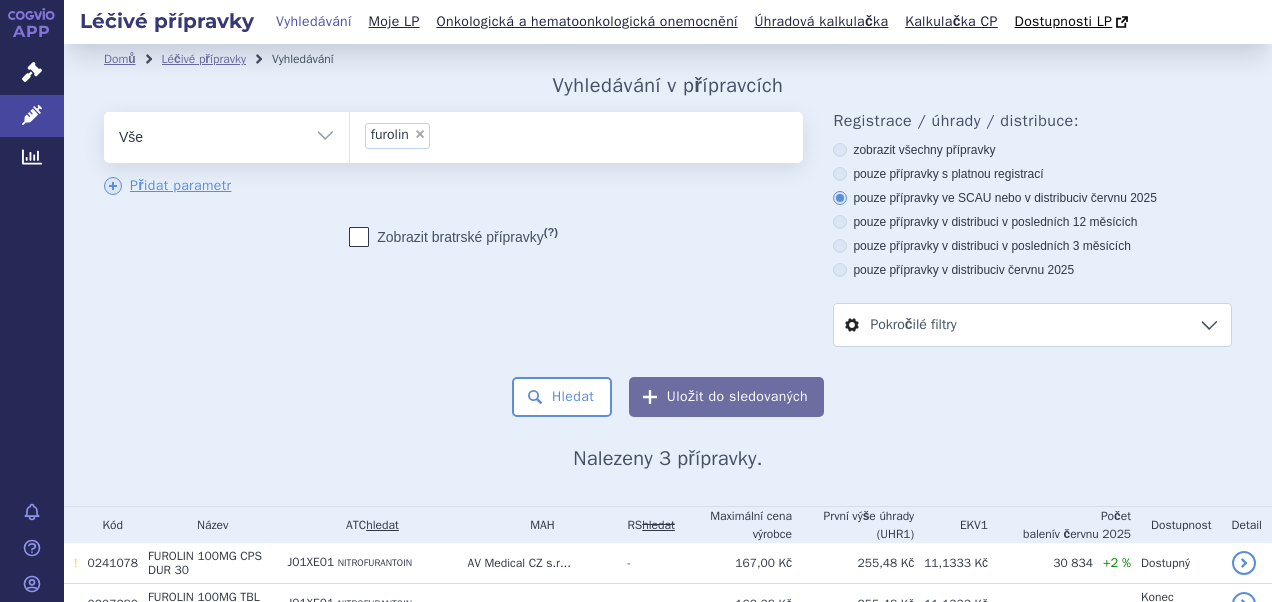click on "×" at bounding box center [420, 134] 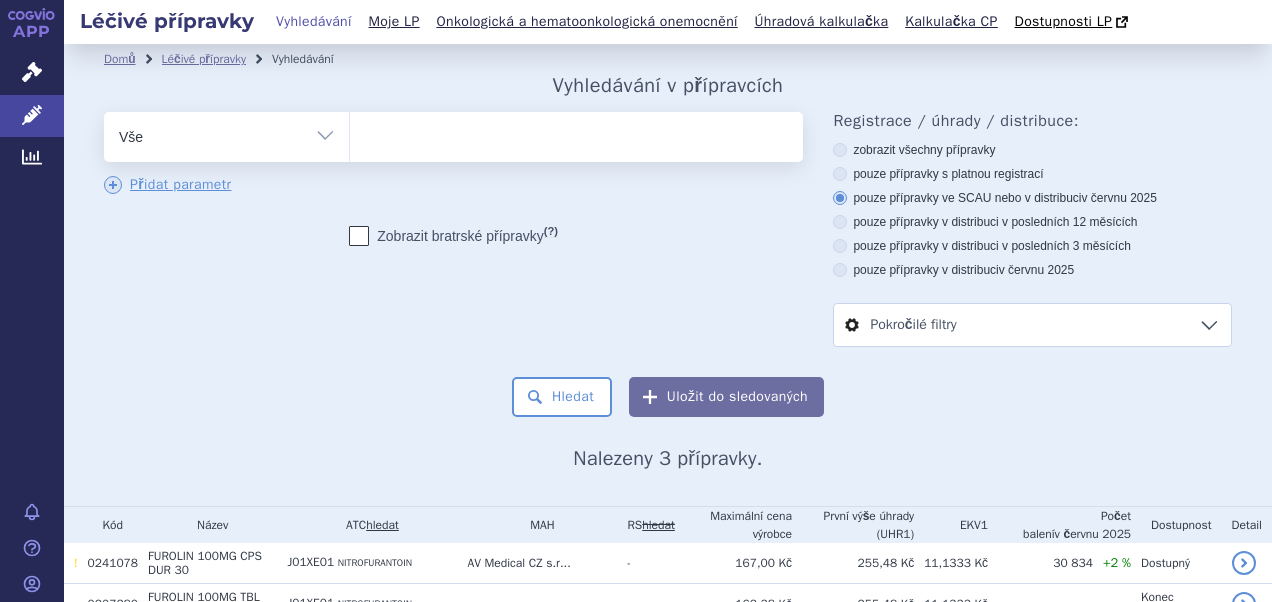 drag, startPoint x: 416, startPoint y: 136, endPoint x: 382, endPoint y: 139, distance: 34.132095 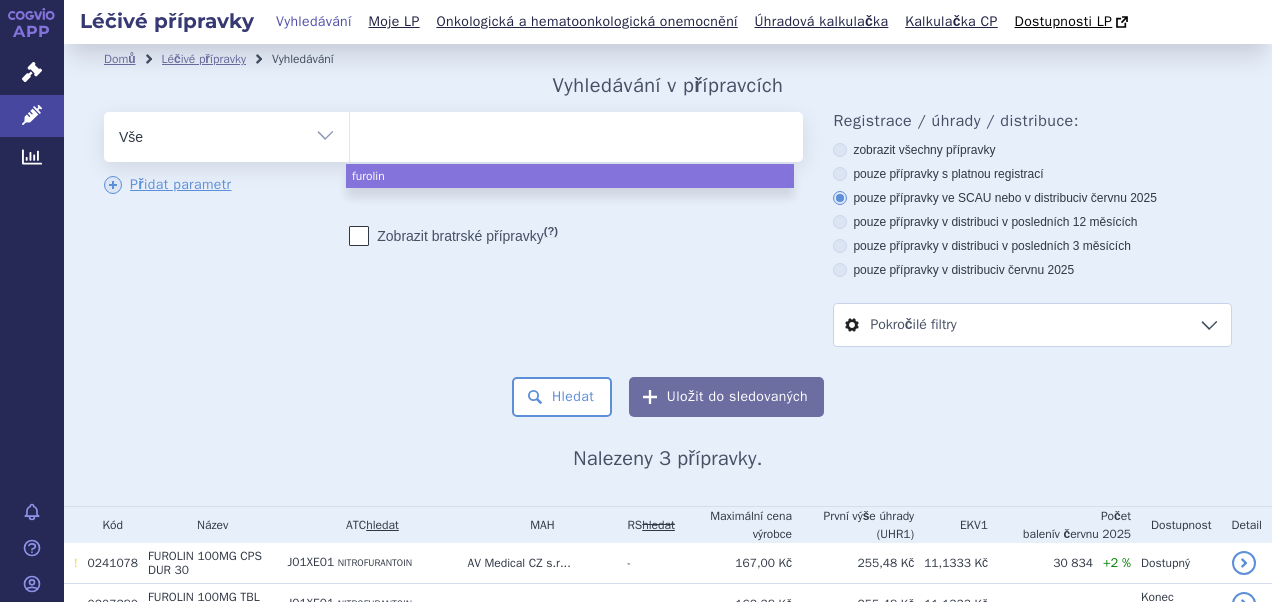 drag, startPoint x: 383, startPoint y: 138, endPoint x: 370, endPoint y: 140, distance: 13.152946 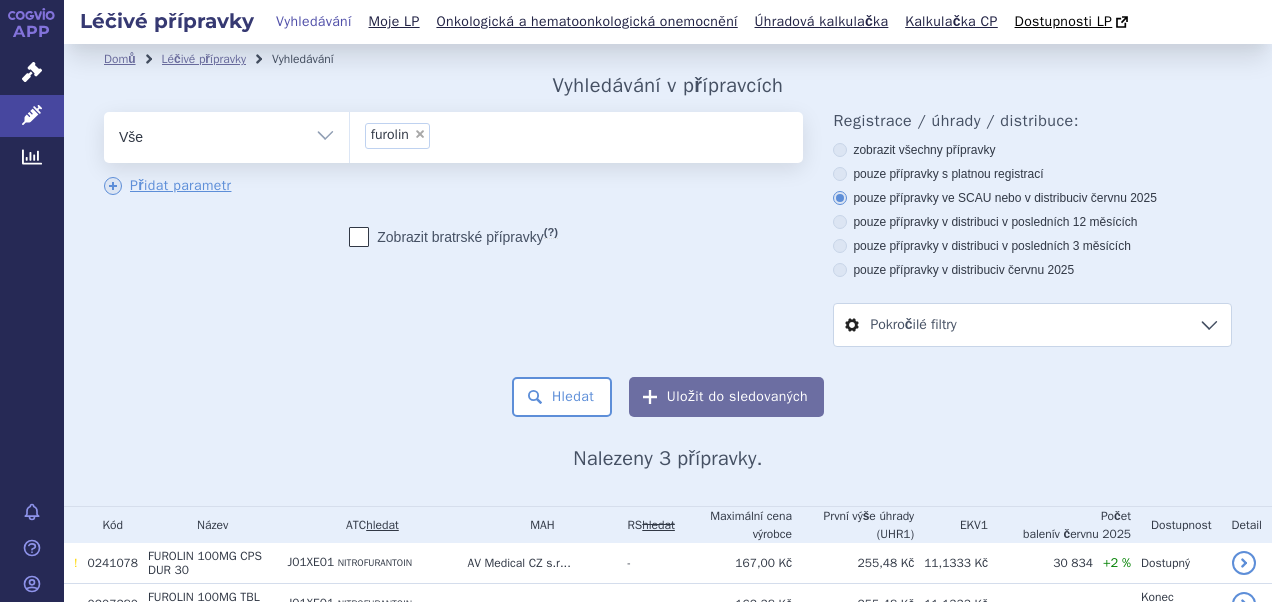 click on "×" at bounding box center (420, 134) 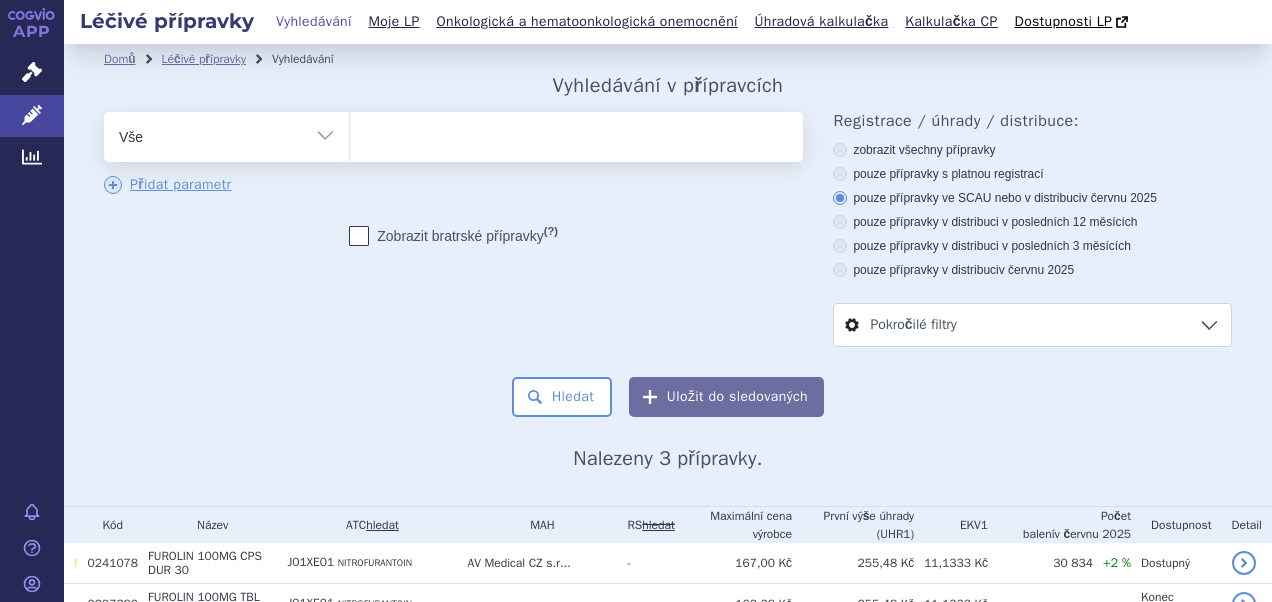 drag, startPoint x: 426, startPoint y: 134, endPoint x: 409, endPoint y: 142, distance: 18.788294 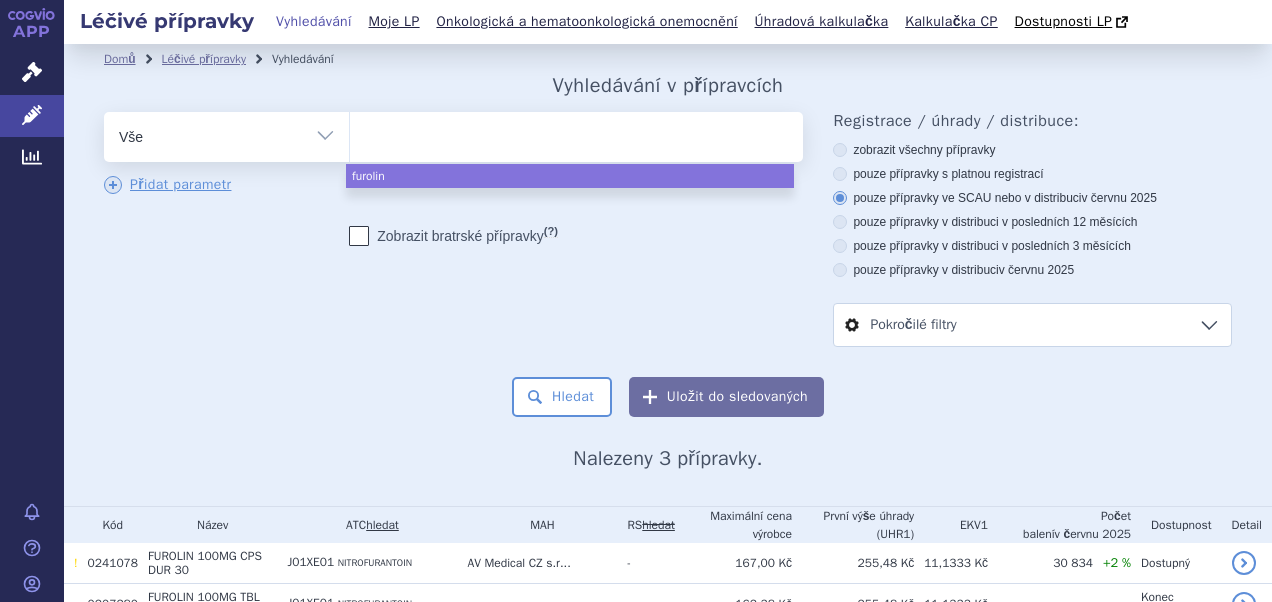 paste on "NOSTIRIAZYN" 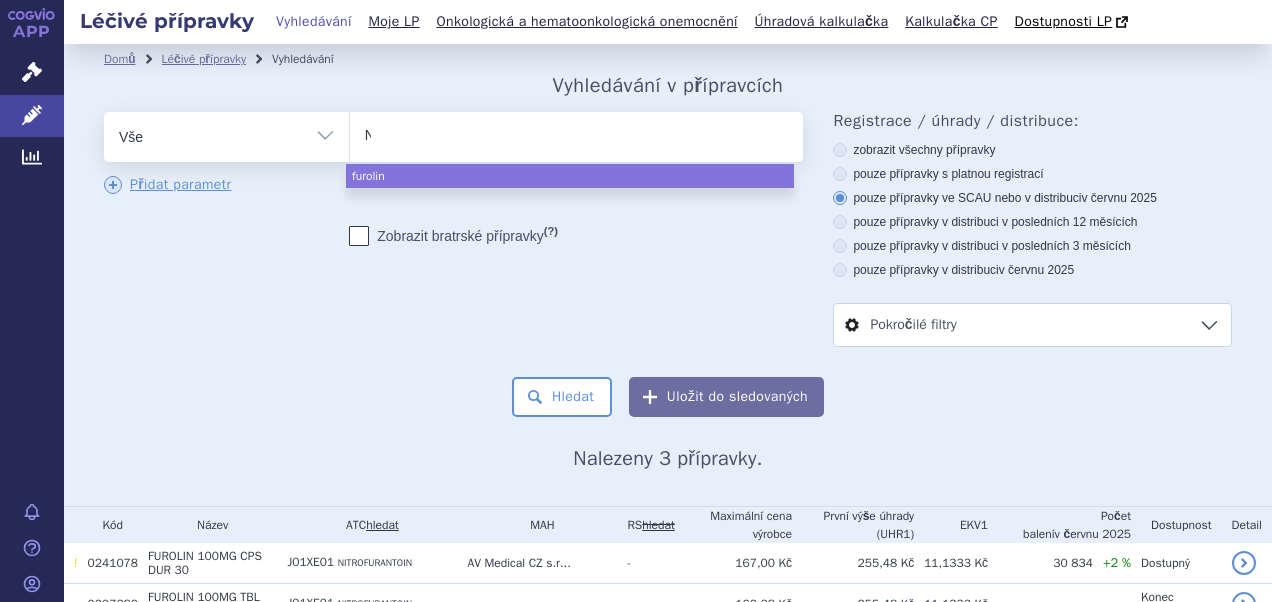 type 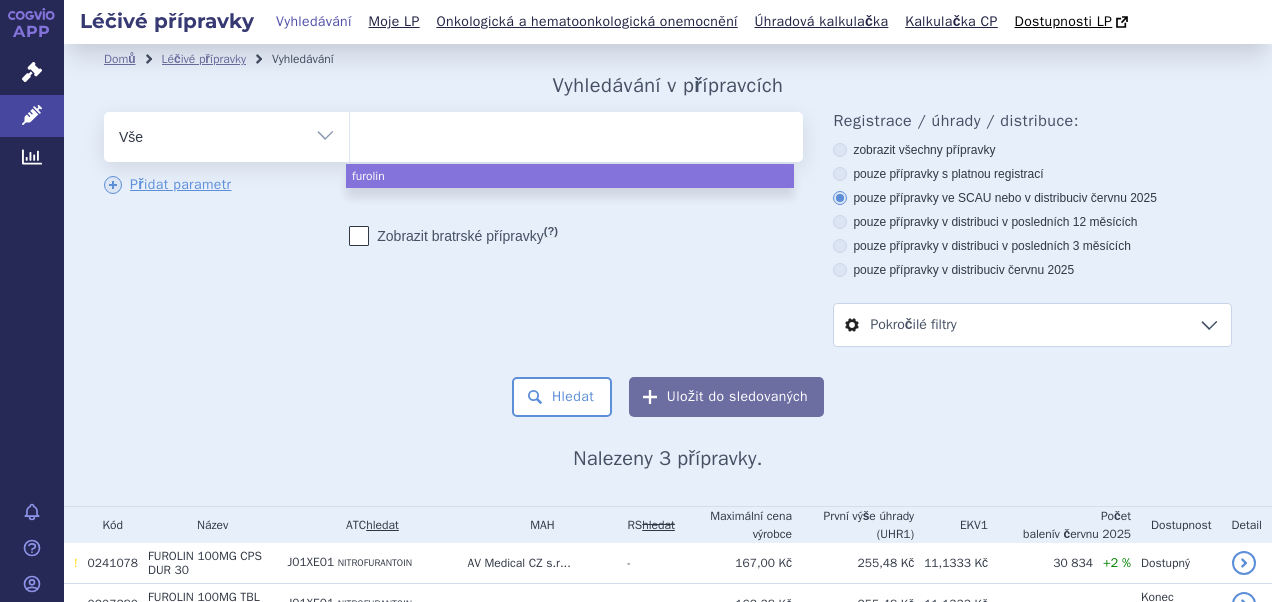 select on "NOSTIRIAZYN" 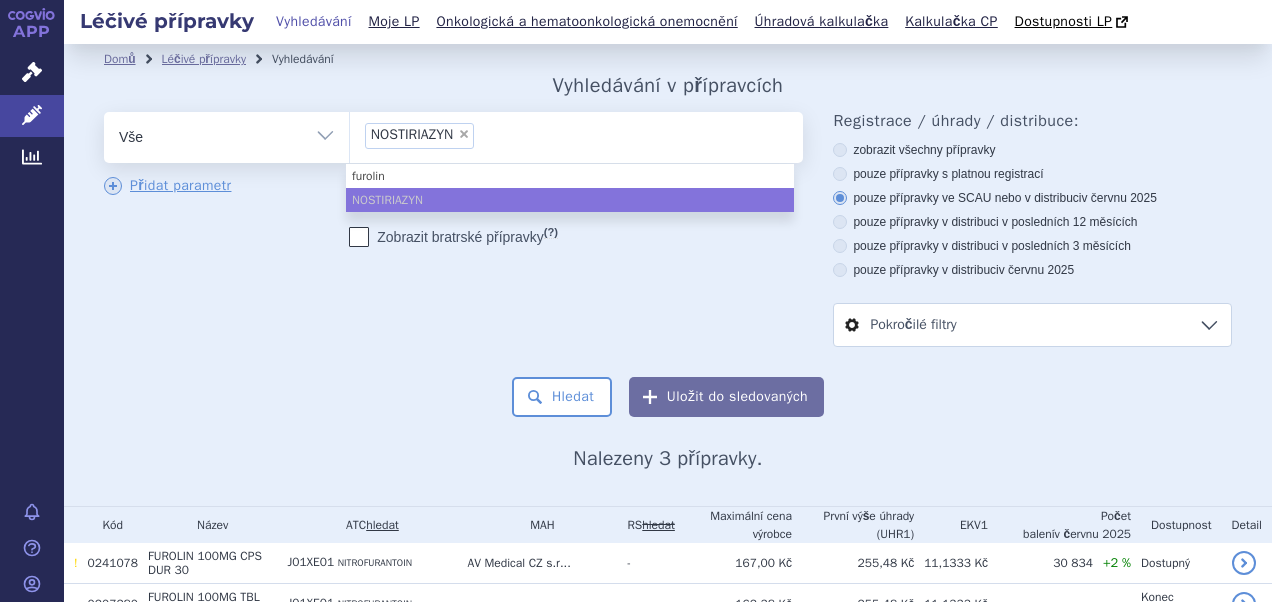 click on "furolin NOSTIRIAZYN" at bounding box center (570, 188) 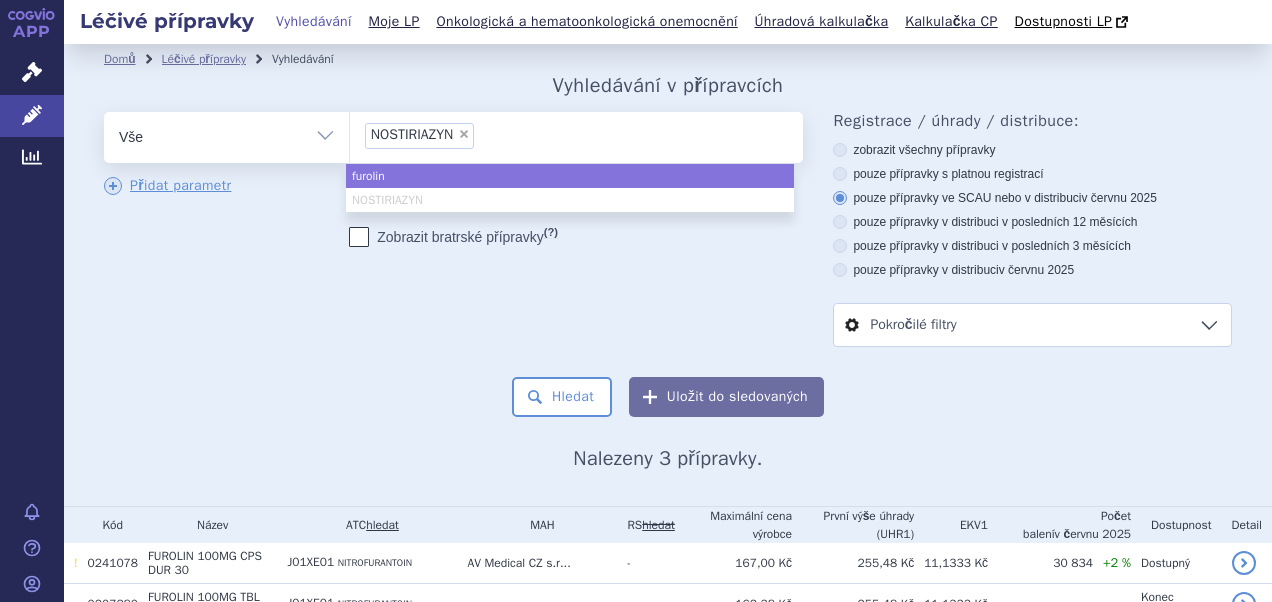 click on "×" at bounding box center [464, 134] 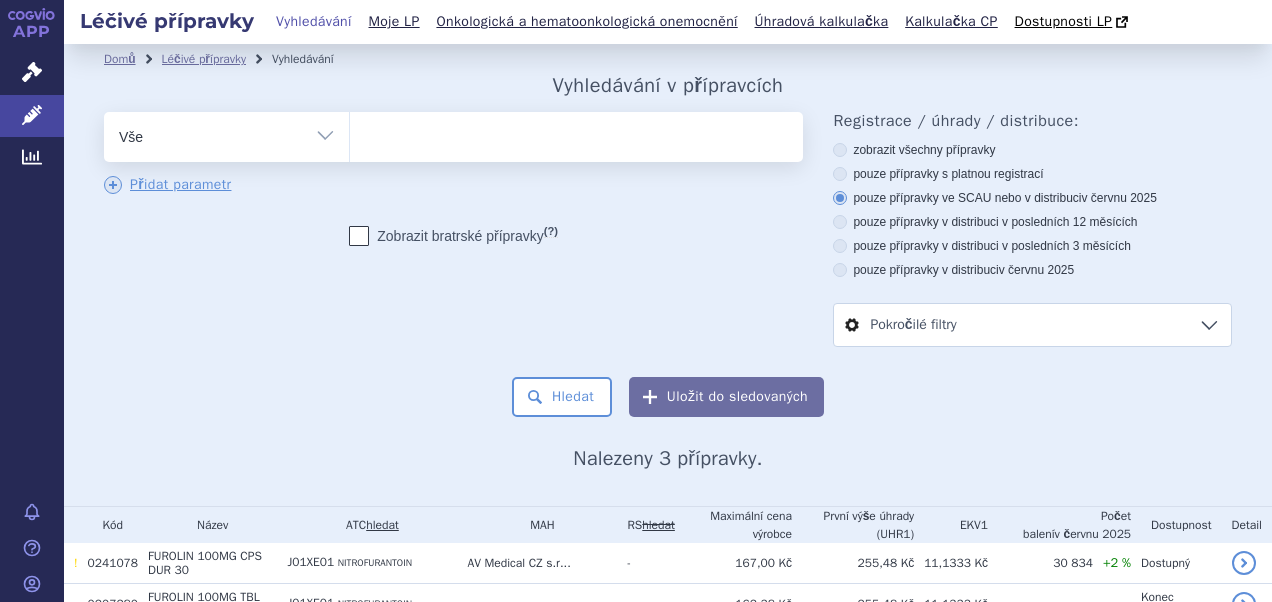 type on "n" 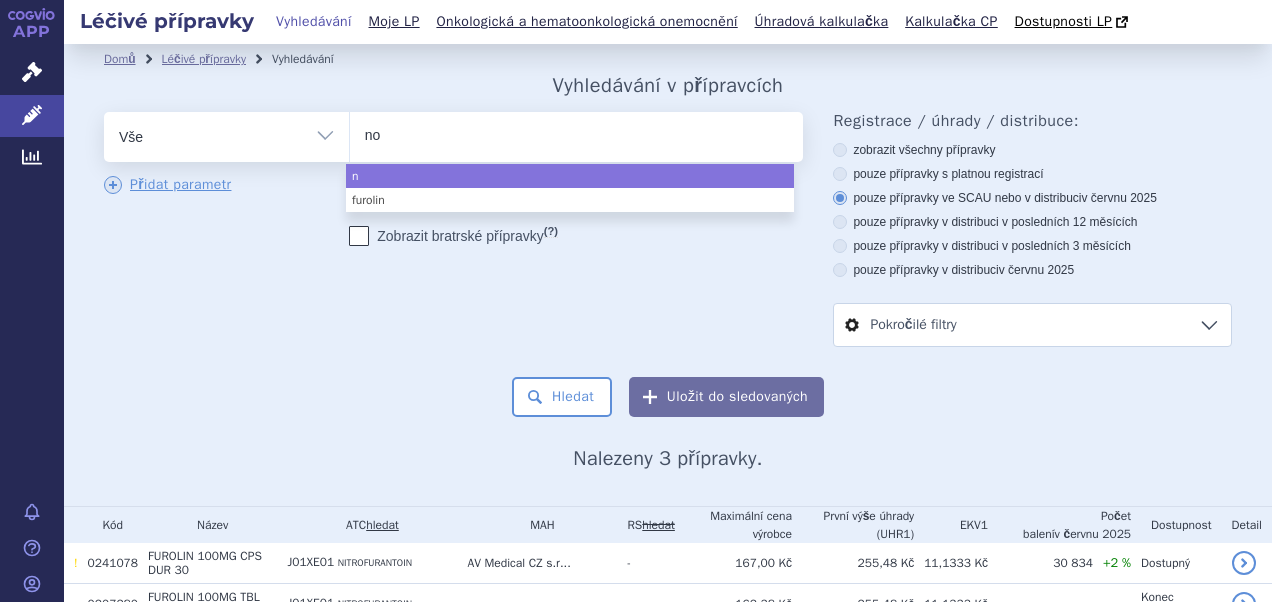 type on "nos" 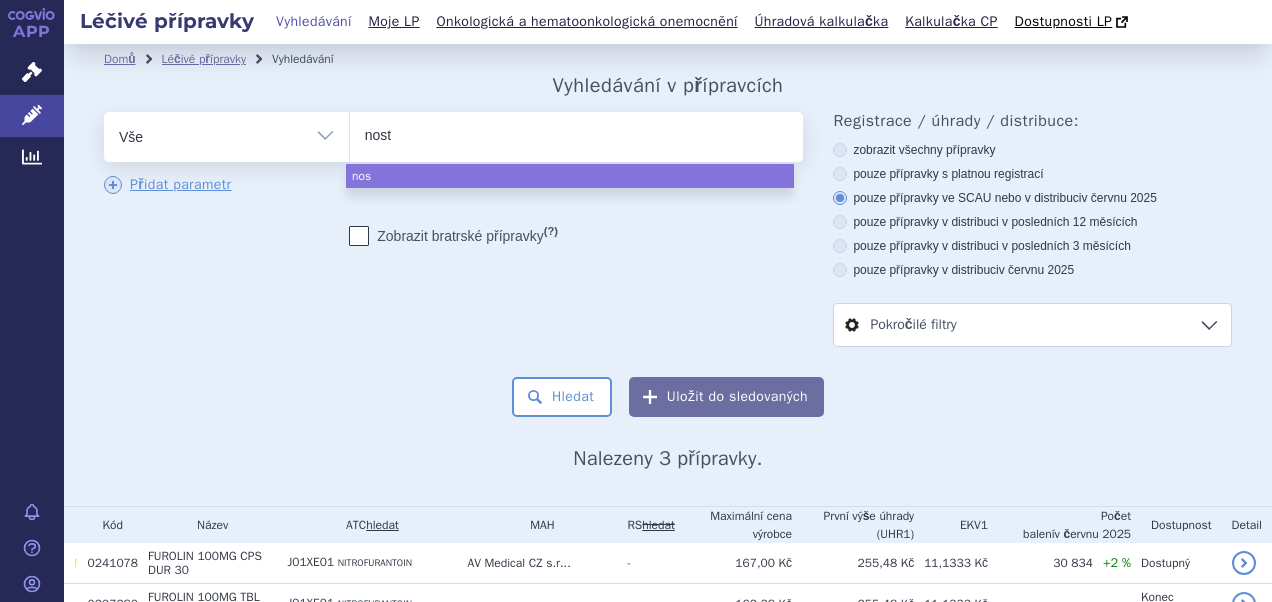 type on "nosti" 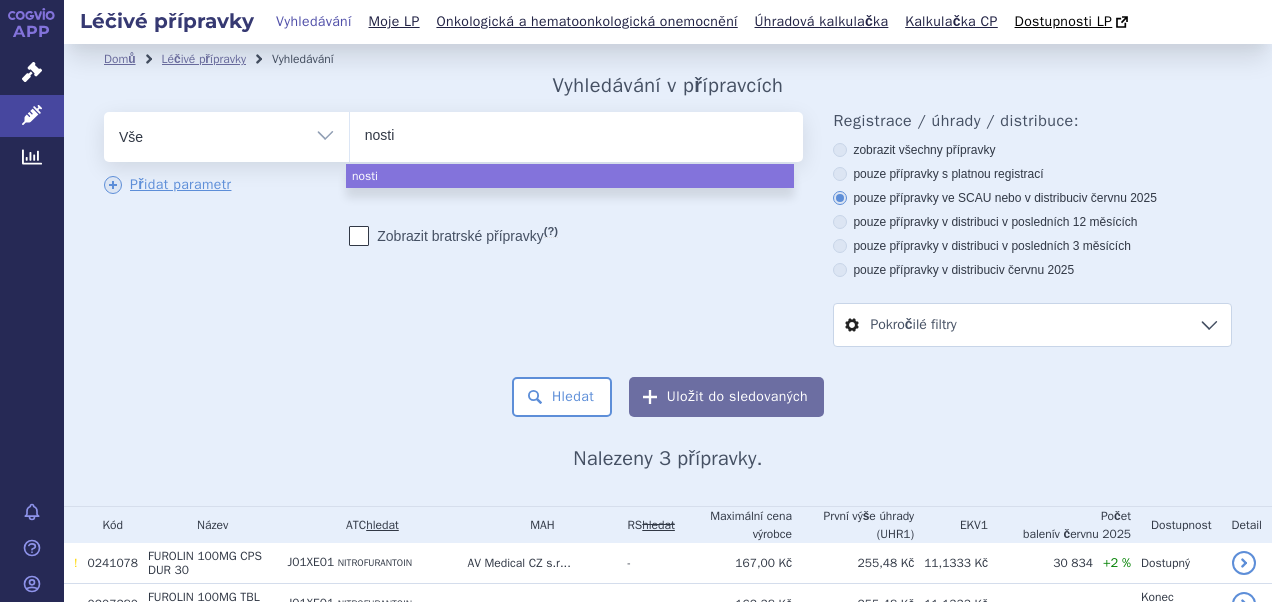 select on "nosti" 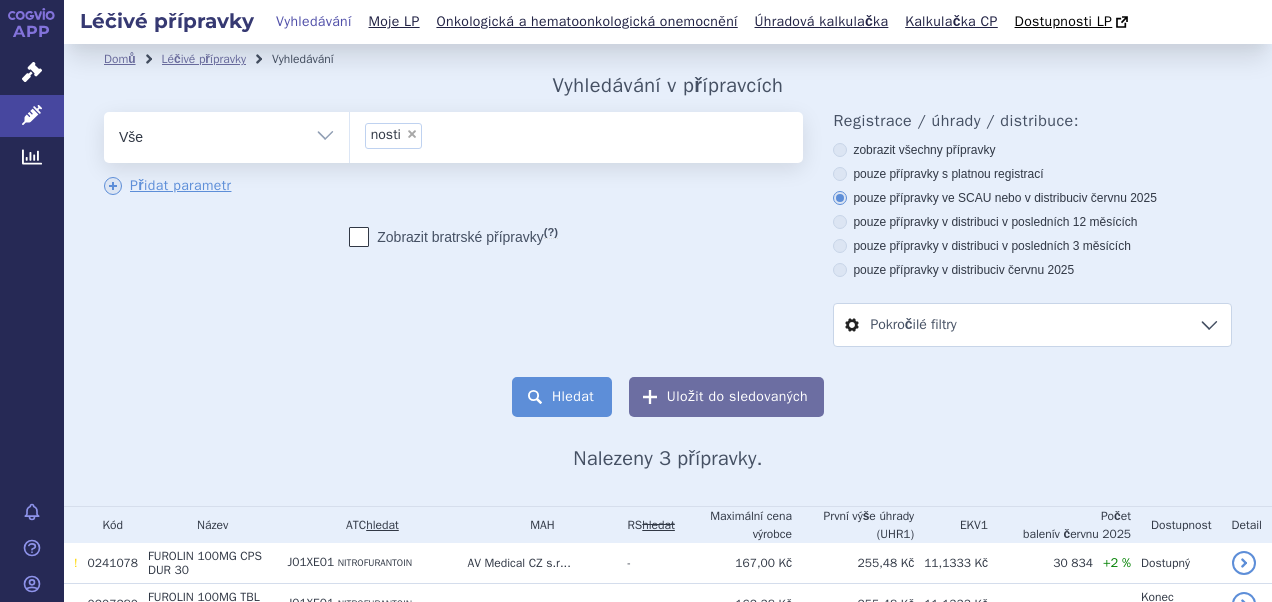 click on "Hledat" at bounding box center [562, 397] 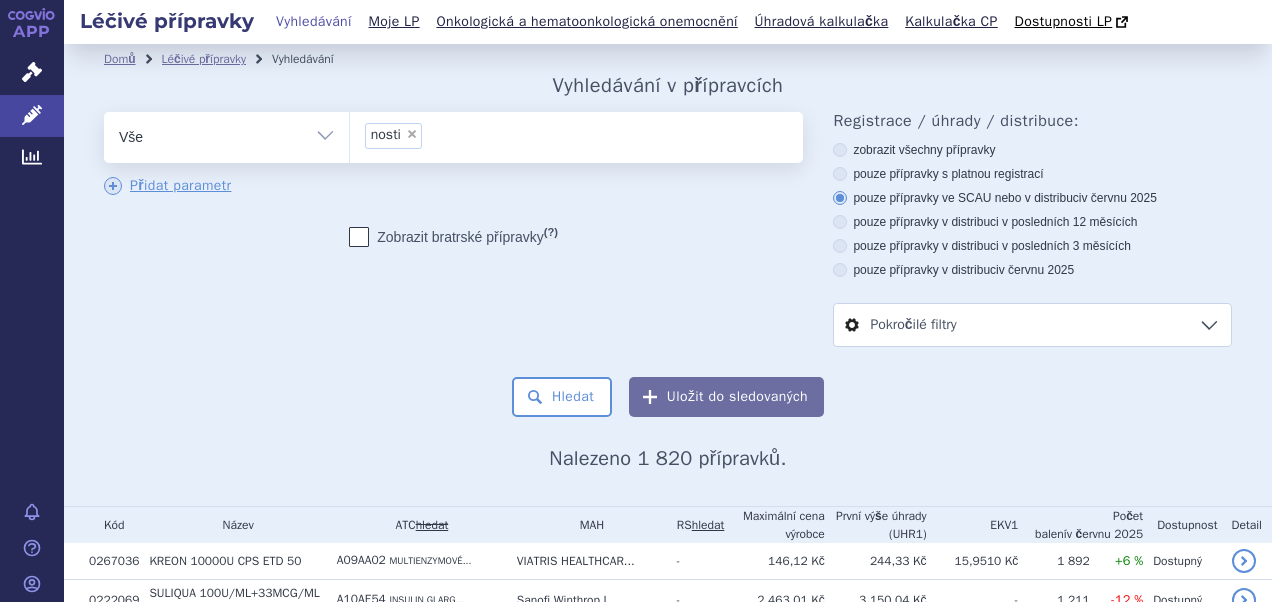 scroll, scrollTop: 0, scrollLeft: 0, axis: both 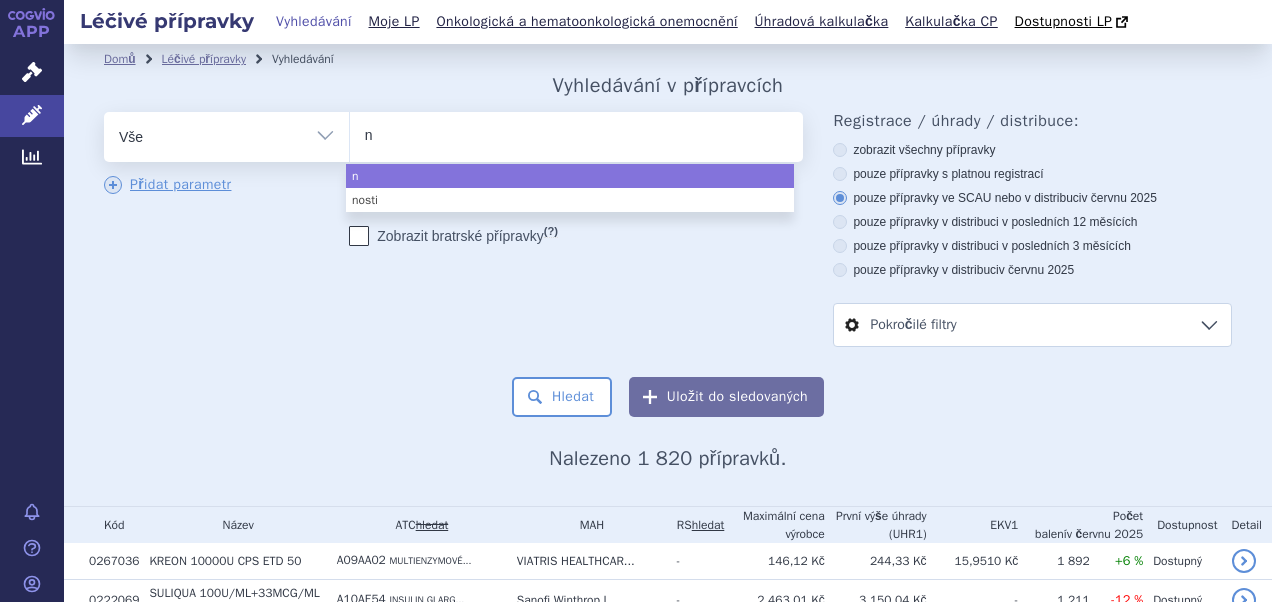 type on "no" 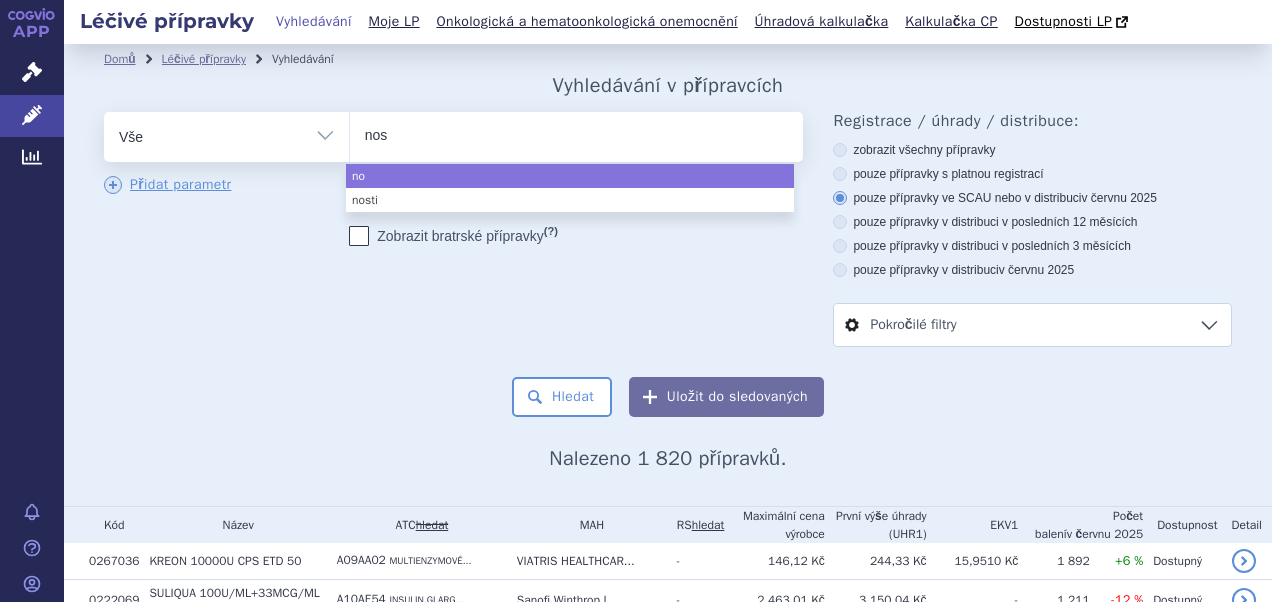 type on "nost" 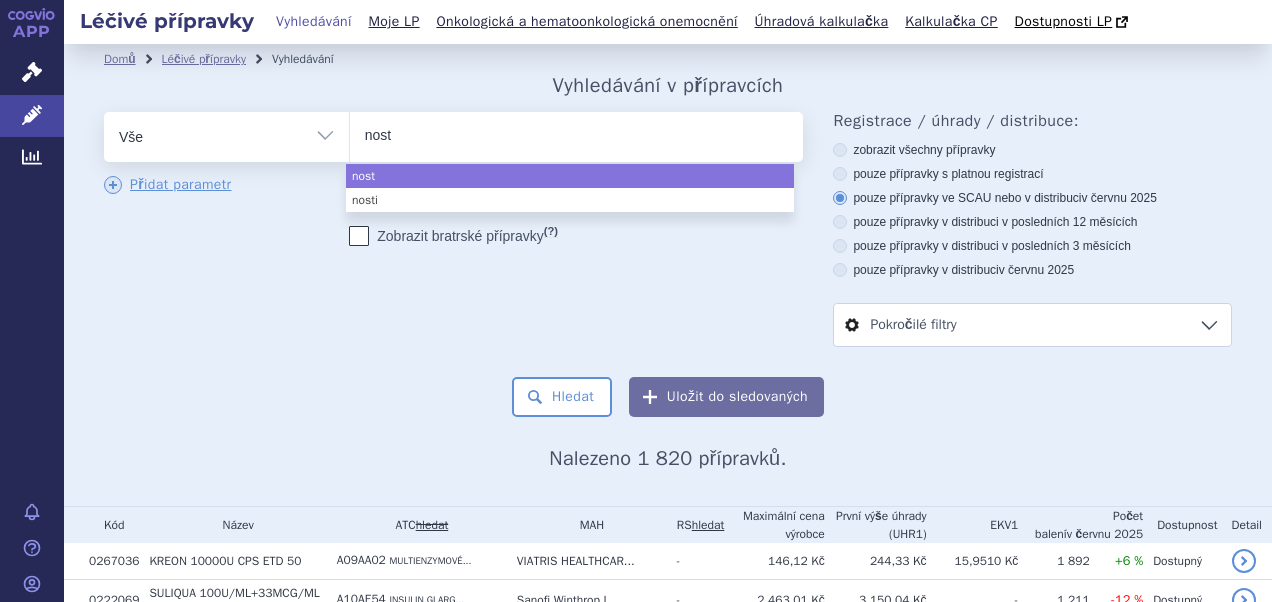 type on "nosti" 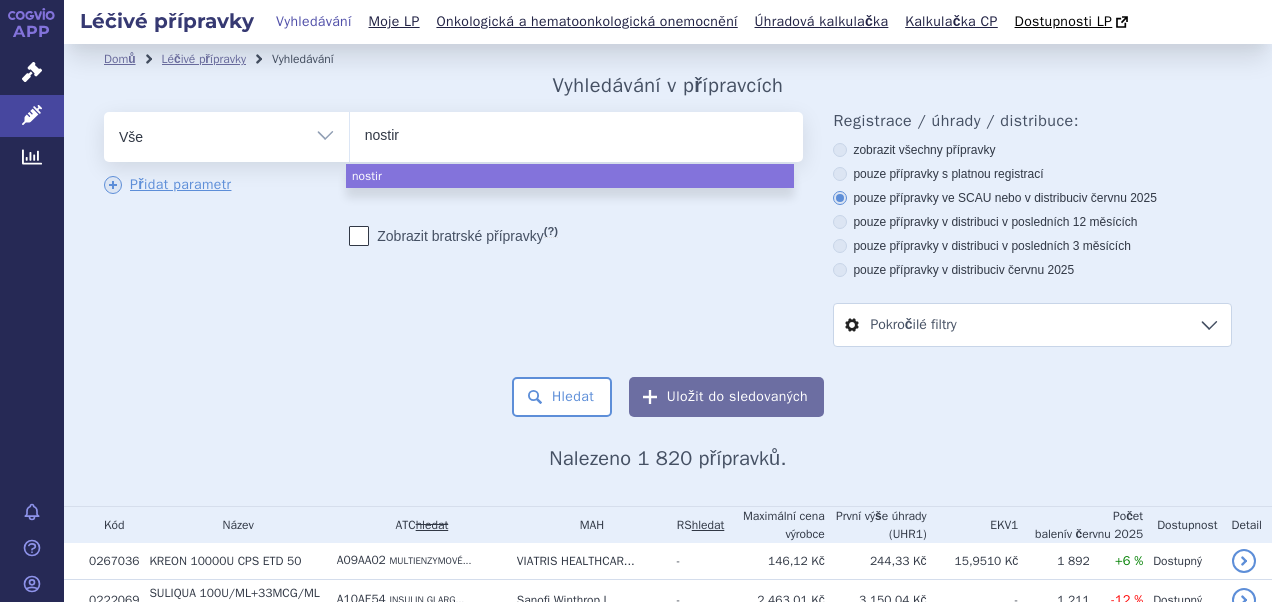 type on "nostiry" 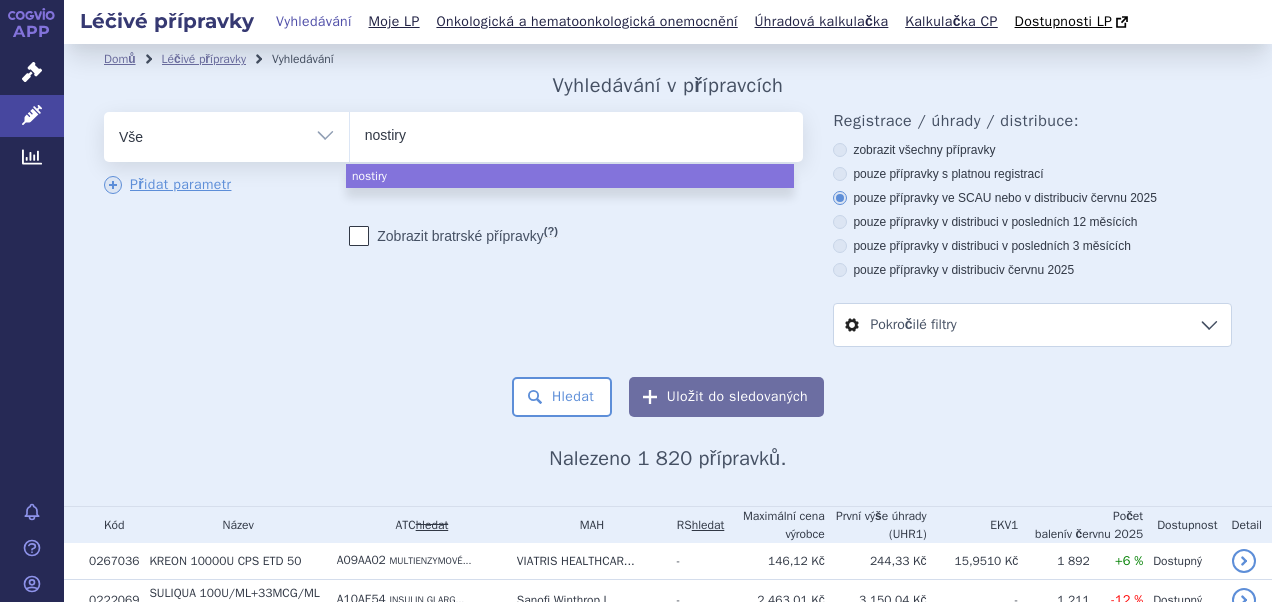 type on "nostir" 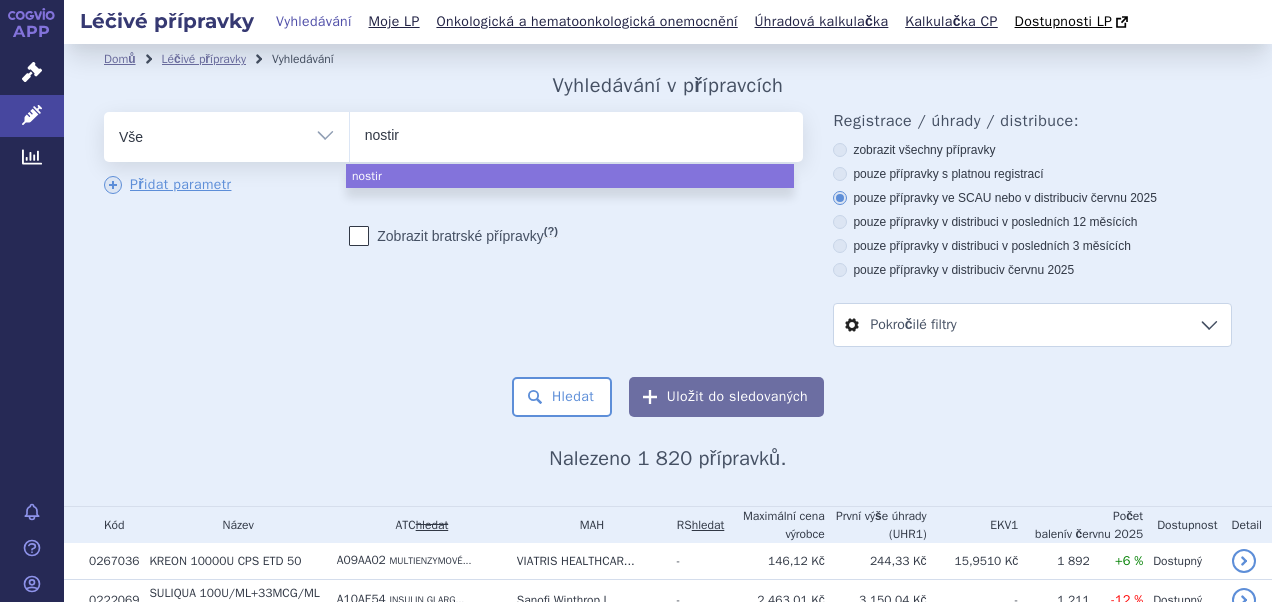 select on "nostir" 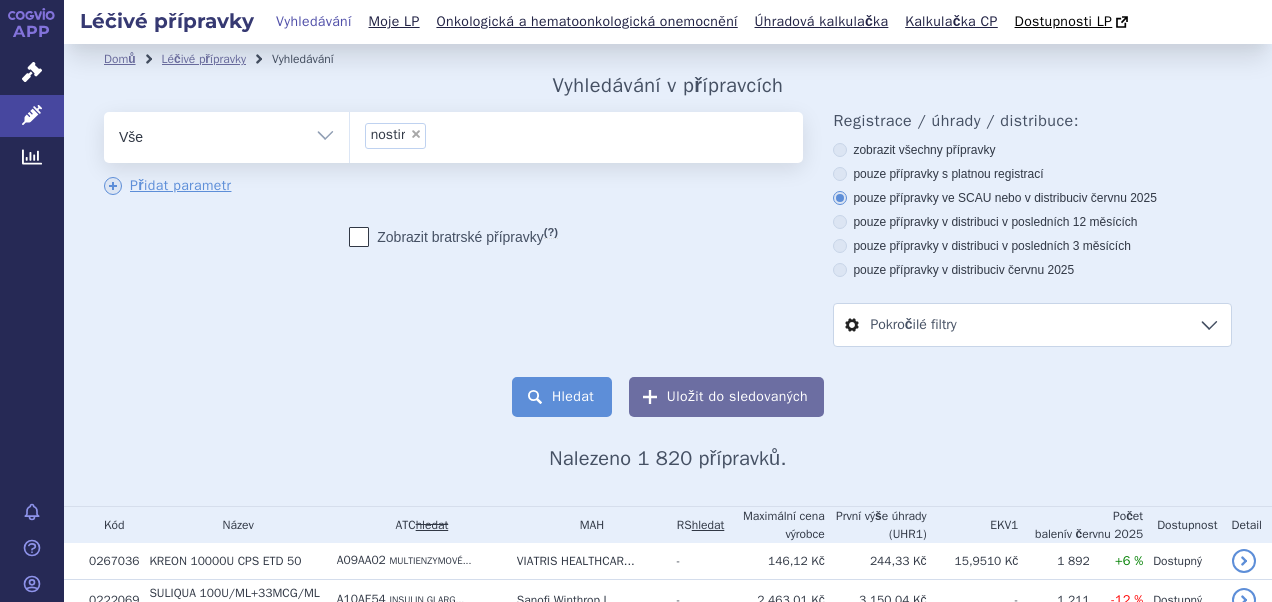 click on "Hledat" at bounding box center [562, 397] 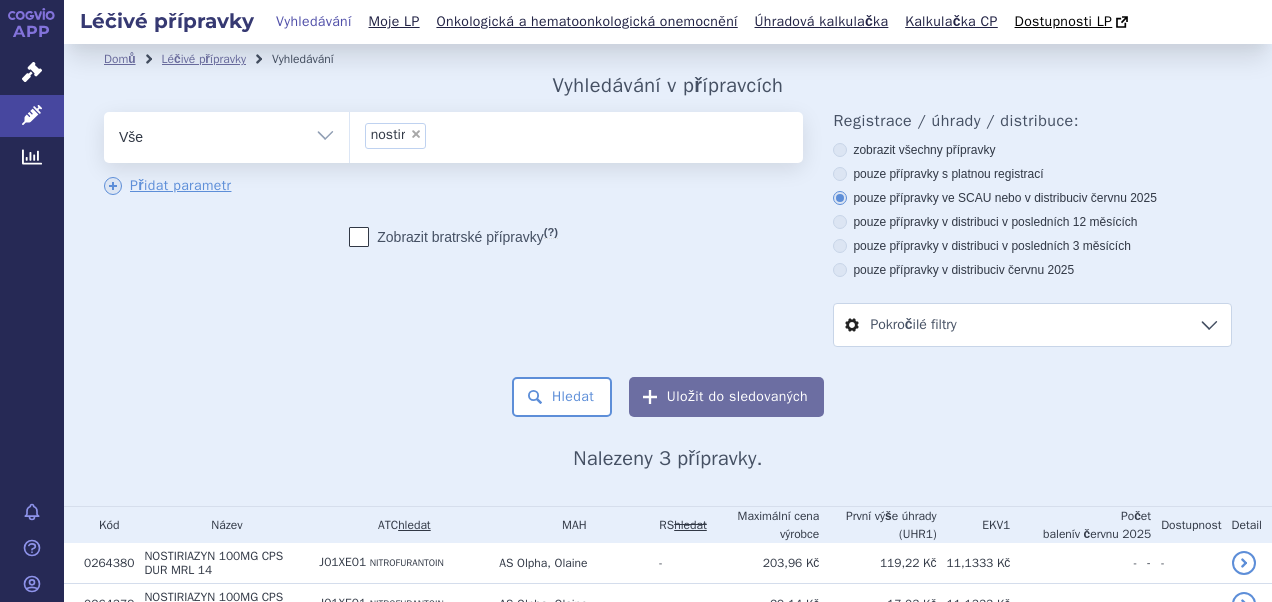 scroll, scrollTop: 0, scrollLeft: 0, axis: both 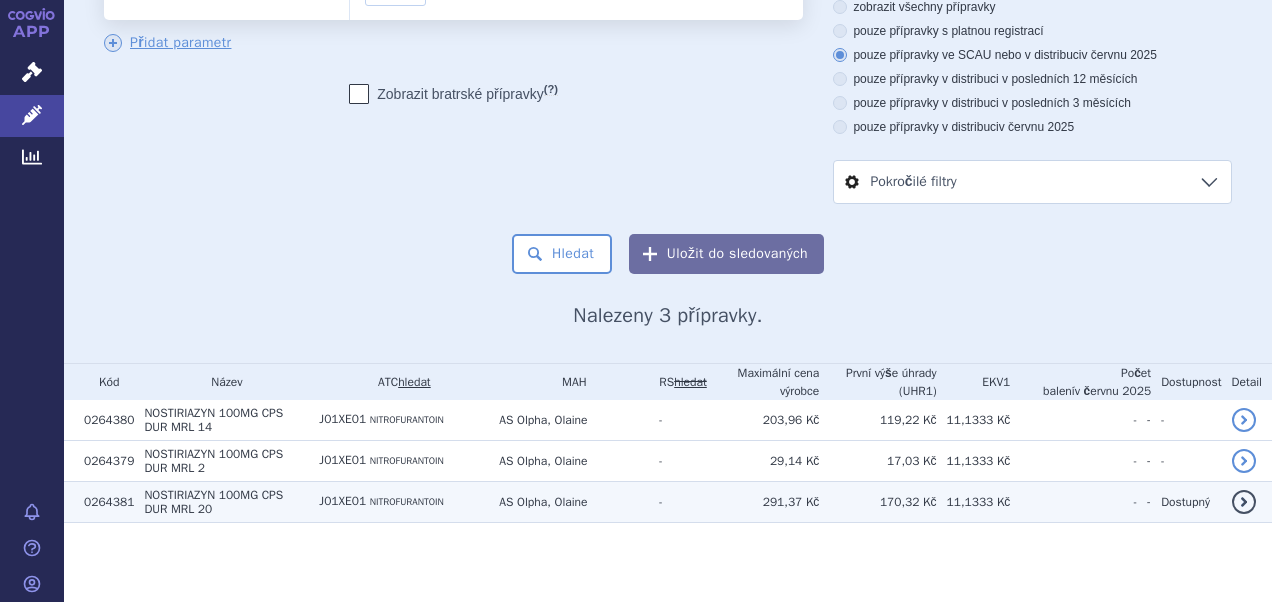 click on "100MG CPS DUR MRL 20" at bounding box center (213, 502) 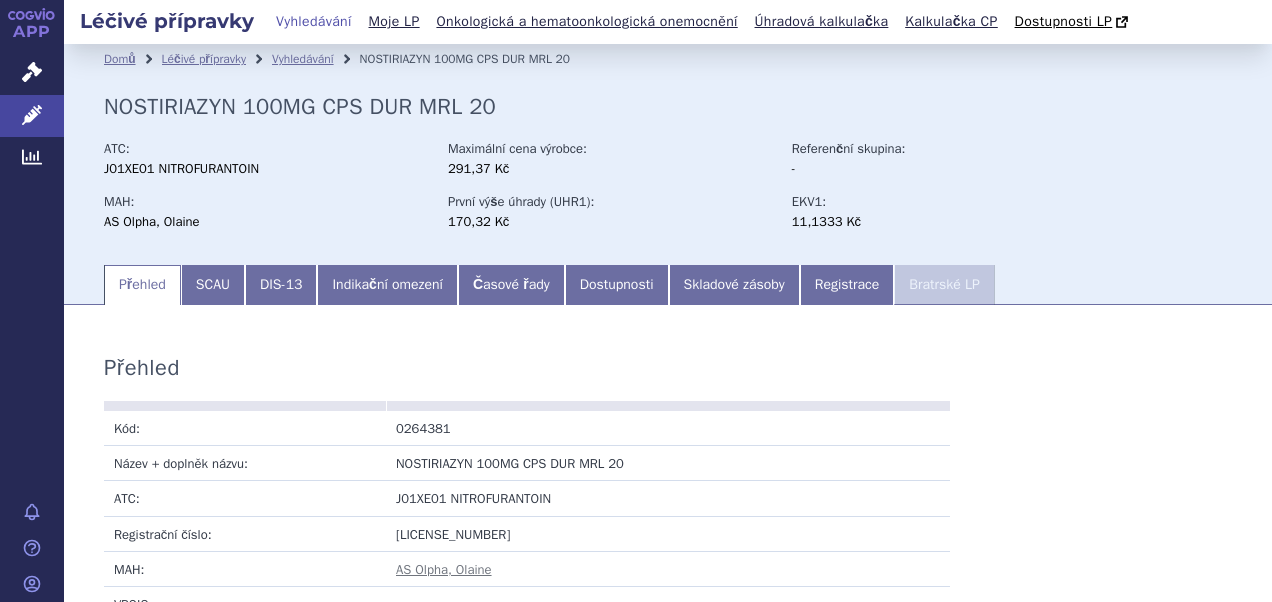 scroll, scrollTop: 0, scrollLeft: 0, axis: both 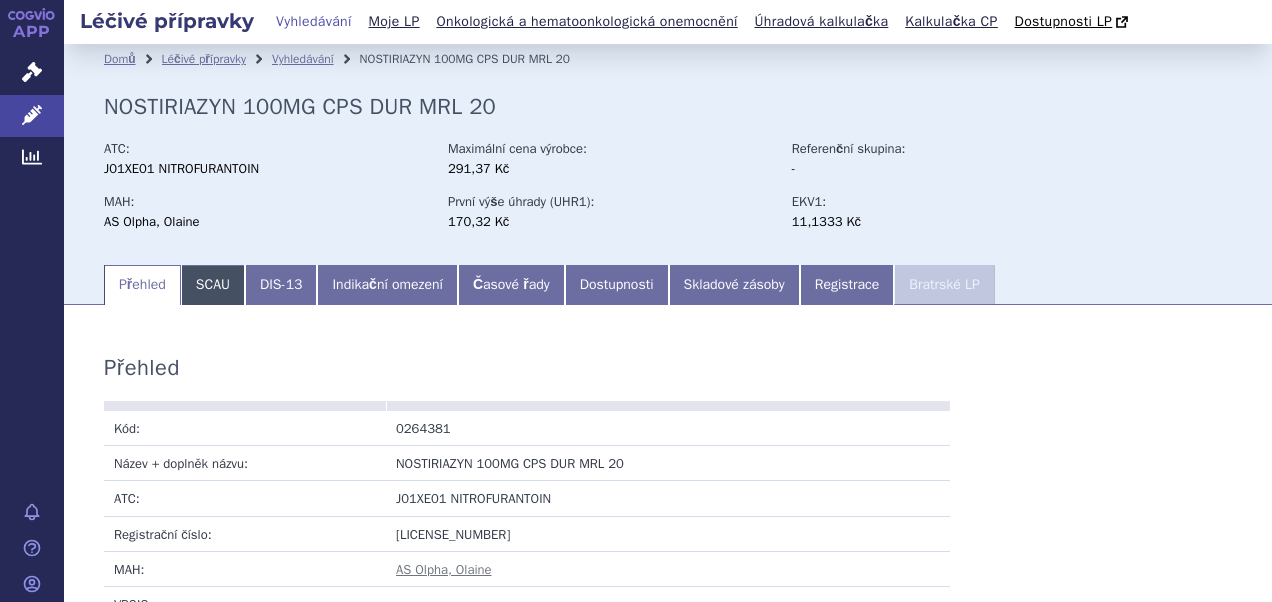 click on "SCAU" at bounding box center [213, 285] 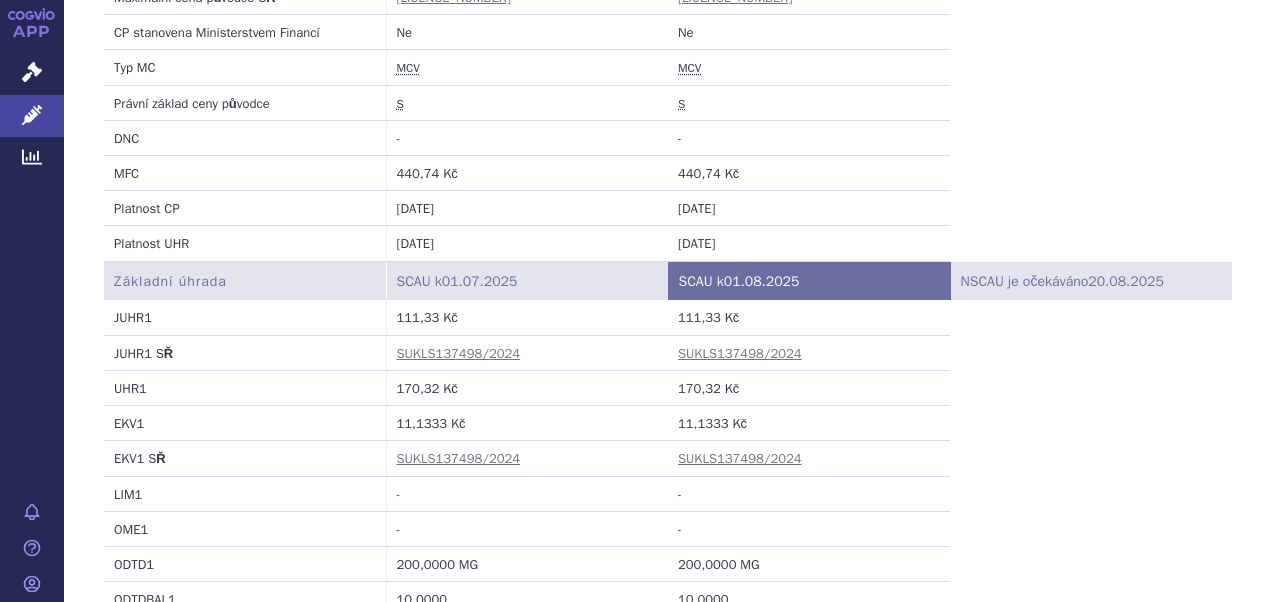 scroll, scrollTop: 200, scrollLeft: 0, axis: vertical 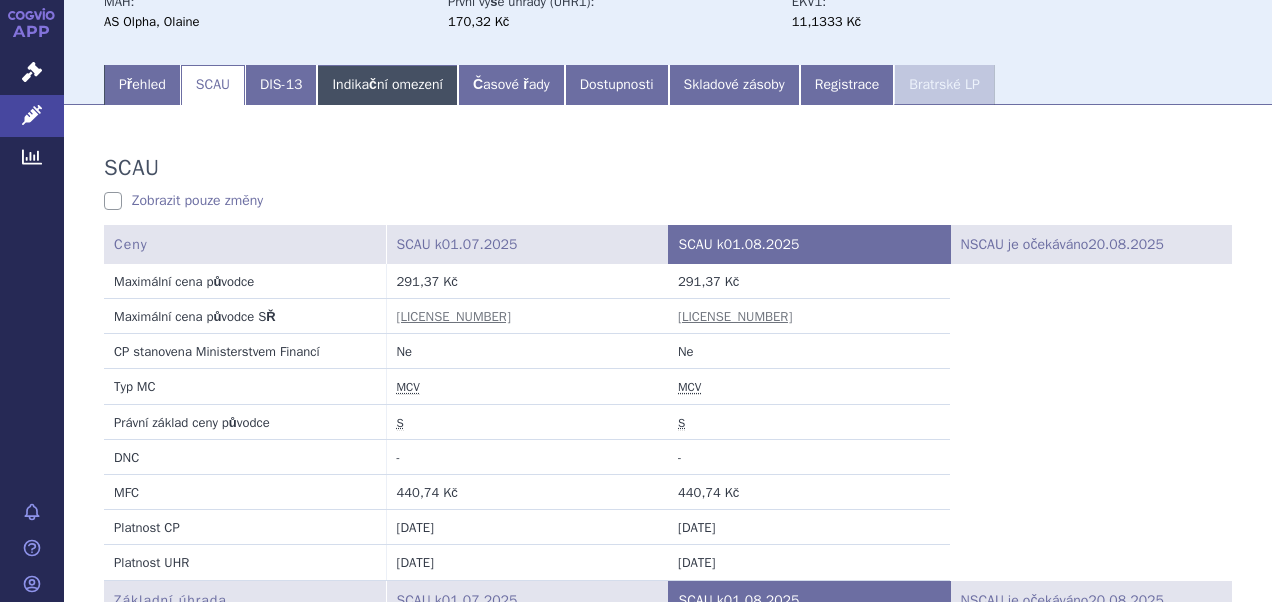 click on "Indikační omezení" at bounding box center [387, 85] 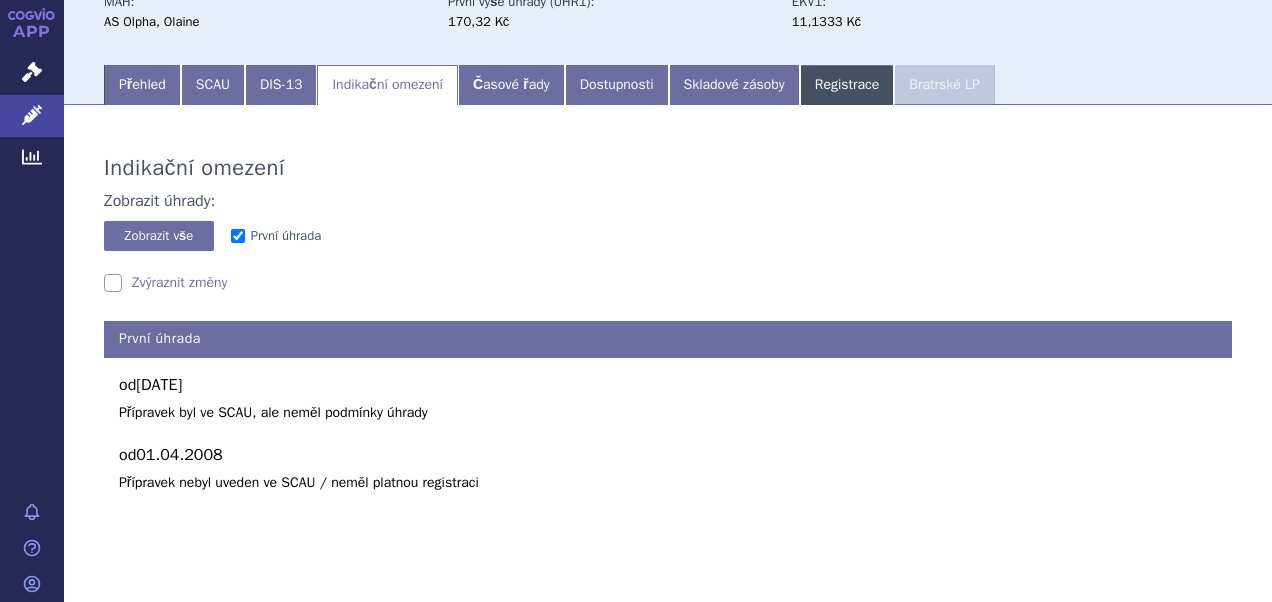click on "Registrace" at bounding box center (847, 85) 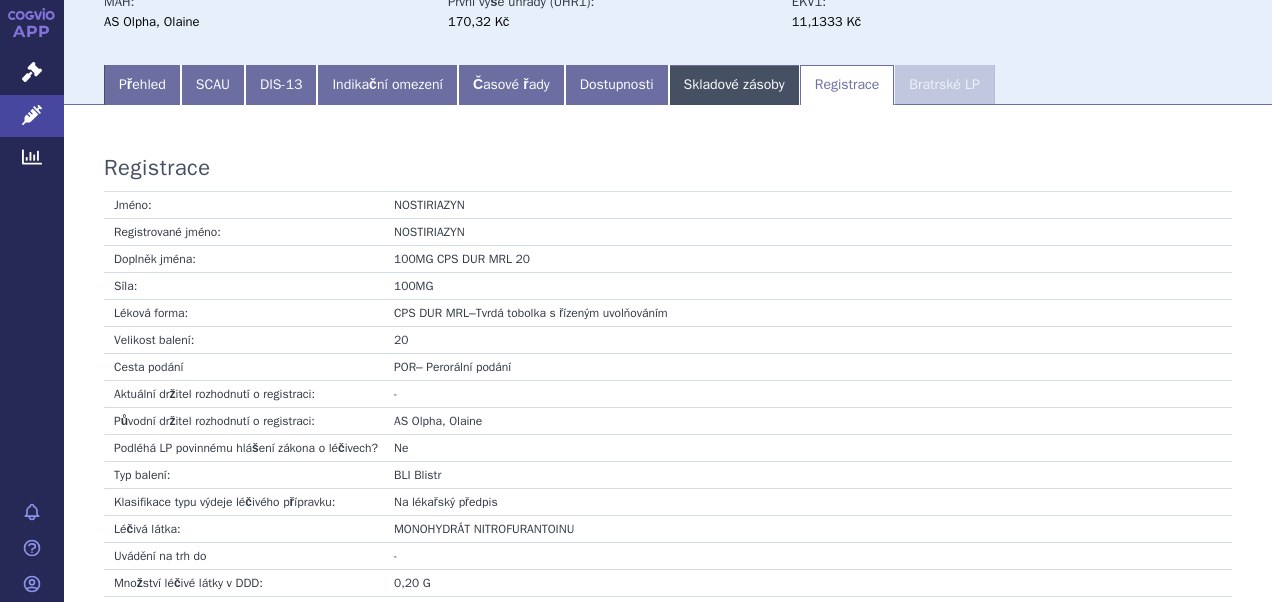 click on "Skladové zásoby" at bounding box center (734, 85) 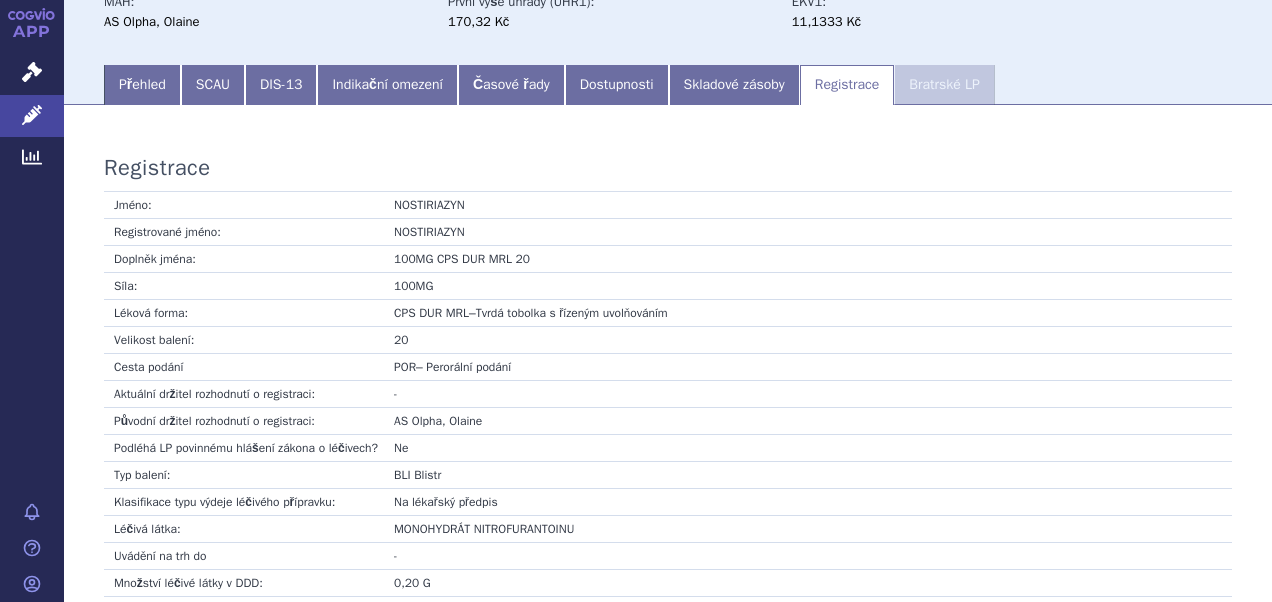 scroll, scrollTop: 160, scrollLeft: 0, axis: vertical 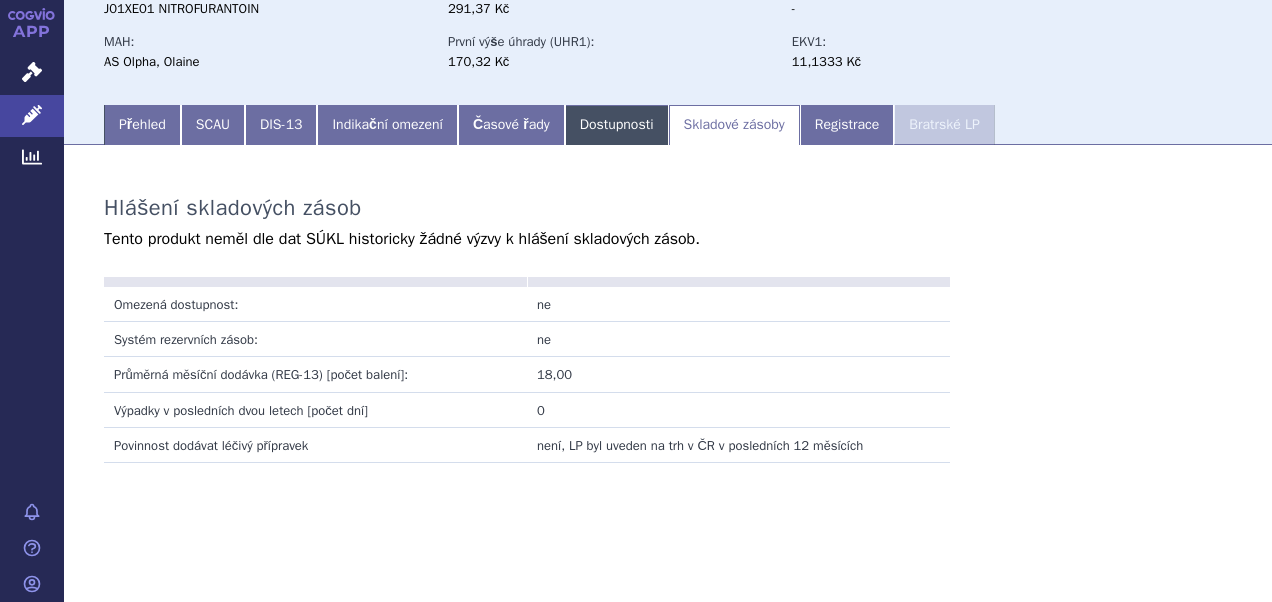 click on "Dostupnosti" at bounding box center (617, 125) 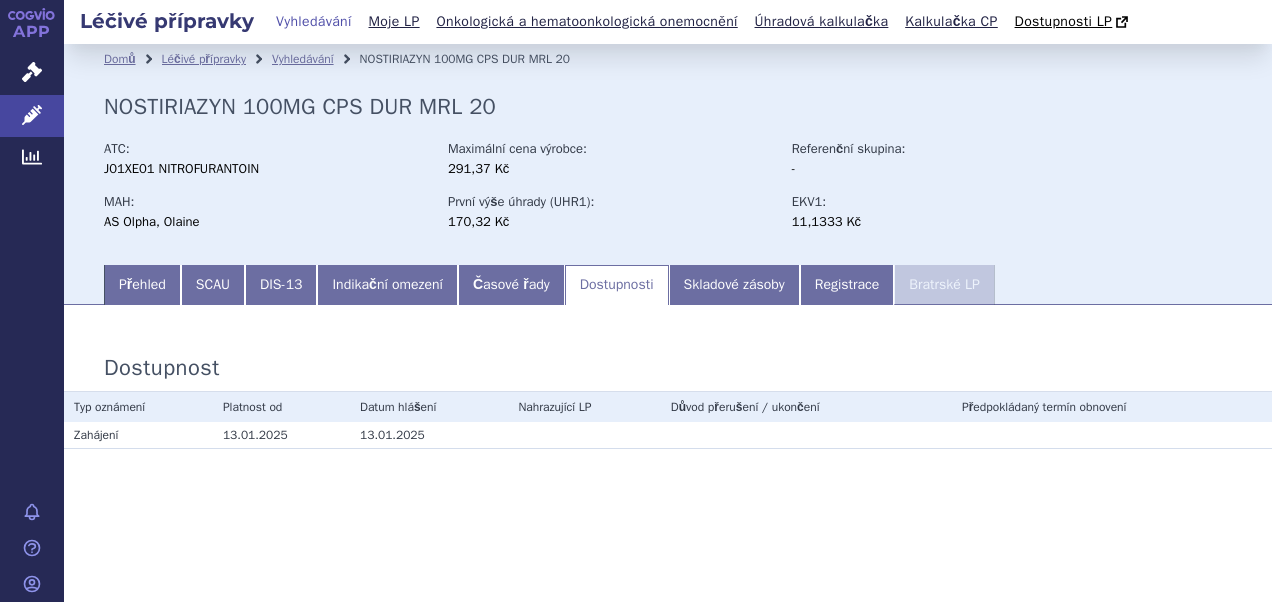 scroll, scrollTop: 0, scrollLeft: 0, axis: both 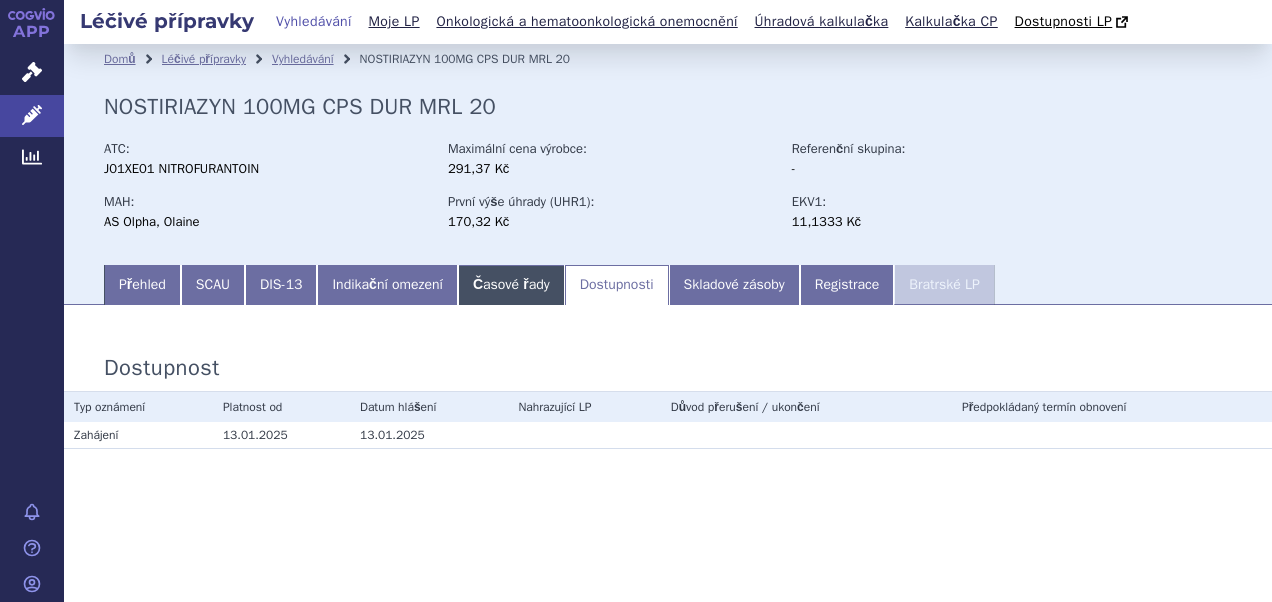 click on "Časové řady" at bounding box center (511, 285) 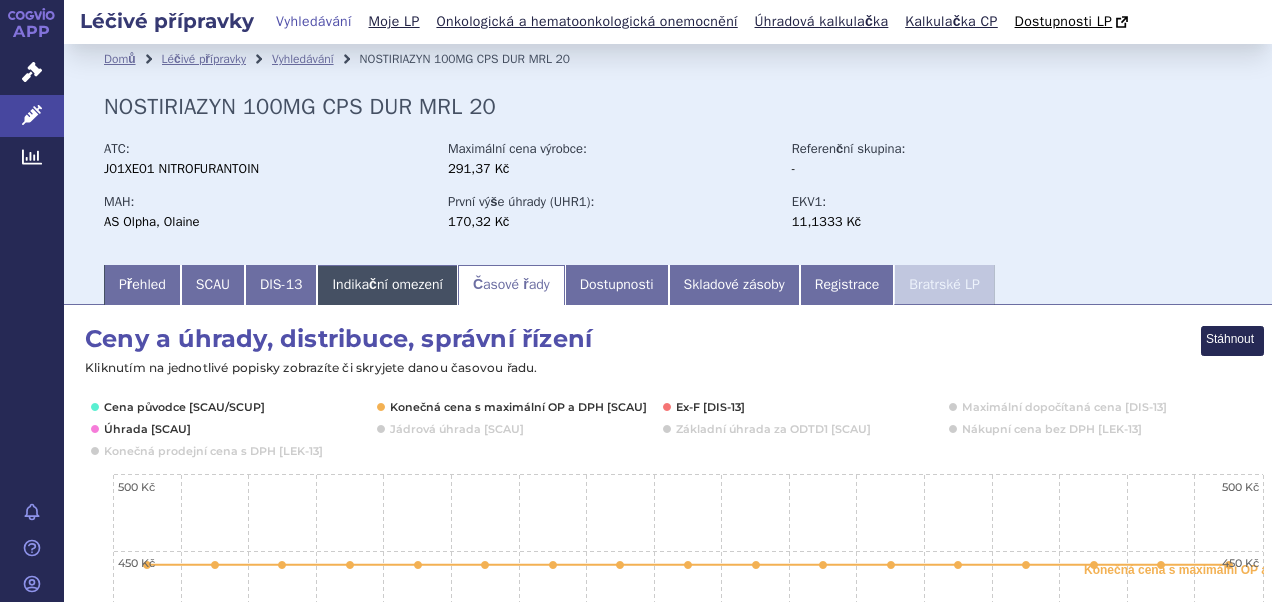 click on "Indikační omezení" at bounding box center [387, 285] 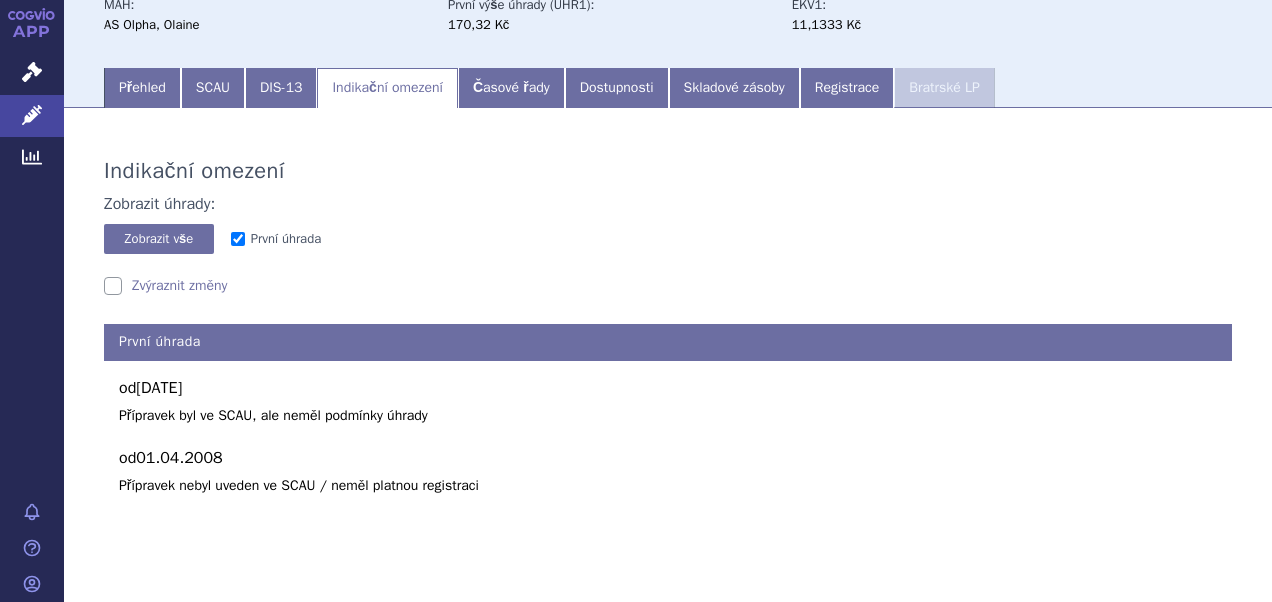 scroll, scrollTop: 200, scrollLeft: 0, axis: vertical 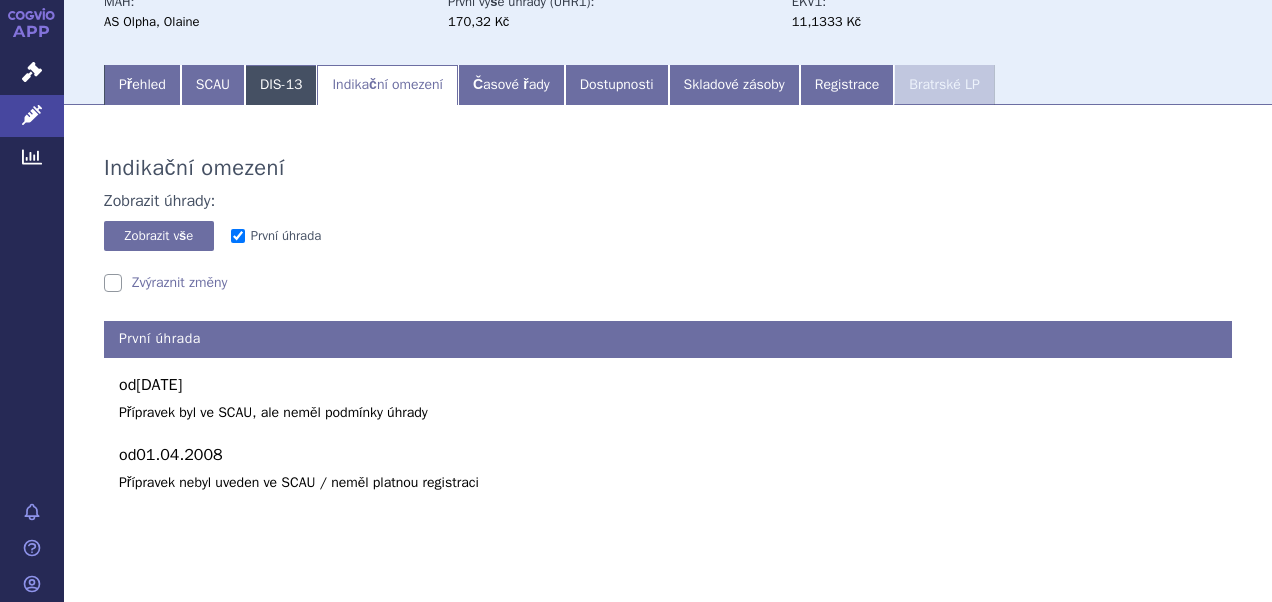 click on "DIS-13" at bounding box center (281, 85) 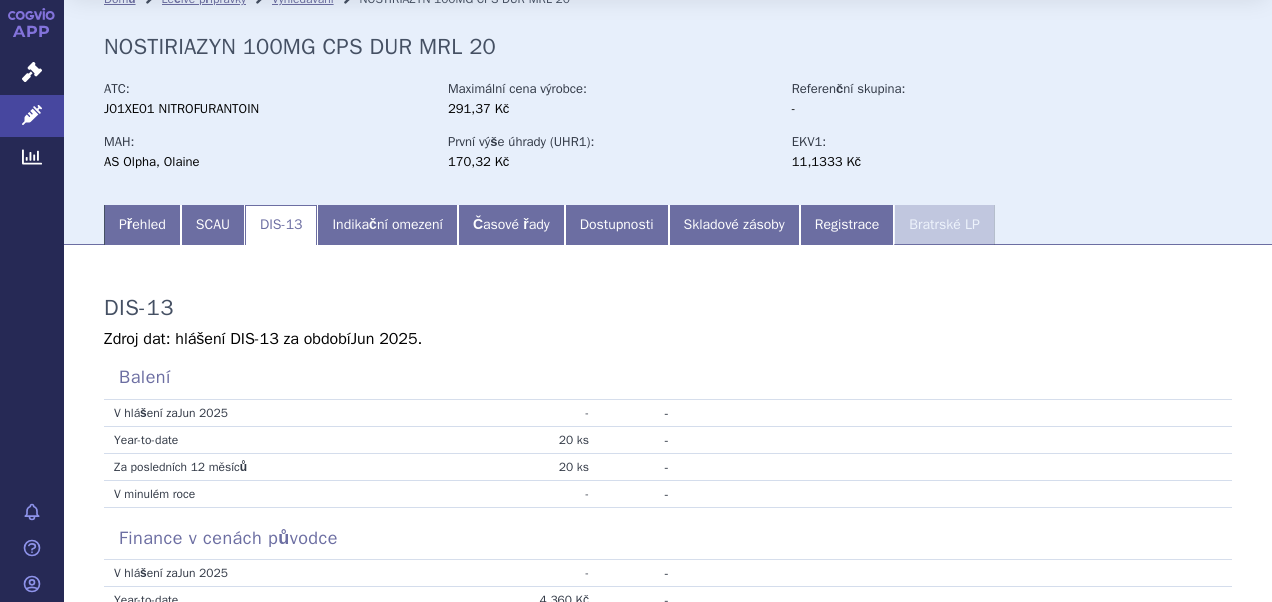 scroll, scrollTop: 34, scrollLeft: 0, axis: vertical 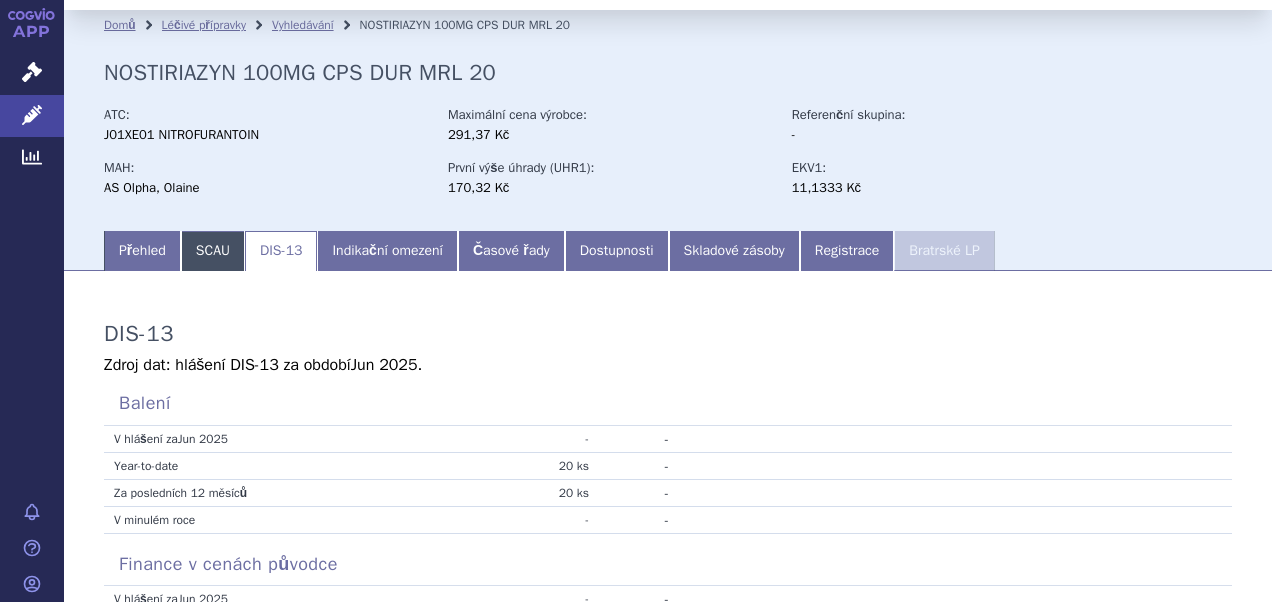 click on "SCAU" at bounding box center [213, 251] 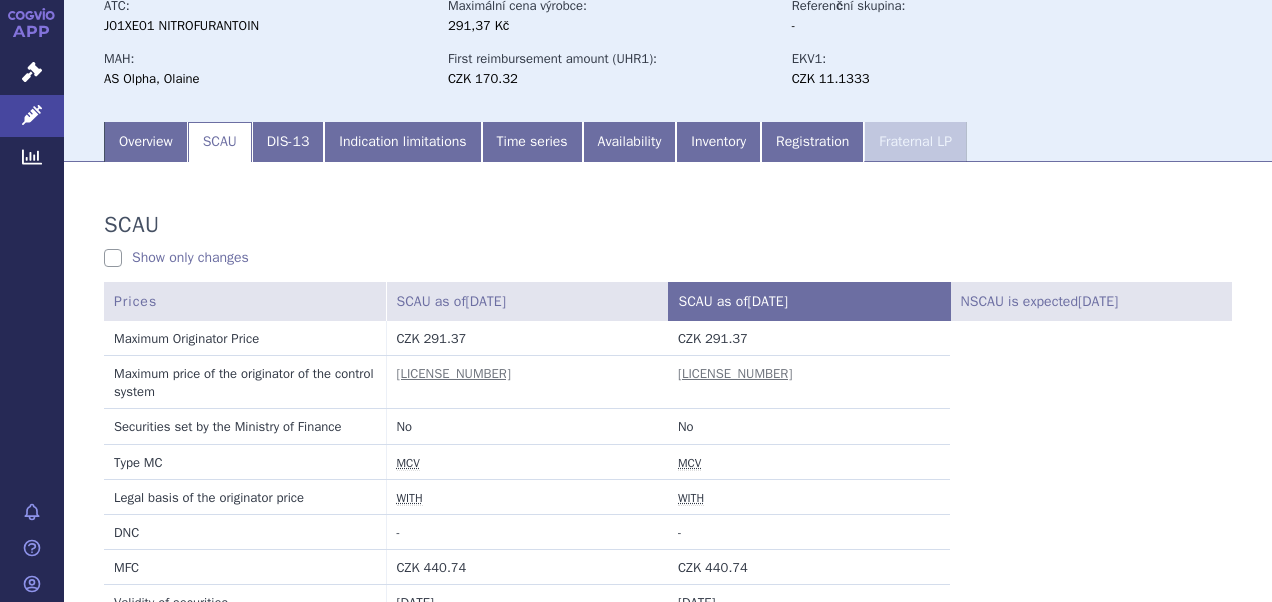 scroll, scrollTop: 0, scrollLeft: 0, axis: both 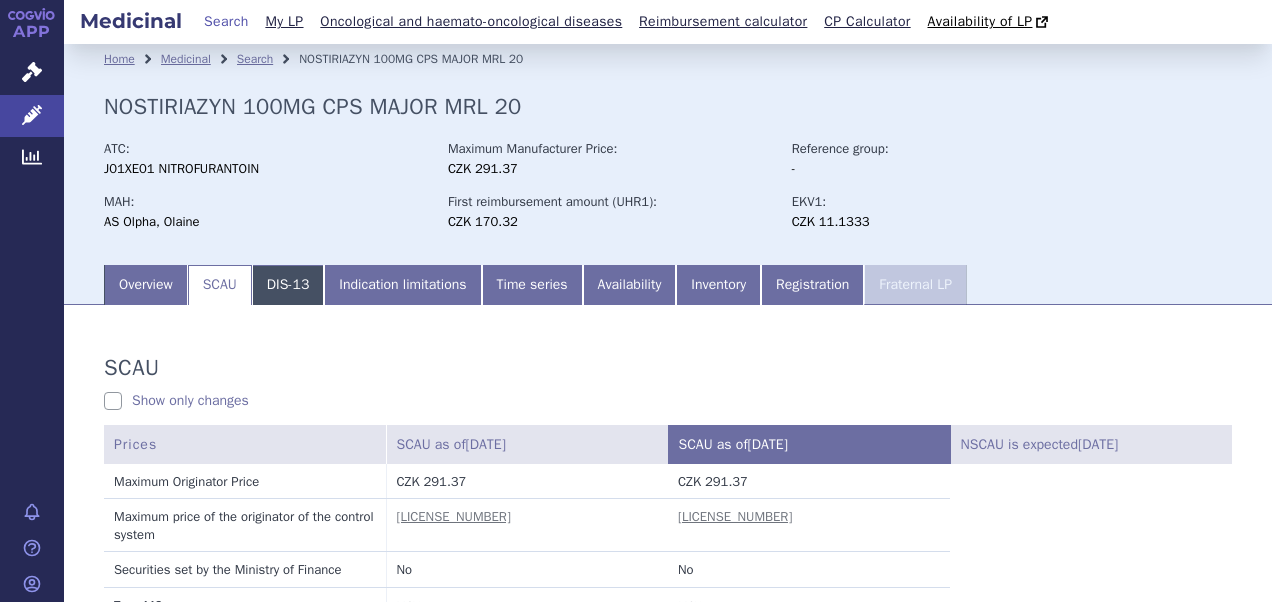 click on "DIS-13" at bounding box center (288, 285) 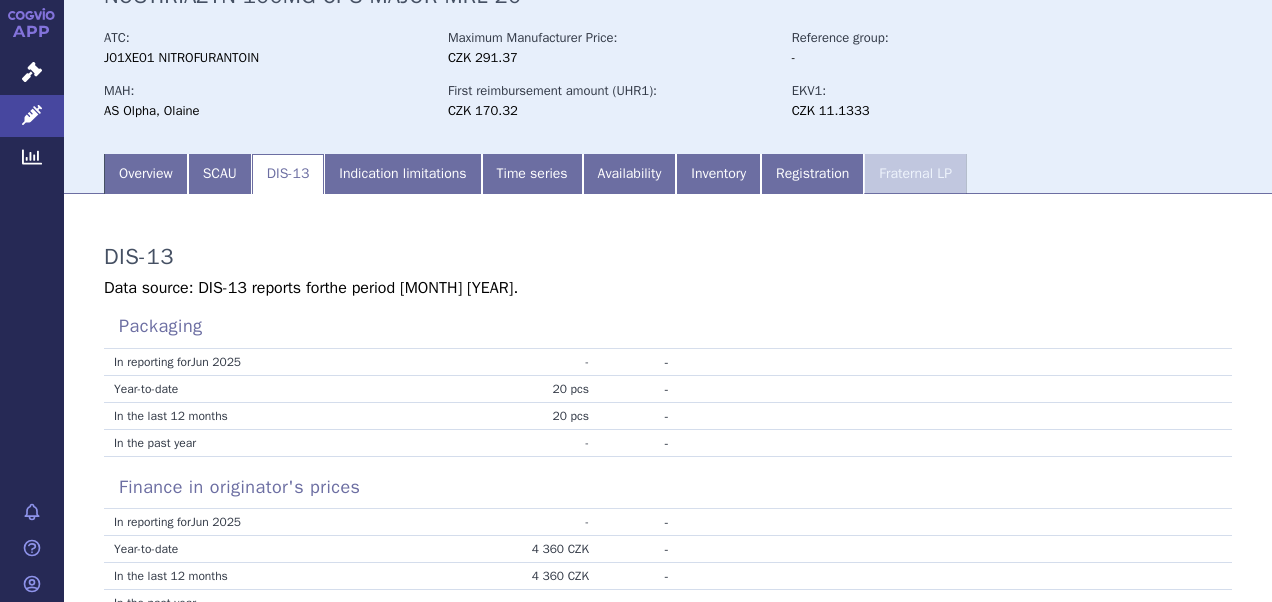 scroll, scrollTop: 34, scrollLeft: 0, axis: vertical 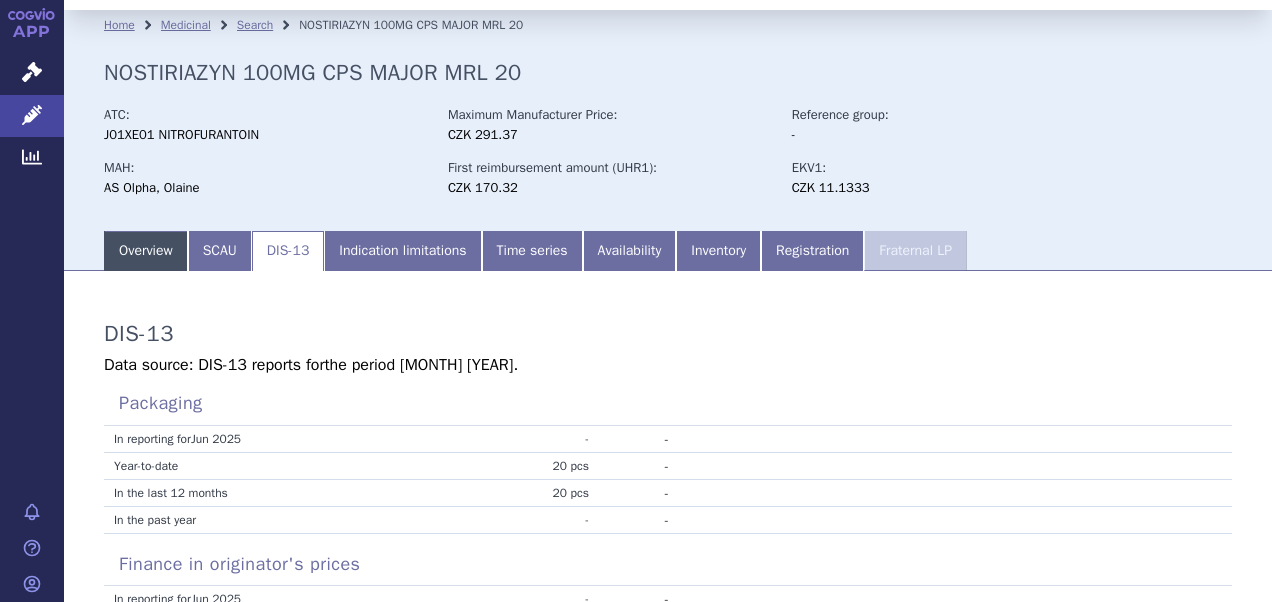 click on "Overview" at bounding box center (146, 251) 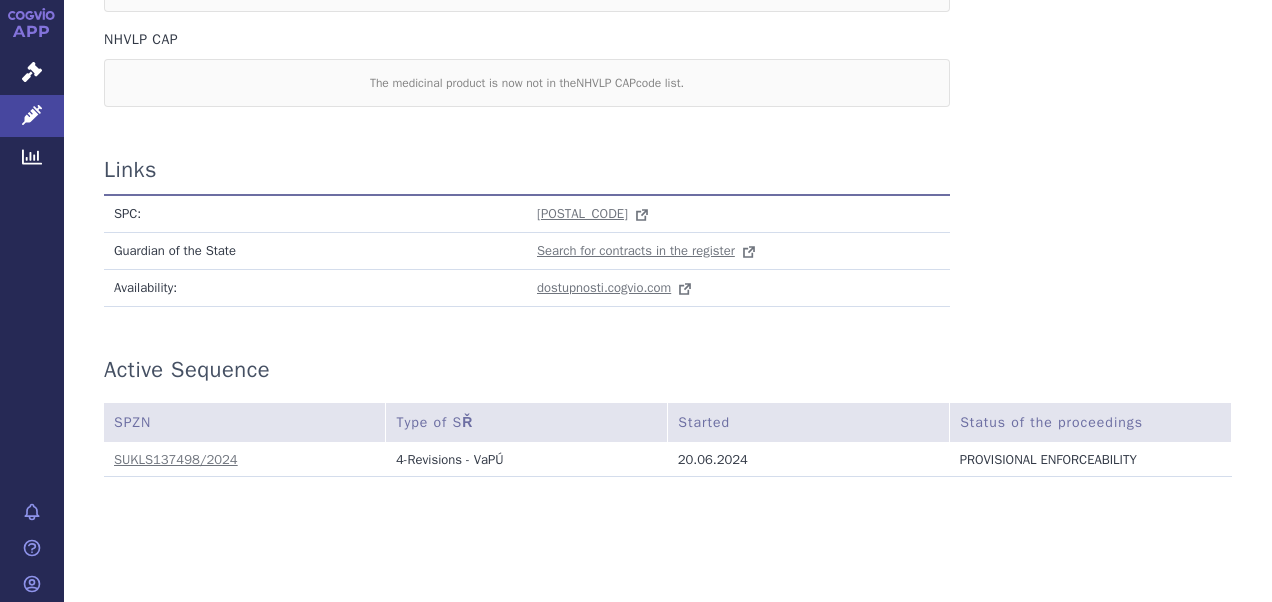 scroll, scrollTop: 1950, scrollLeft: 0, axis: vertical 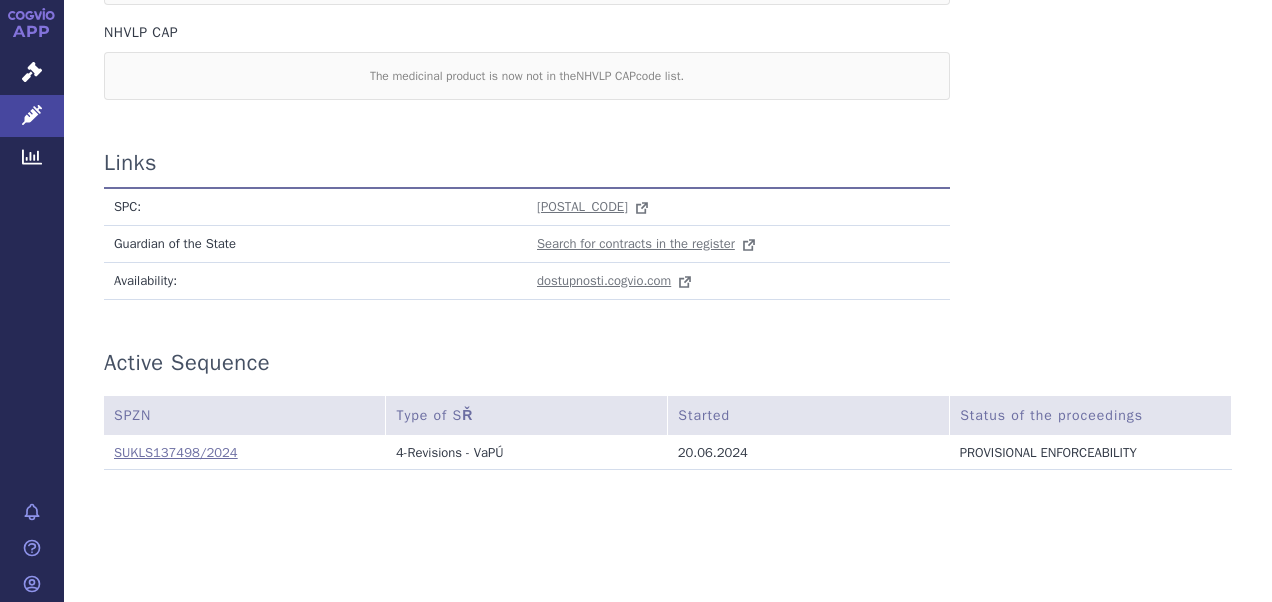 click on "SUKLS137498/2024" at bounding box center [176, 452] 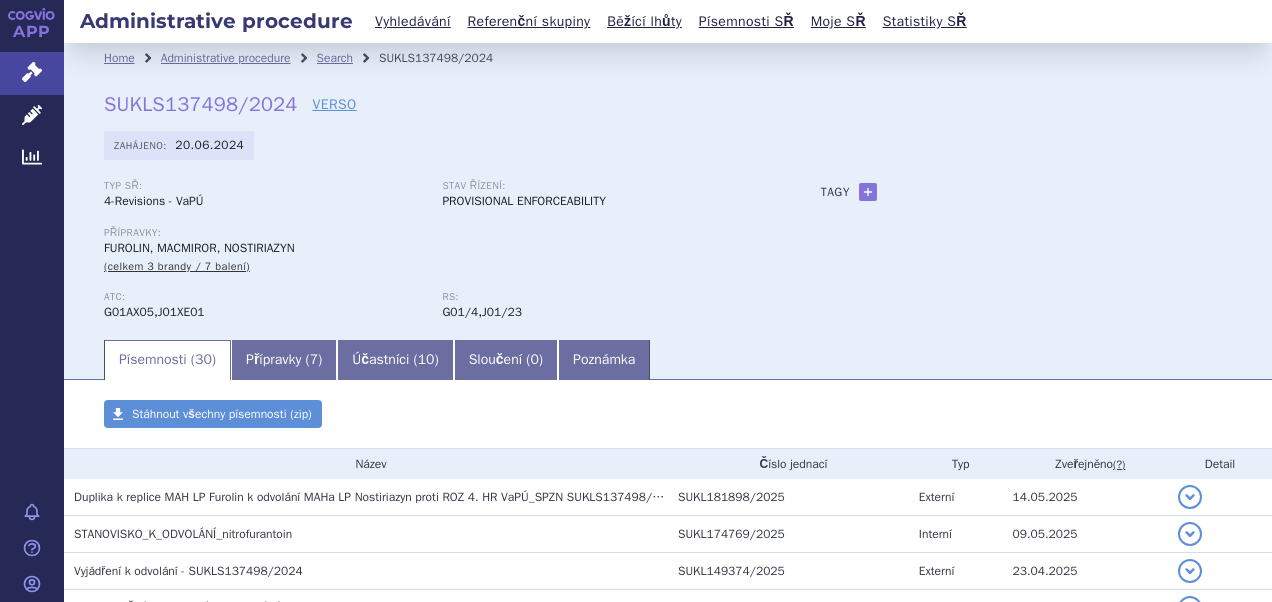 scroll, scrollTop: 0, scrollLeft: 0, axis: both 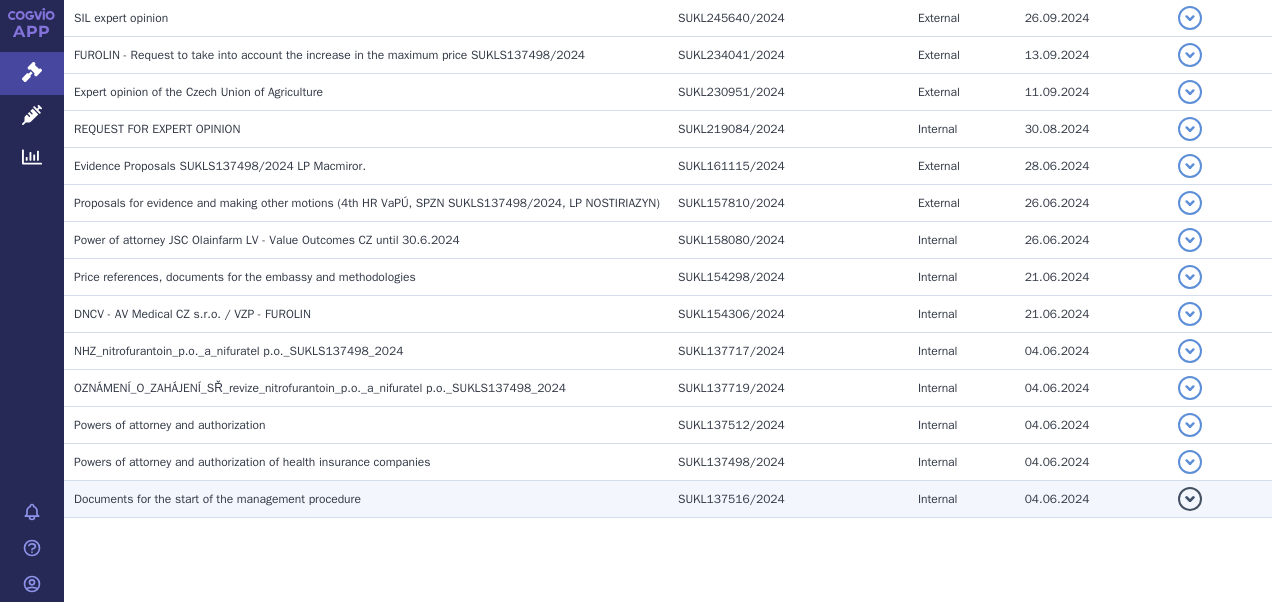 click on "Documents for the start of the management procedure" at bounding box center [217, 499] 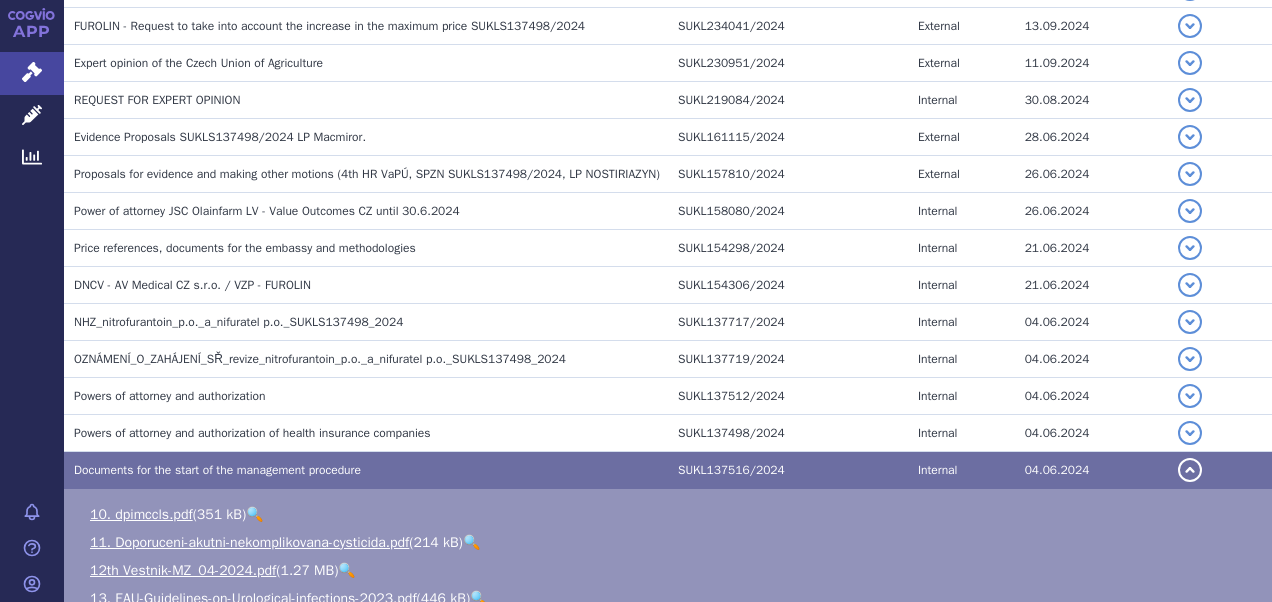 scroll, scrollTop: 1099, scrollLeft: 0, axis: vertical 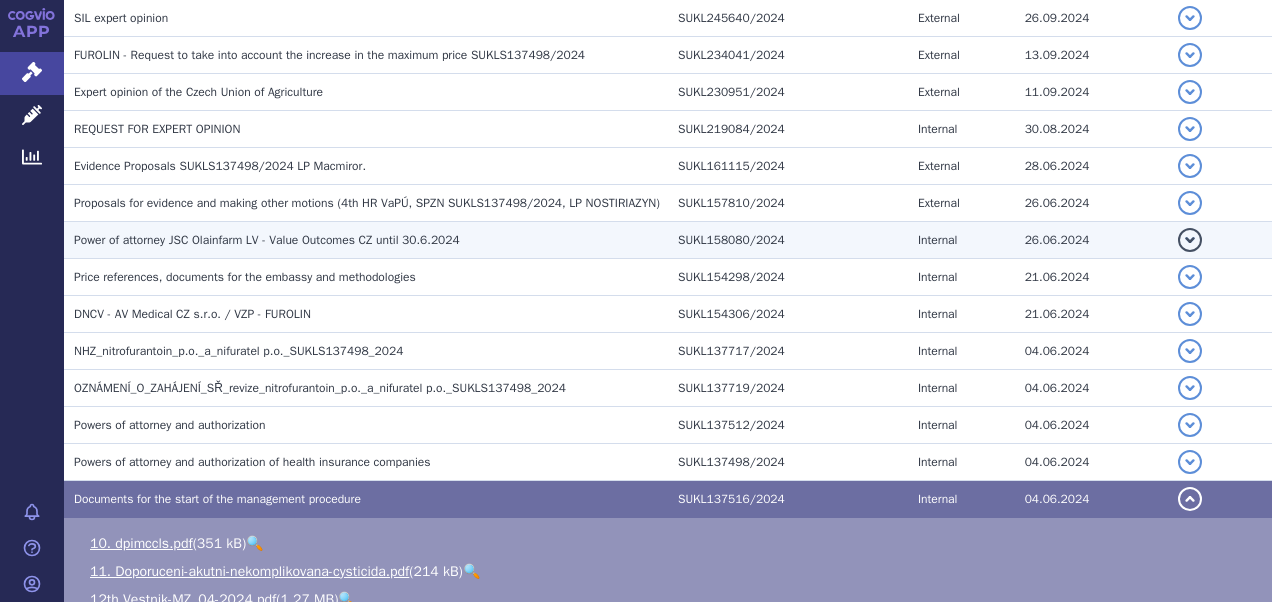 click on "Power of attorney JSC Olainfarm LV - Value Outcomes CZ until 30.6.2024" at bounding box center [267, 240] 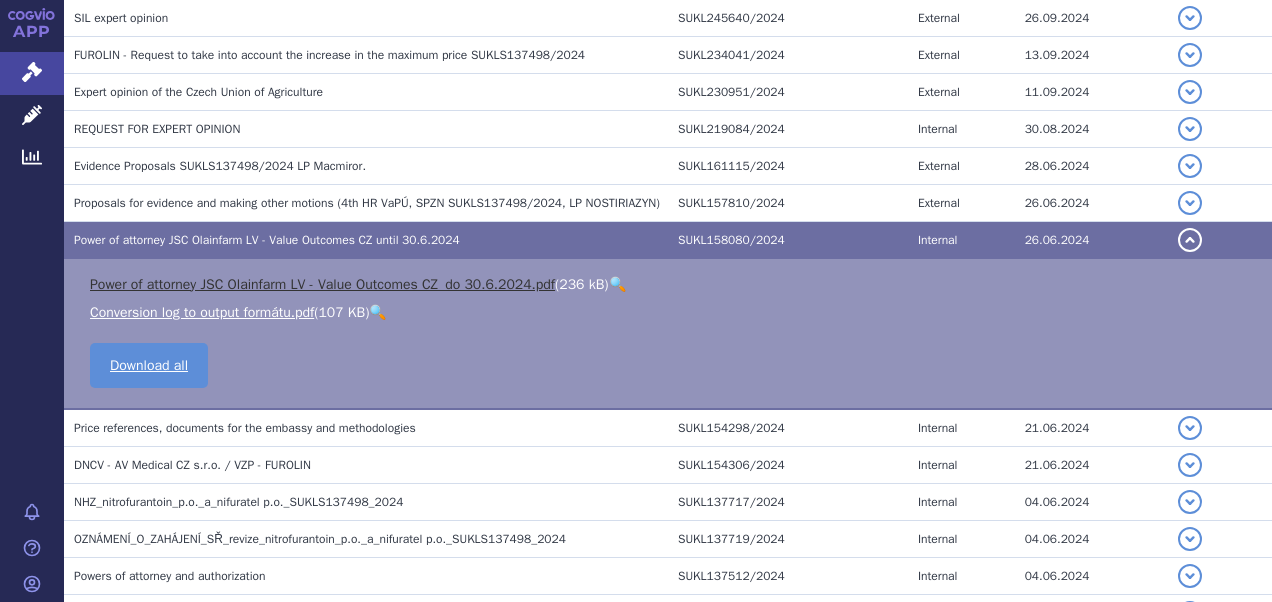 click on "Power of attorney JSC Olainfarm LV - Value Outcomes CZ_do 30.6.2024.pdf" at bounding box center (322, 284) 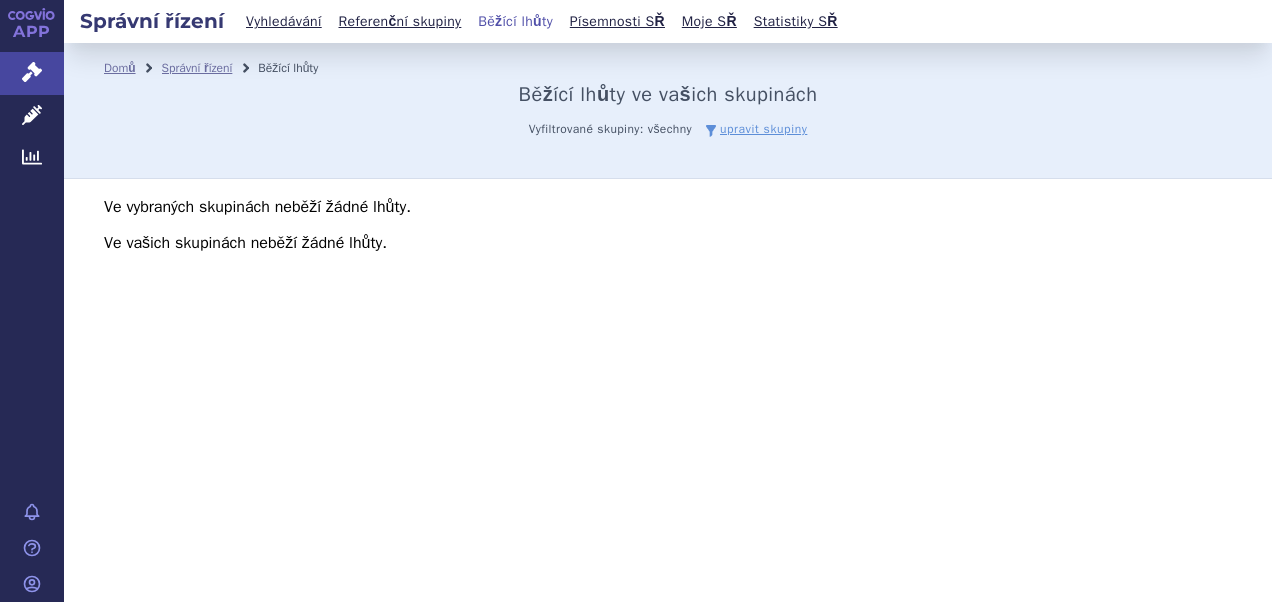 scroll, scrollTop: 0, scrollLeft: 0, axis: both 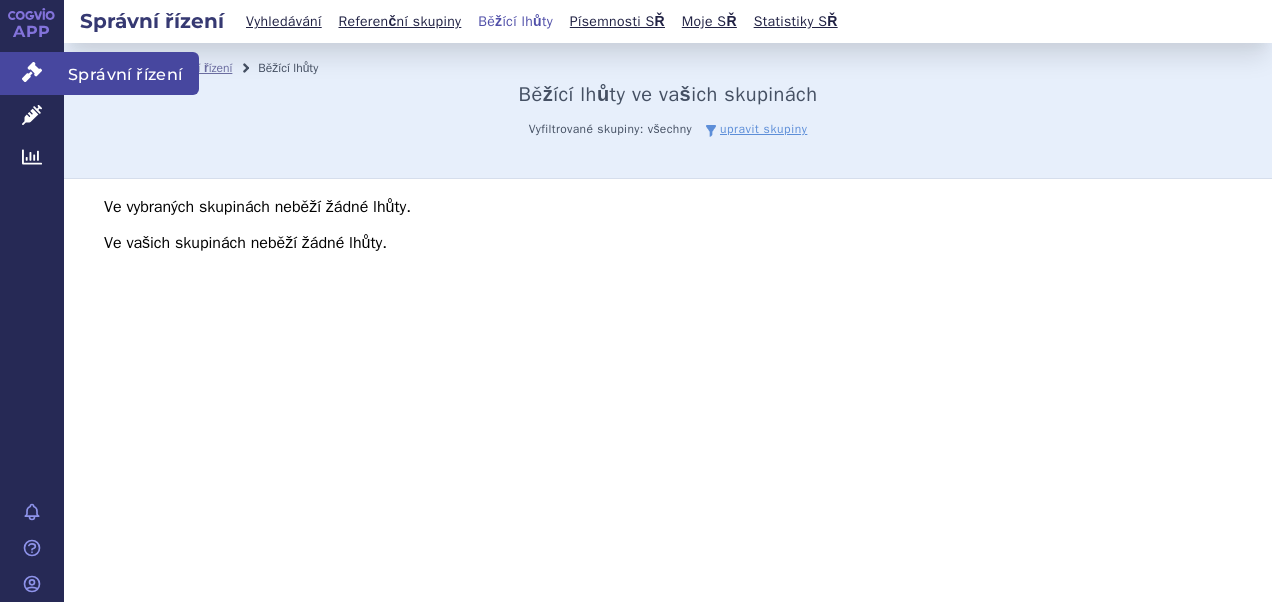 drag, startPoint x: 130, startPoint y: 68, endPoint x: 122, endPoint y: 75, distance: 10.630146 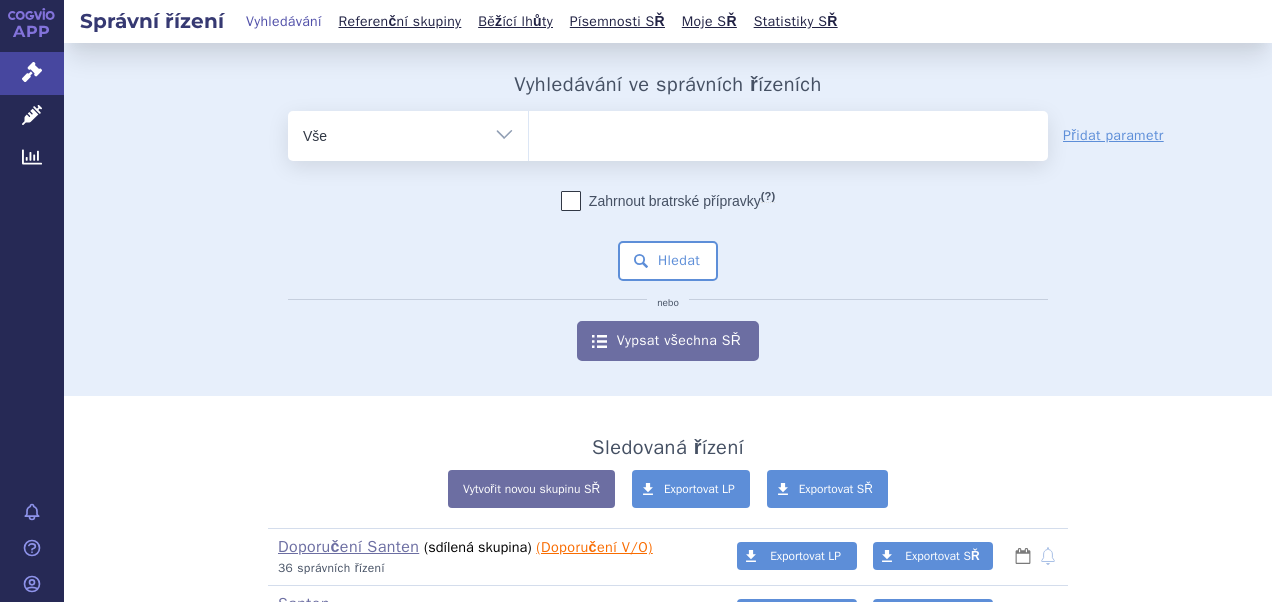 scroll, scrollTop: 0, scrollLeft: 0, axis: both 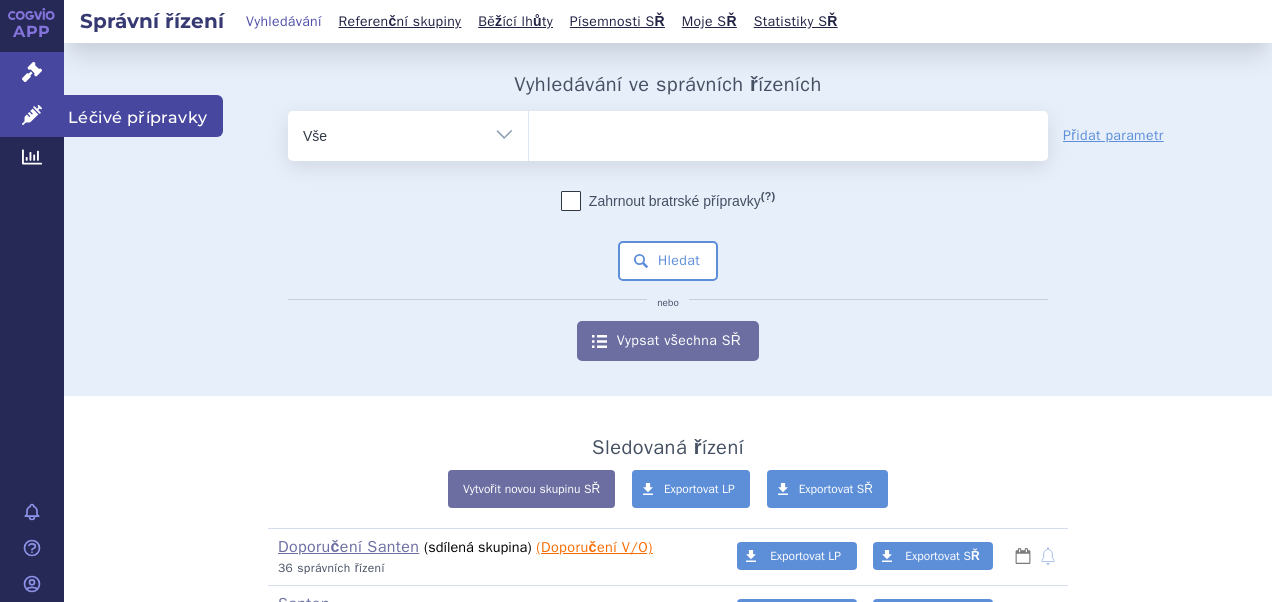 click on "Léčivé přípravky" at bounding box center (143, 116) 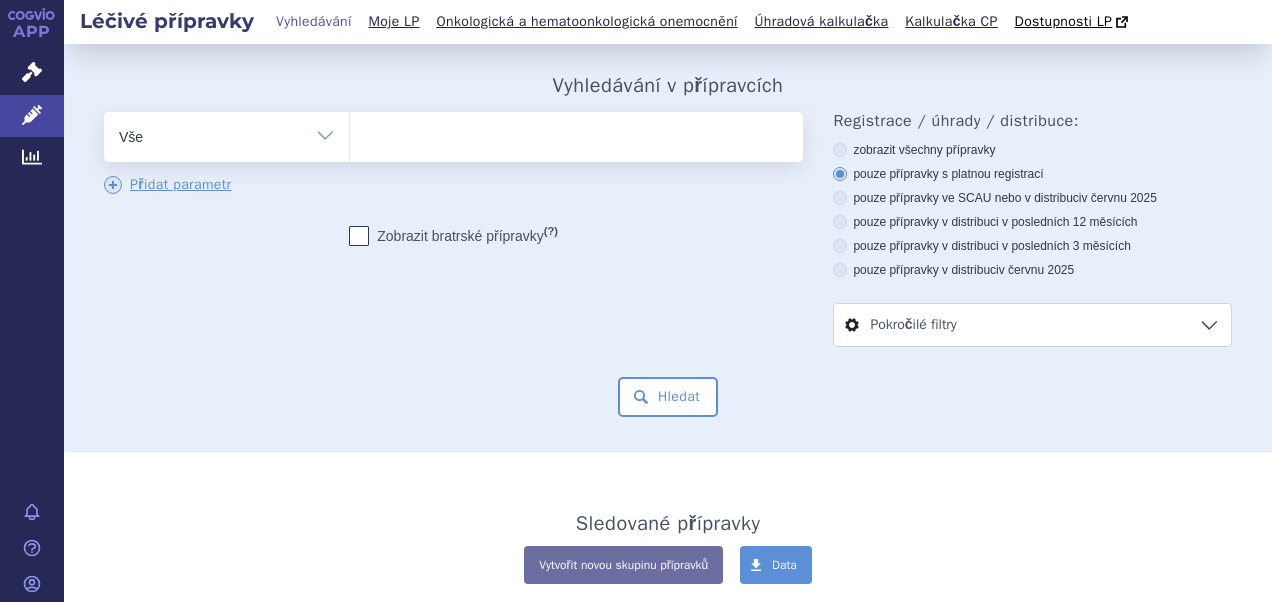 scroll, scrollTop: 0, scrollLeft: 0, axis: both 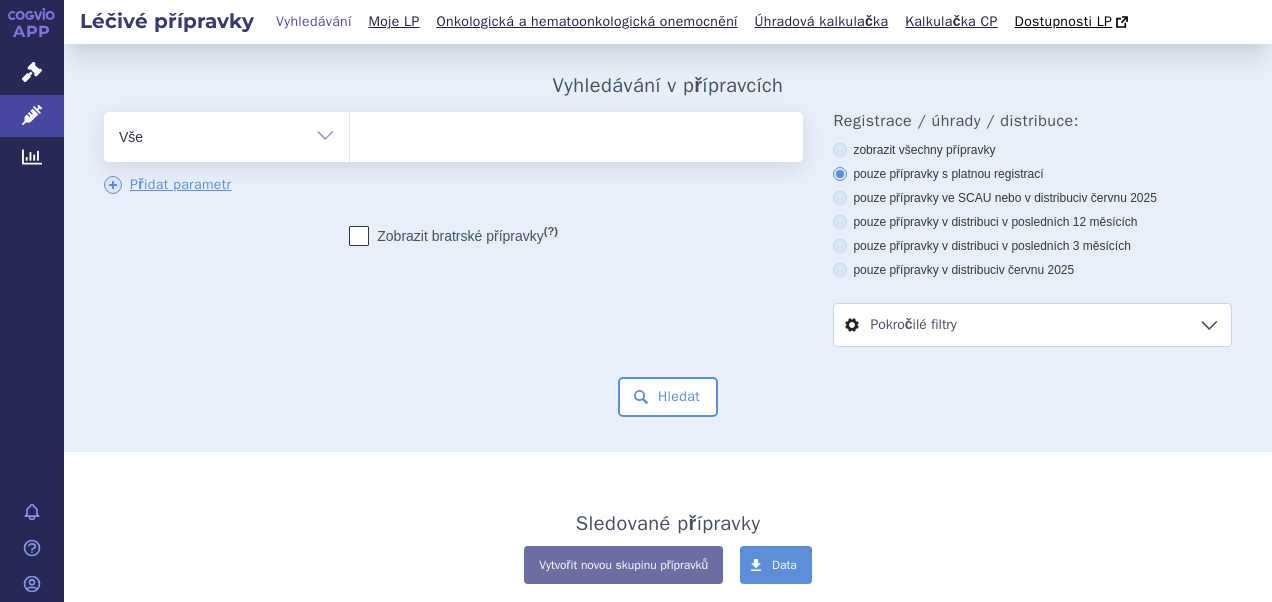 click at bounding box center [574, 133] 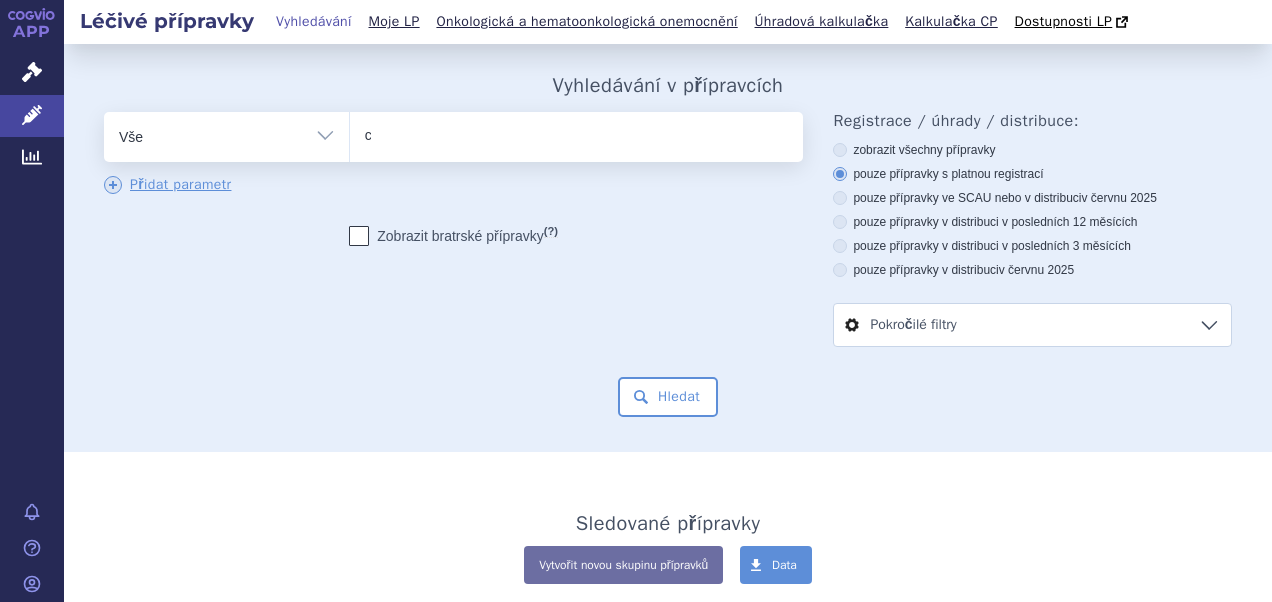 type on "ca" 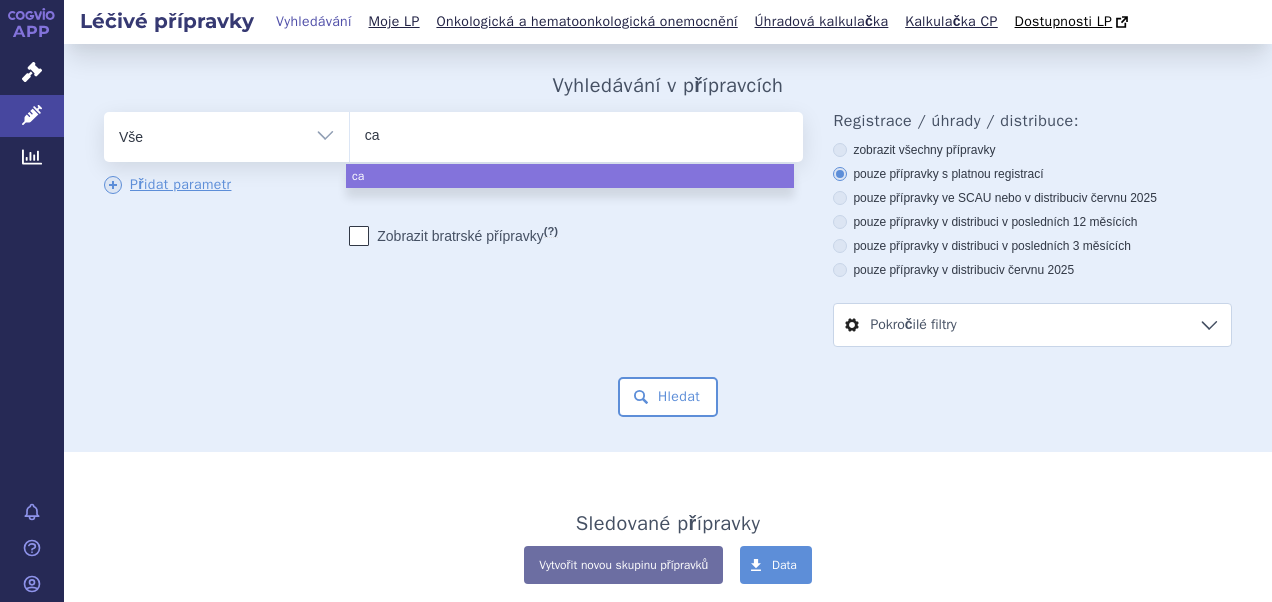 type on "cat" 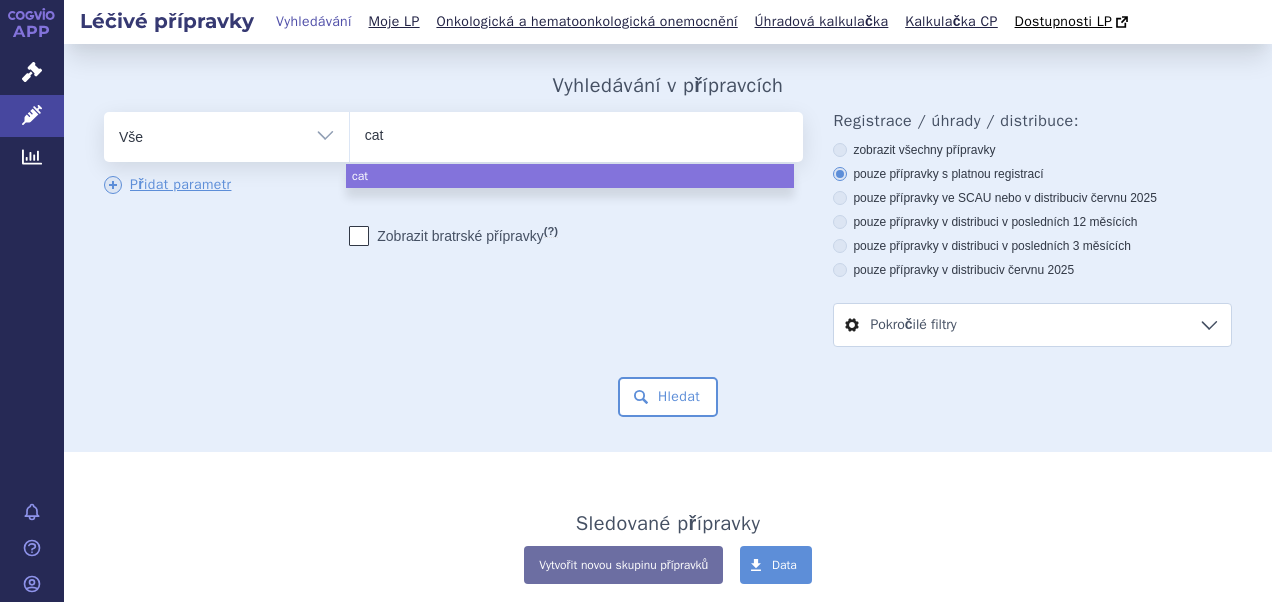 type on "cati" 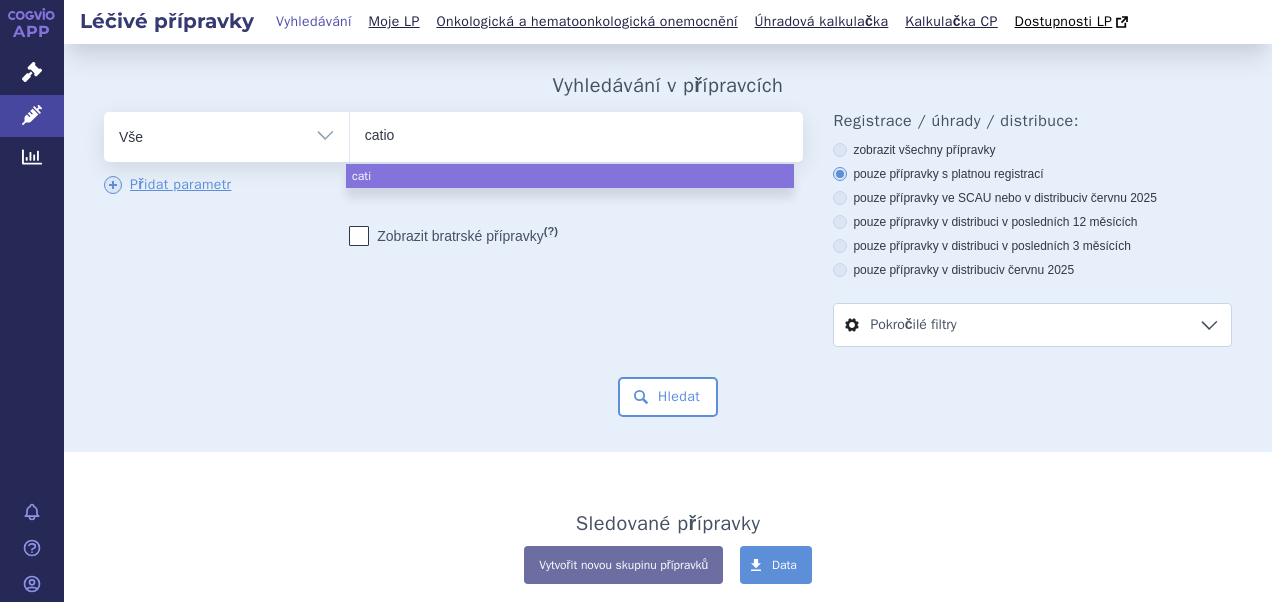 type on "catiol" 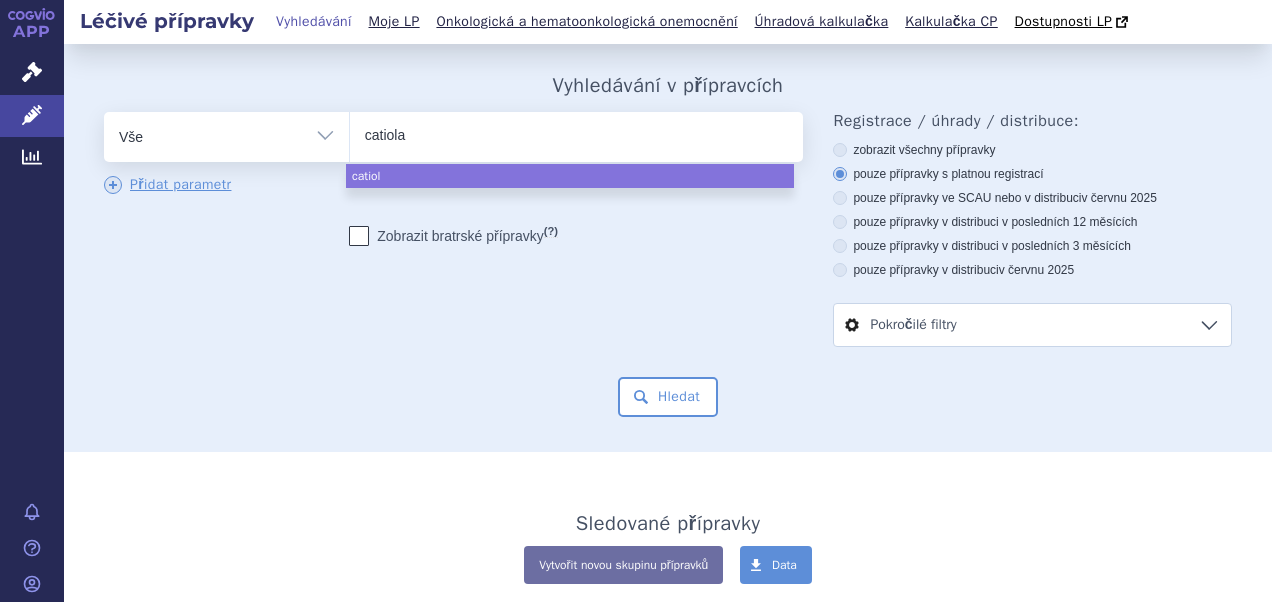 type on "catiolan" 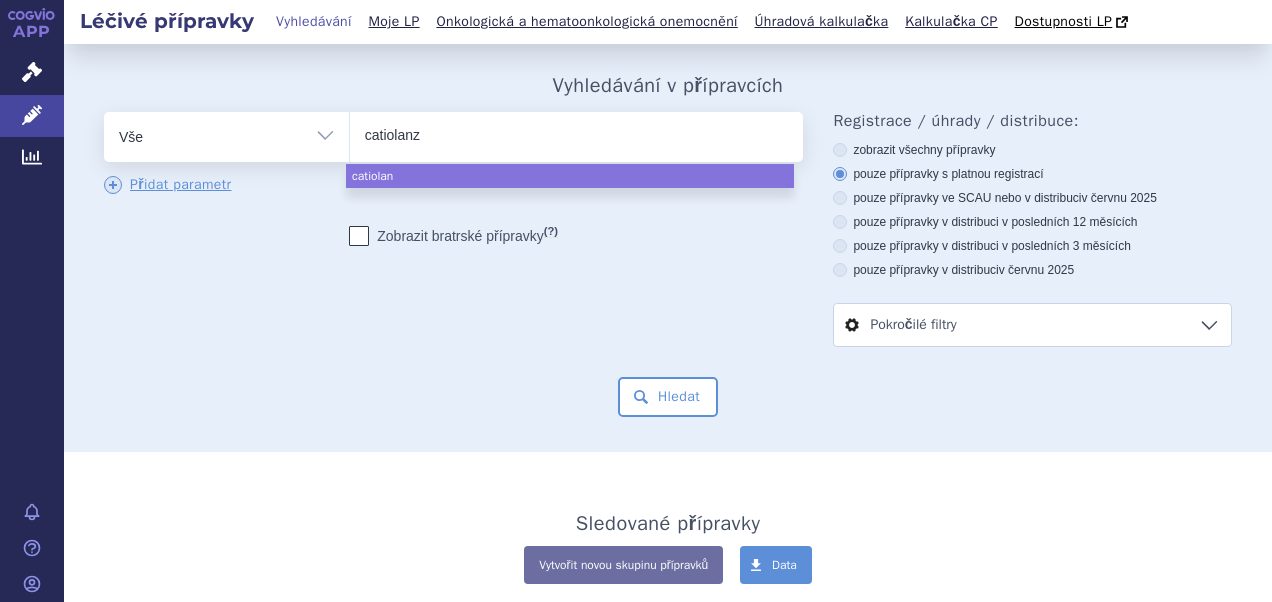 type on "catiolanze" 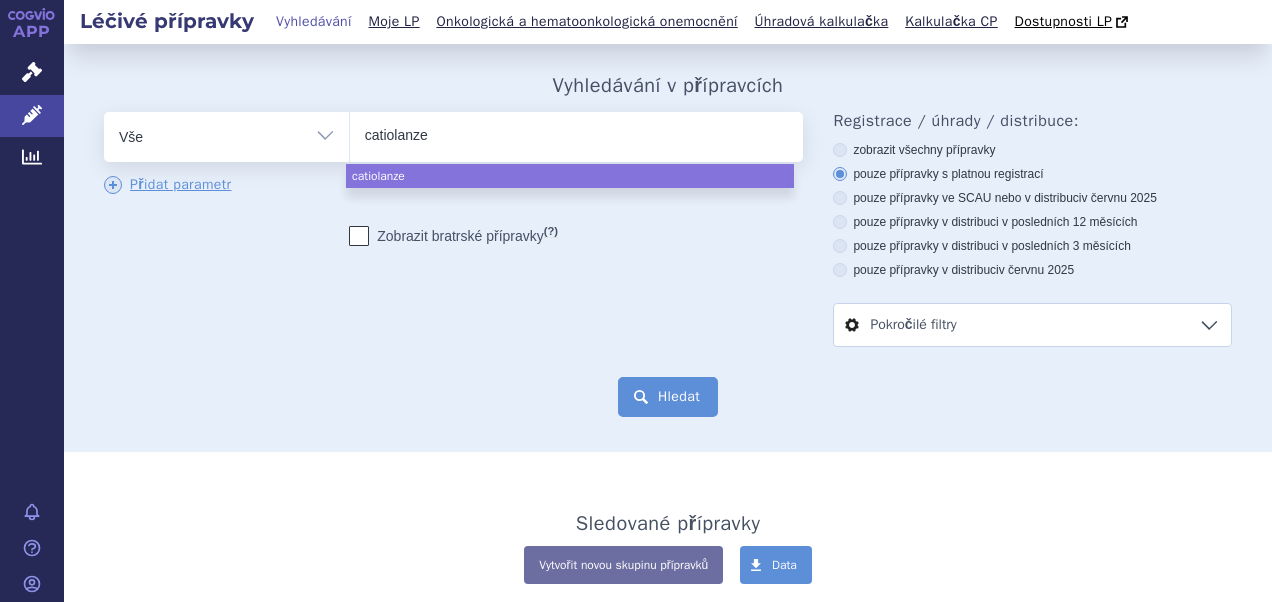 select on "catiolanze" 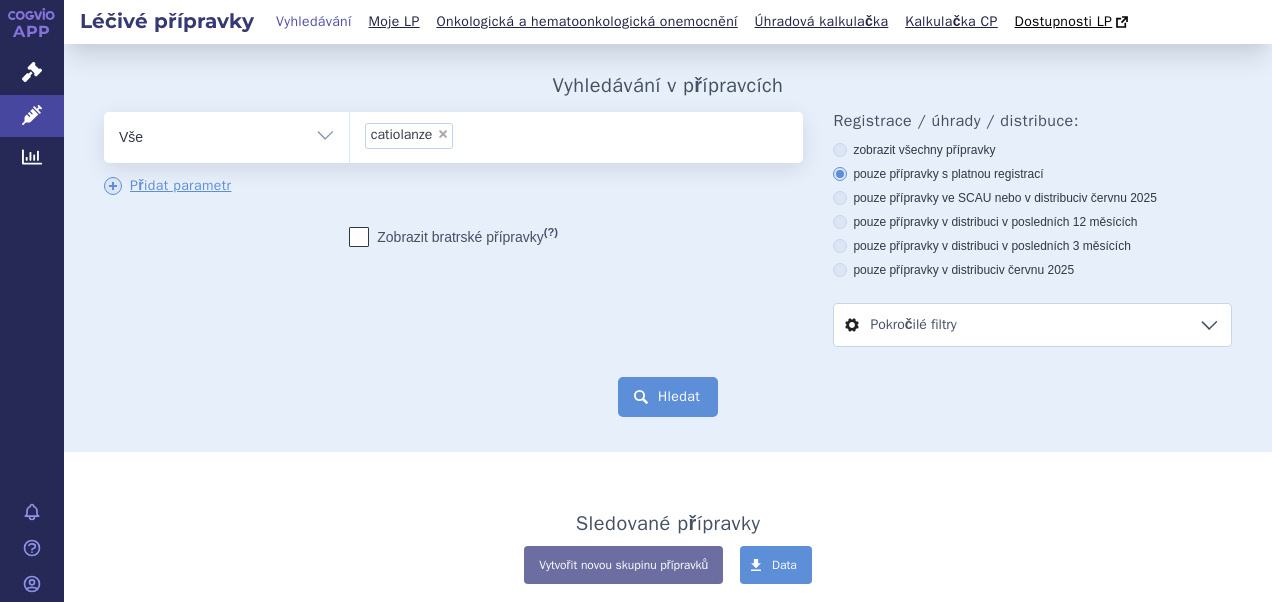 click on "Hledat" at bounding box center (668, 397) 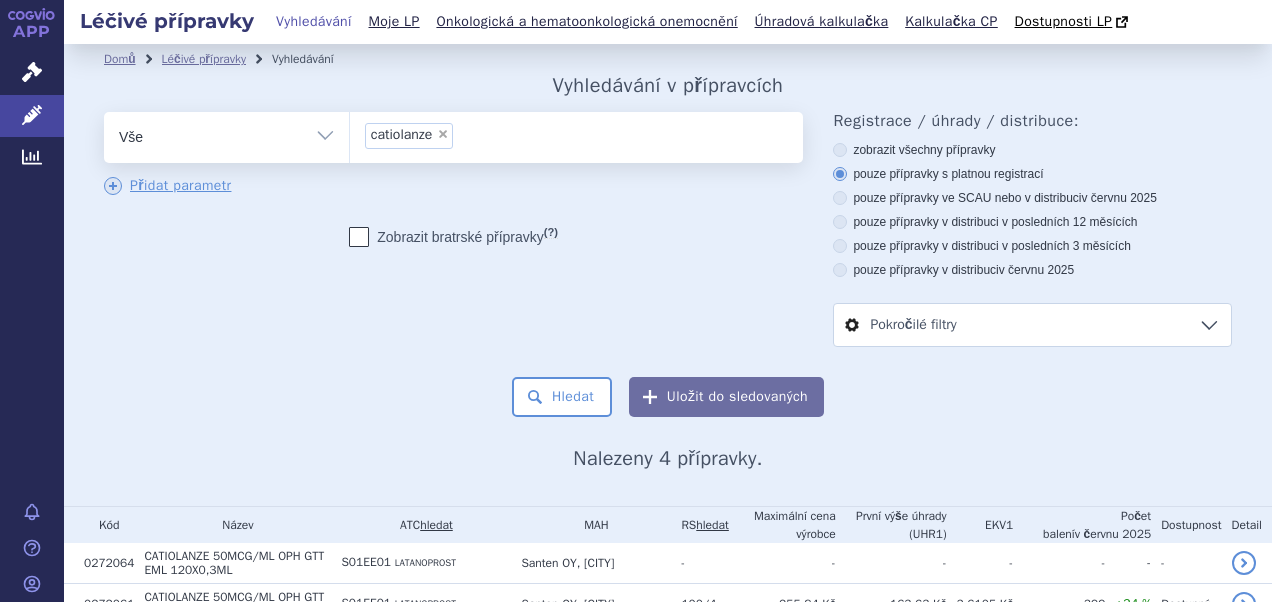 scroll, scrollTop: 0, scrollLeft: 0, axis: both 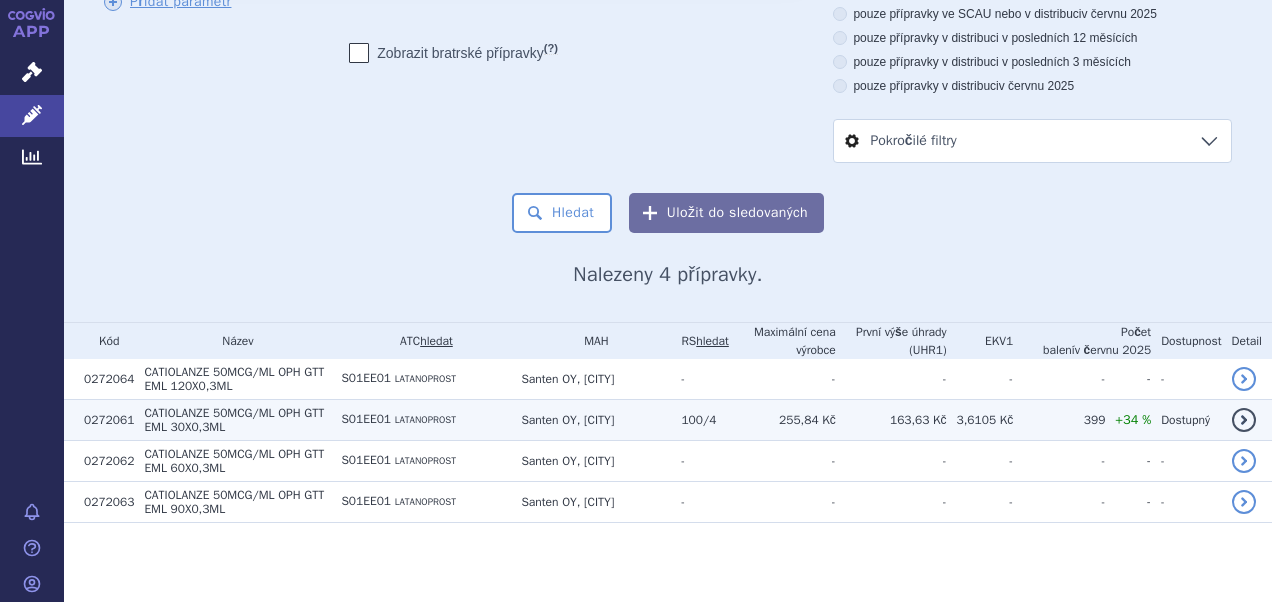 click on "163,63 Kč" at bounding box center (891, 419) 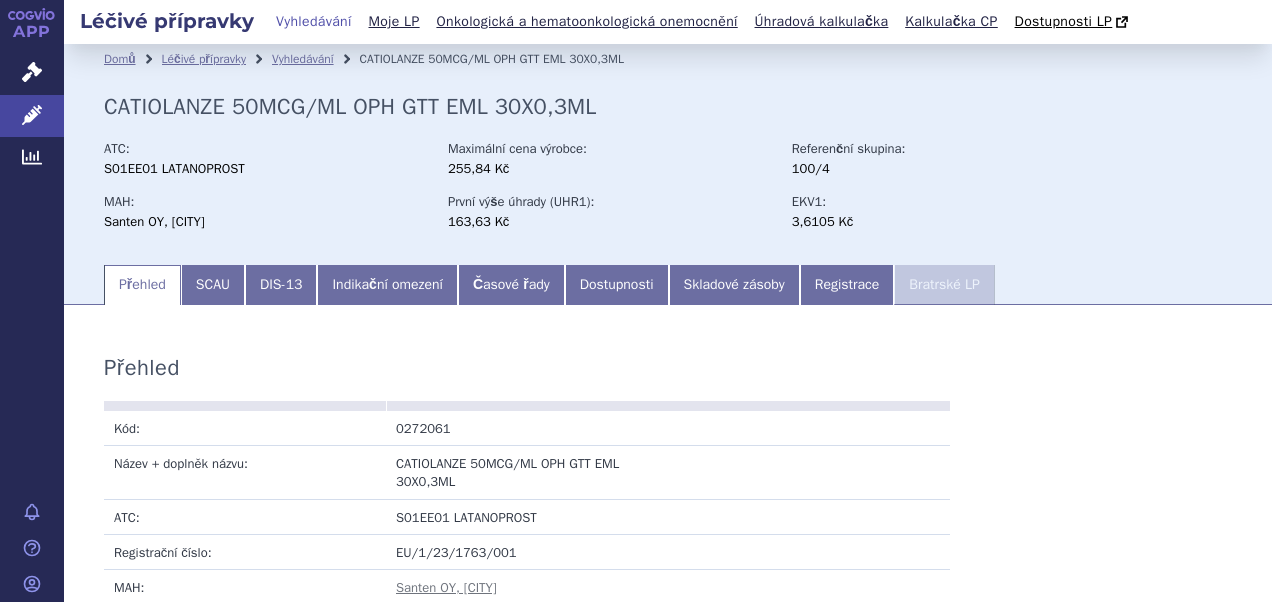 scroll, scrollTop: 0, scrollLeft: 0, axis: both 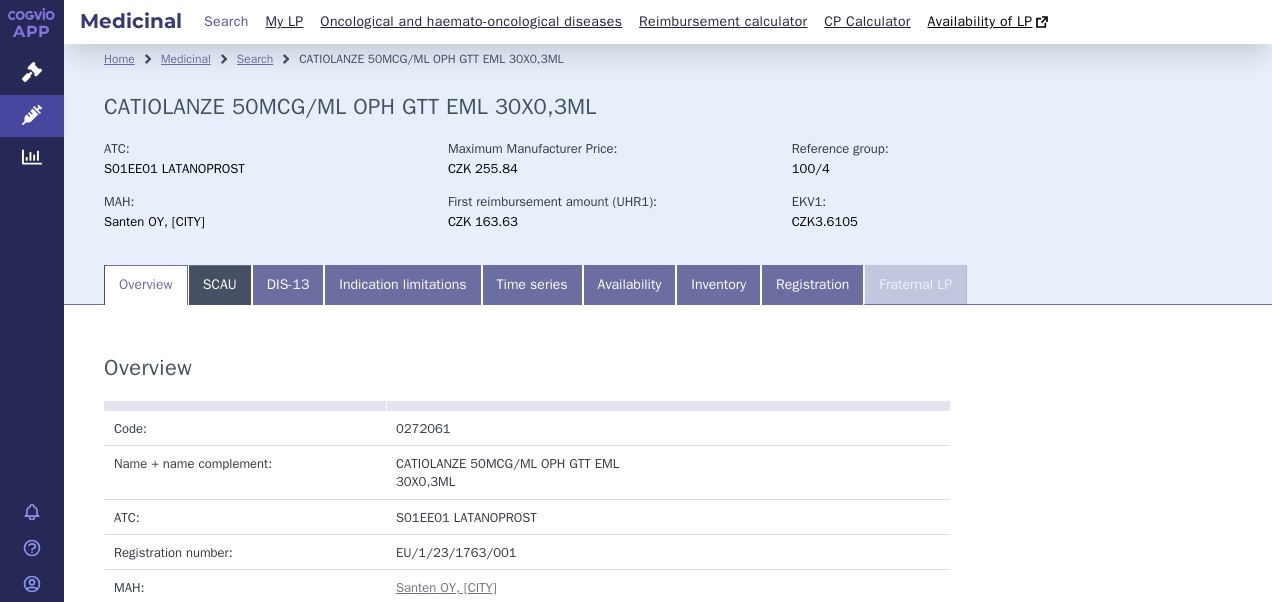 click on "SCAU" at bounding box center (220, 285) 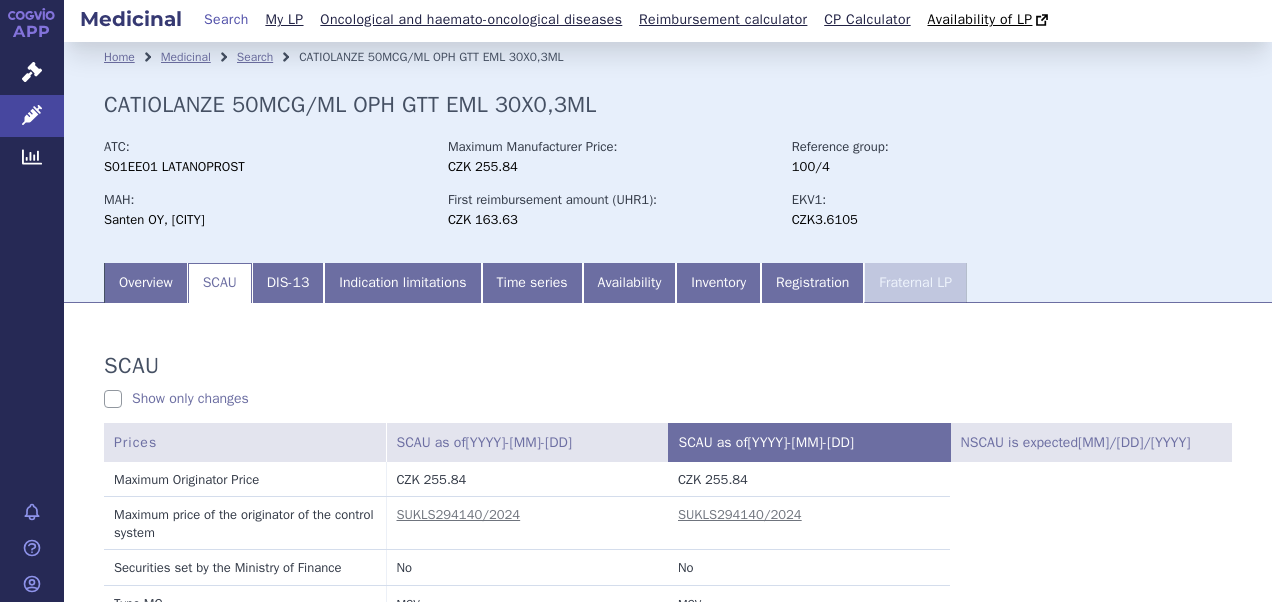scroll, scrollTop: 0, scrollLeft: 0, axis: both 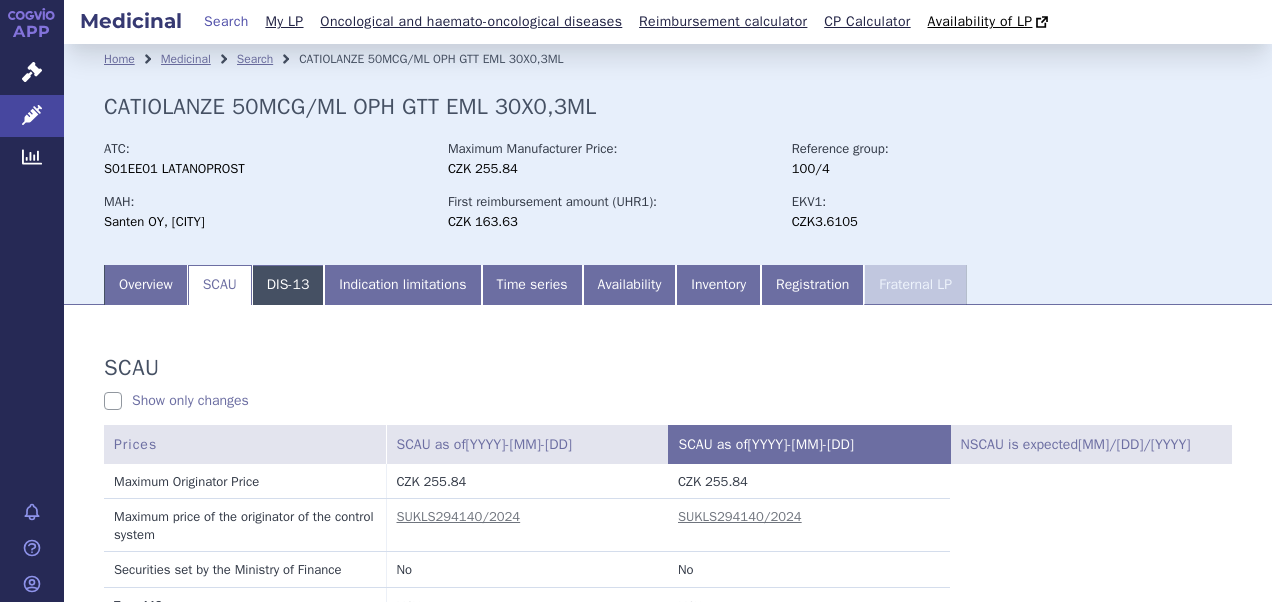 click on "DIS-13" at bounding box center (288, 285) 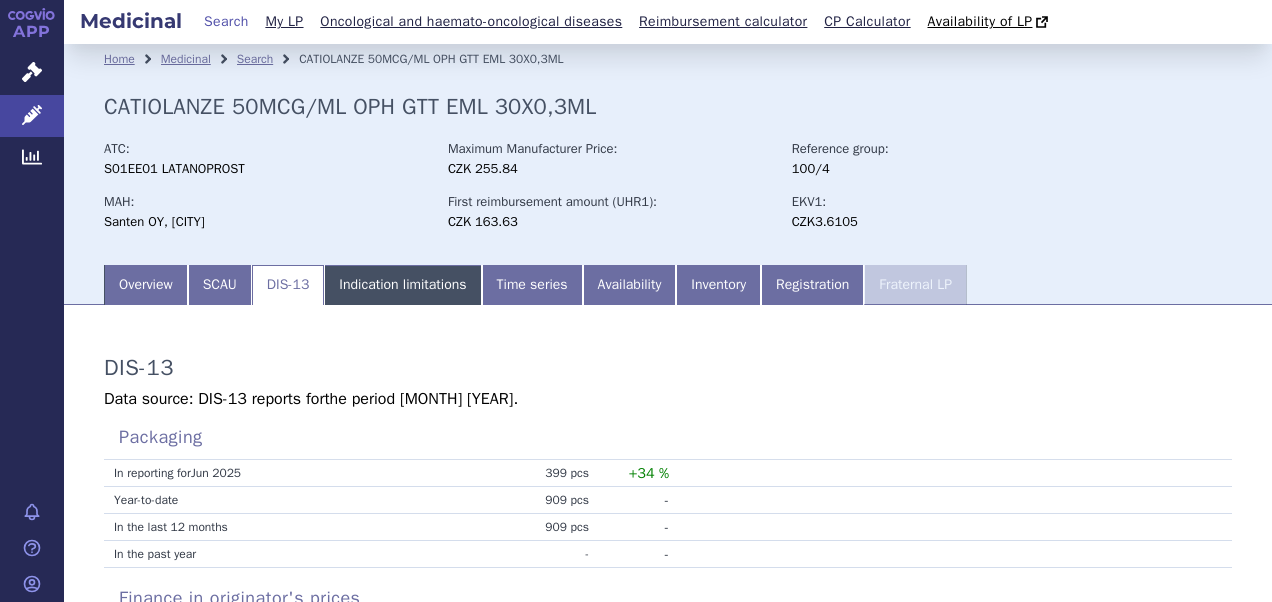 click on "Indication limitations" at bounding box center (402, 285) 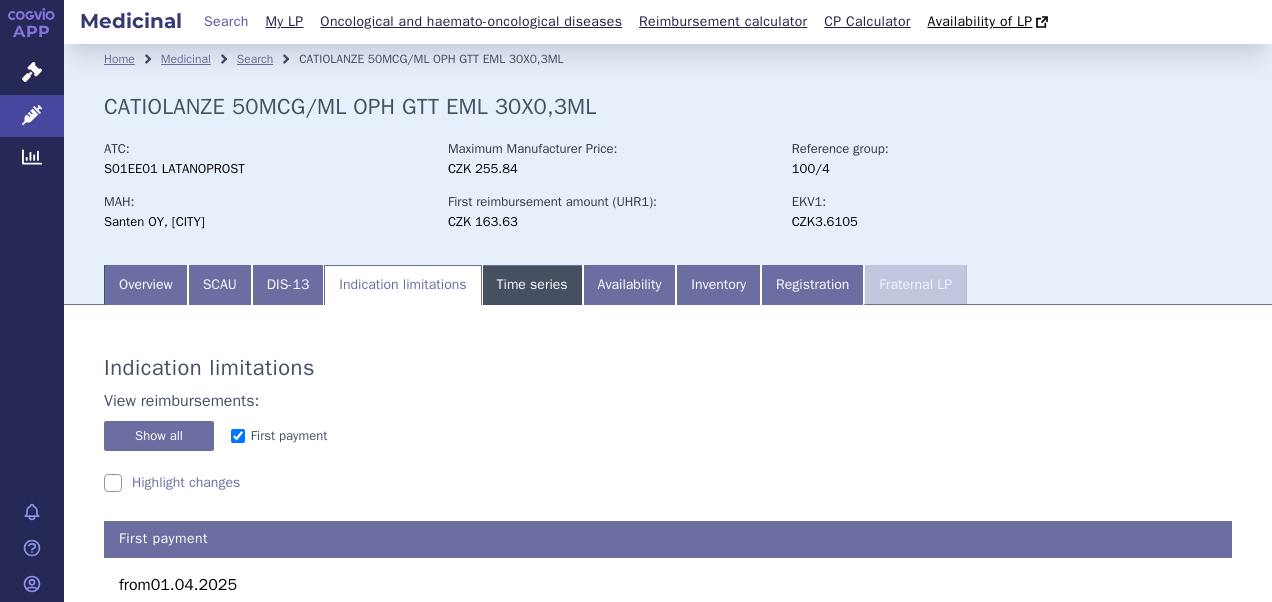 click on "Time series" at bounding box center [532, 285] 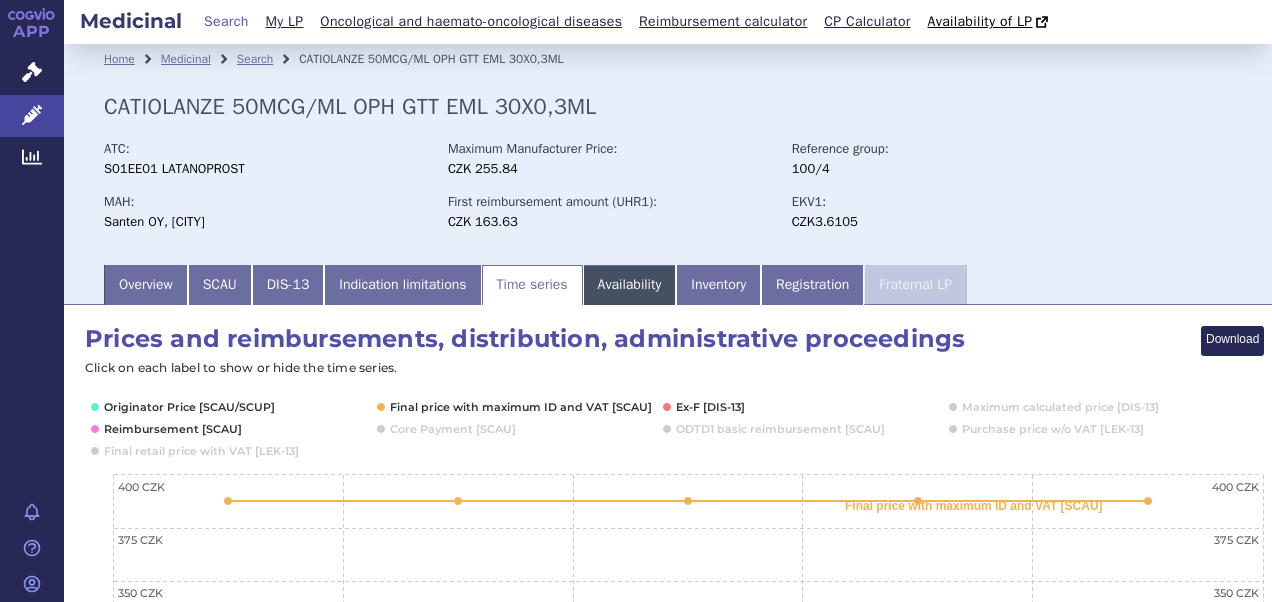 click on "Availability" at bounding box center (630, 285) 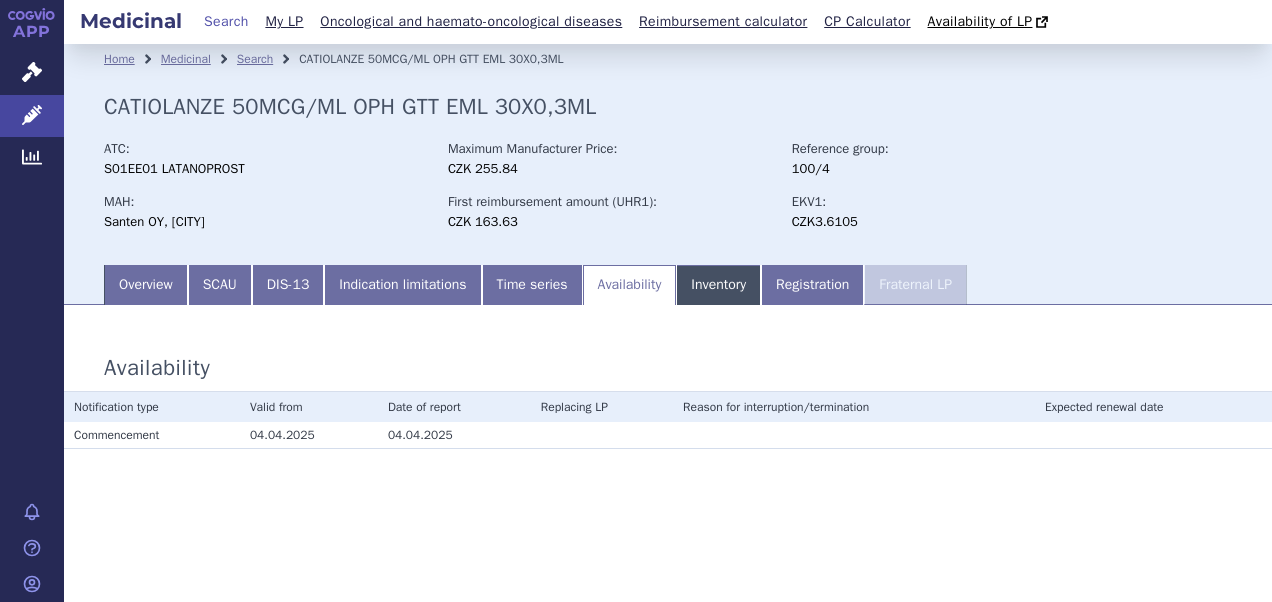 click on "Inventory" at bounding box center [718, 285] 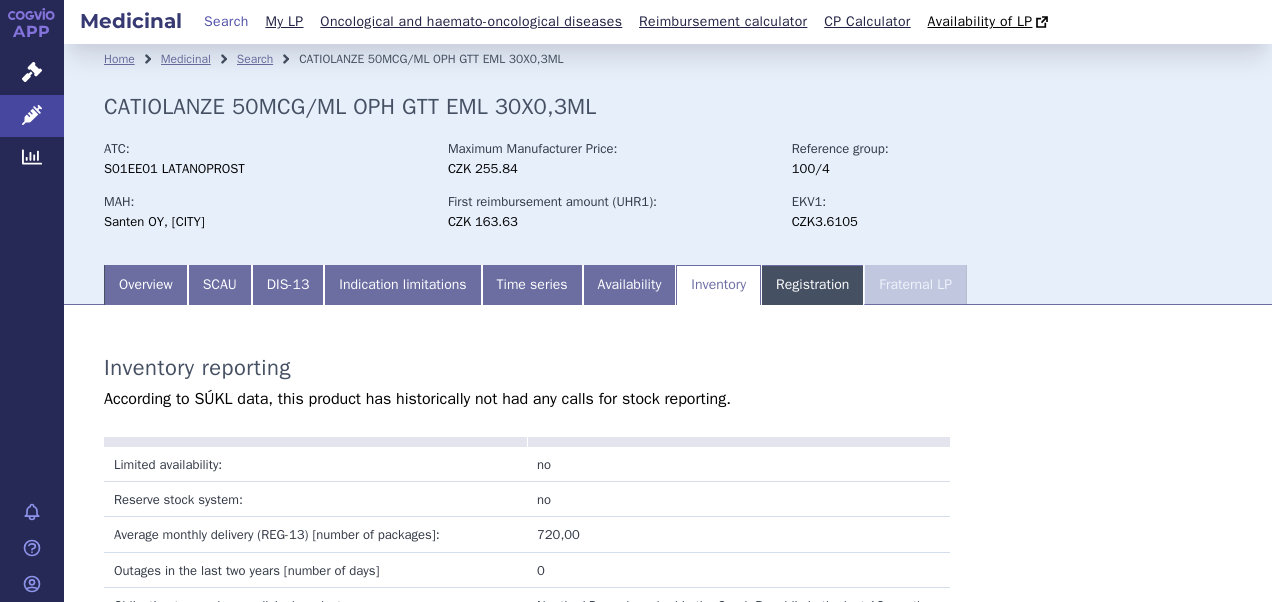 click on "Registration" at bounding box center (812, 285) 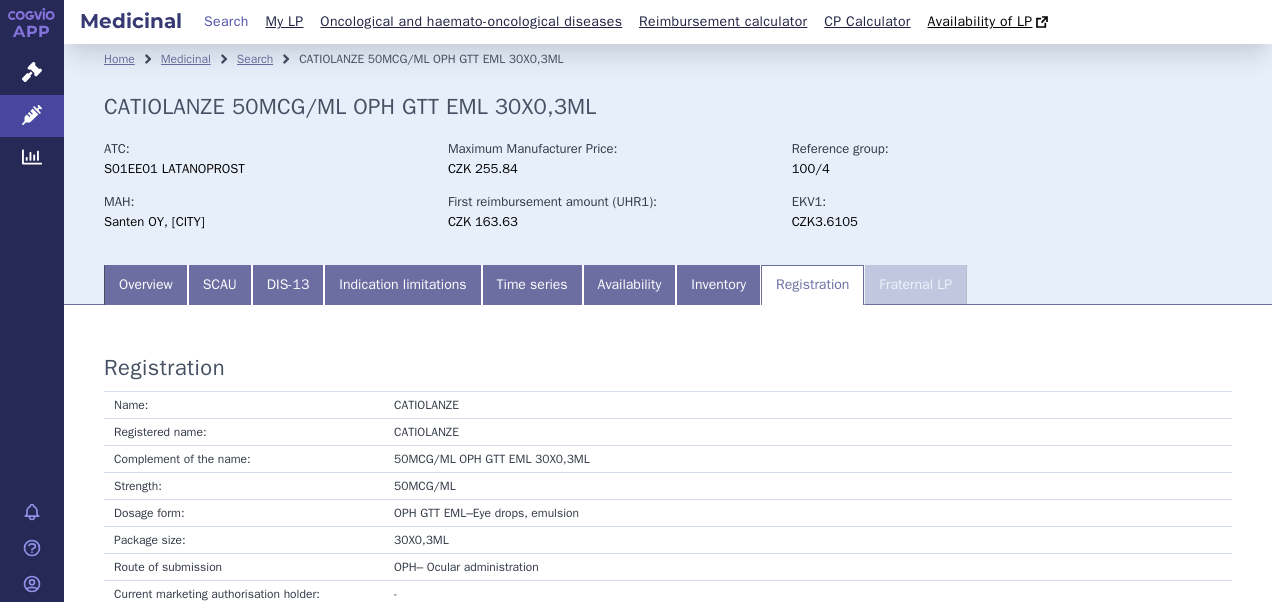 click on "Fraternal LP" at bounding box center (915, 285) 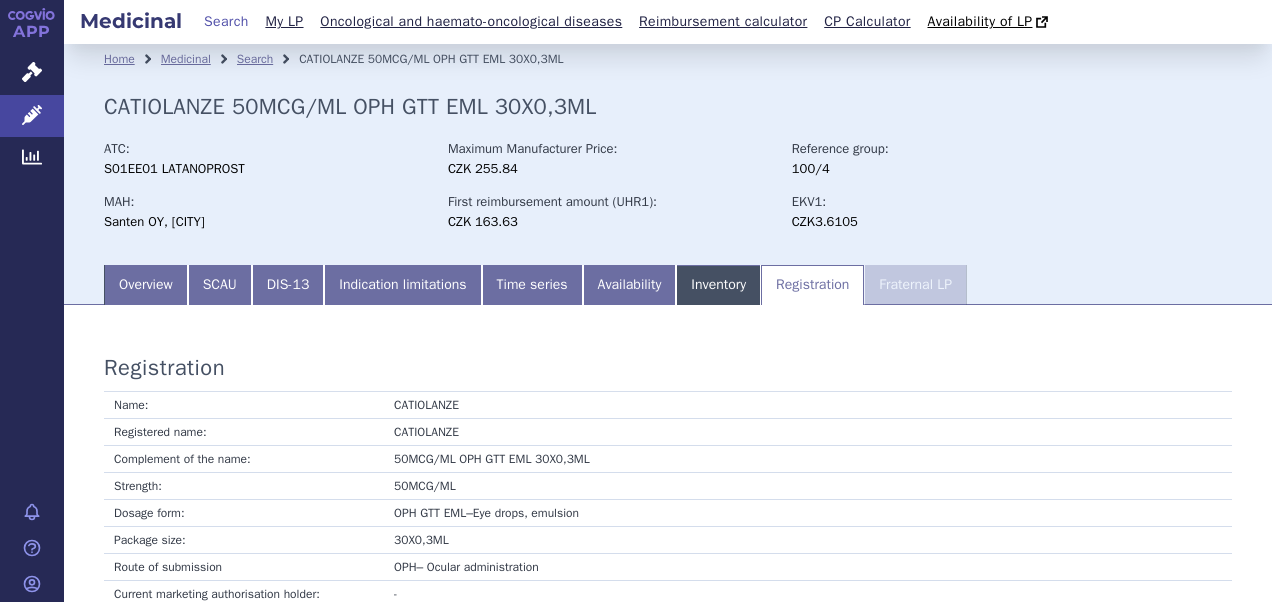 click on "Inventory" at bounding box center (718, 285) 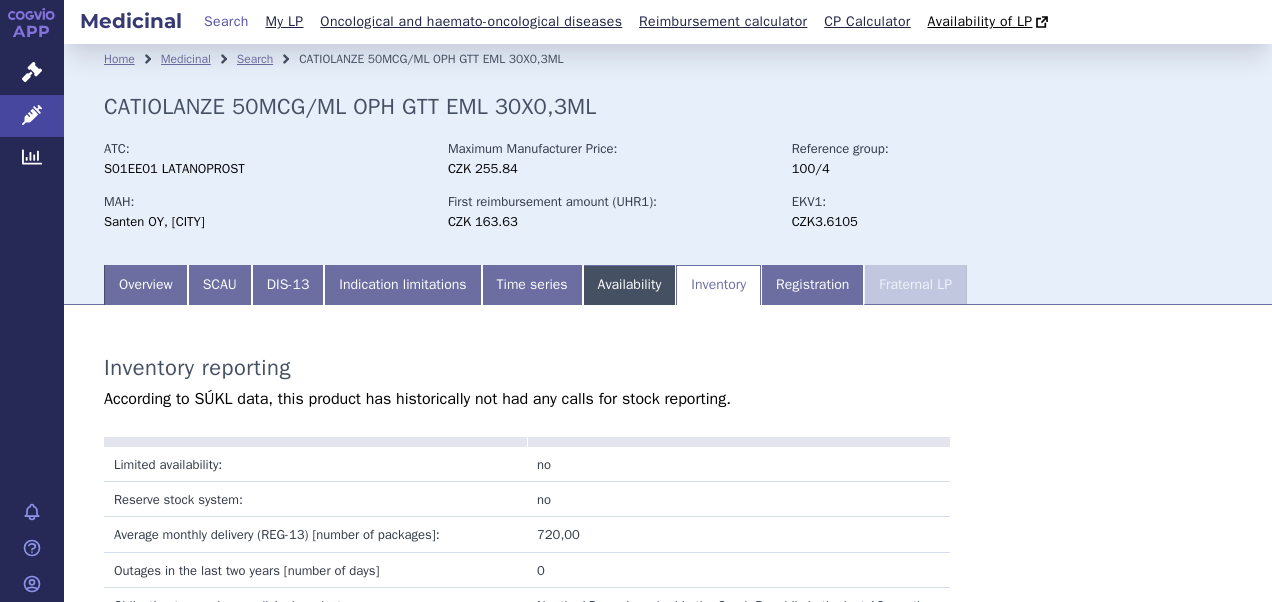 click on "Availability" at bounding box center [630, 285] 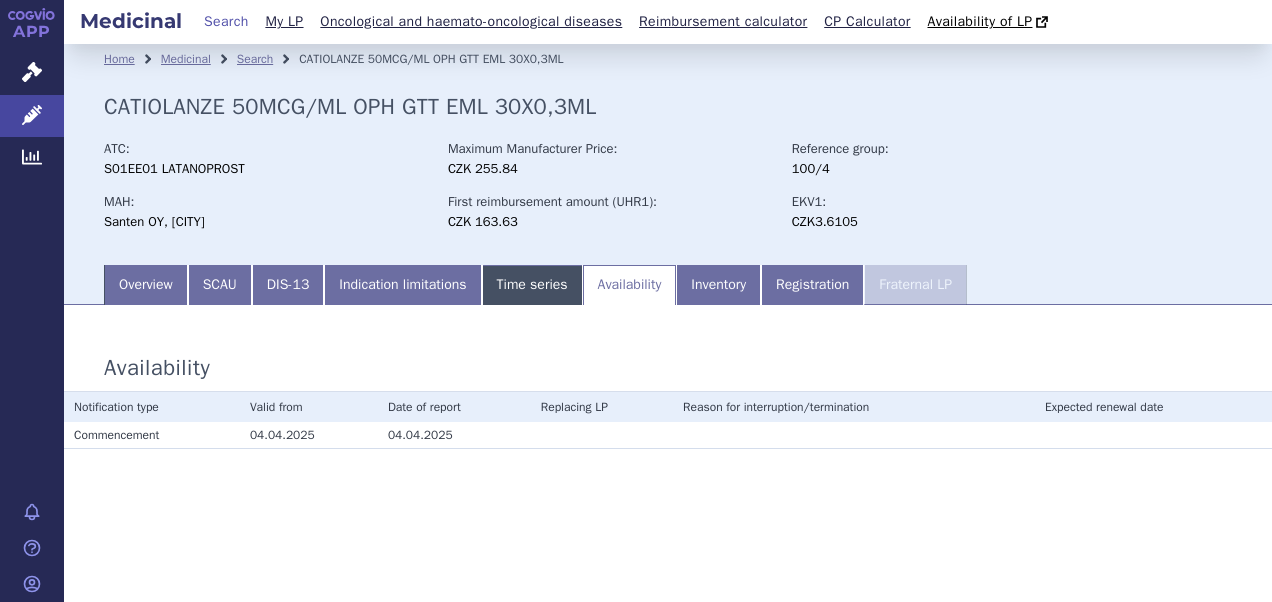 click on "Time series" at bounding box center (532, 285) 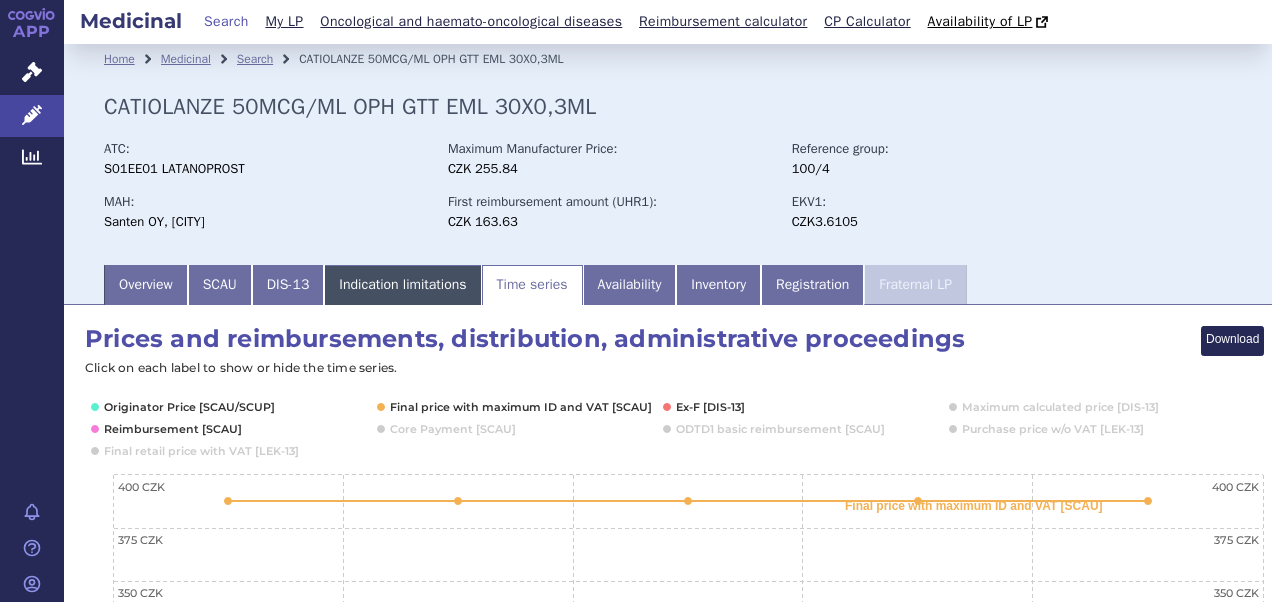 click on "Indication limitations" at bounding box center (402, 285) 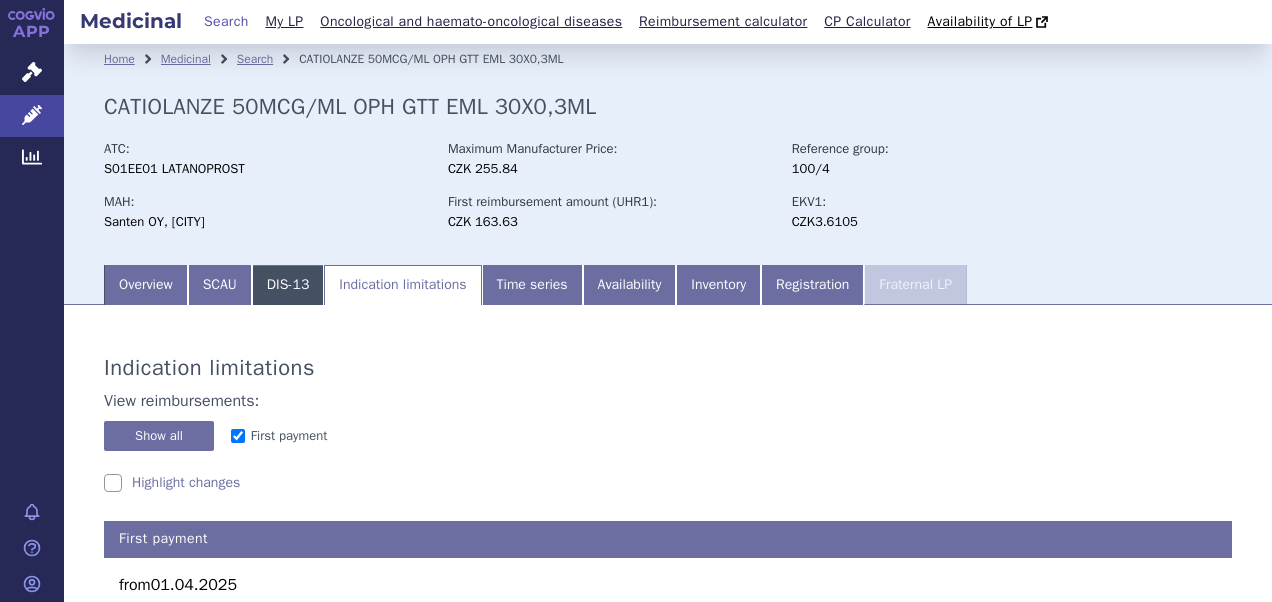 click on "DIS-13" at bounding box center (288, 285) 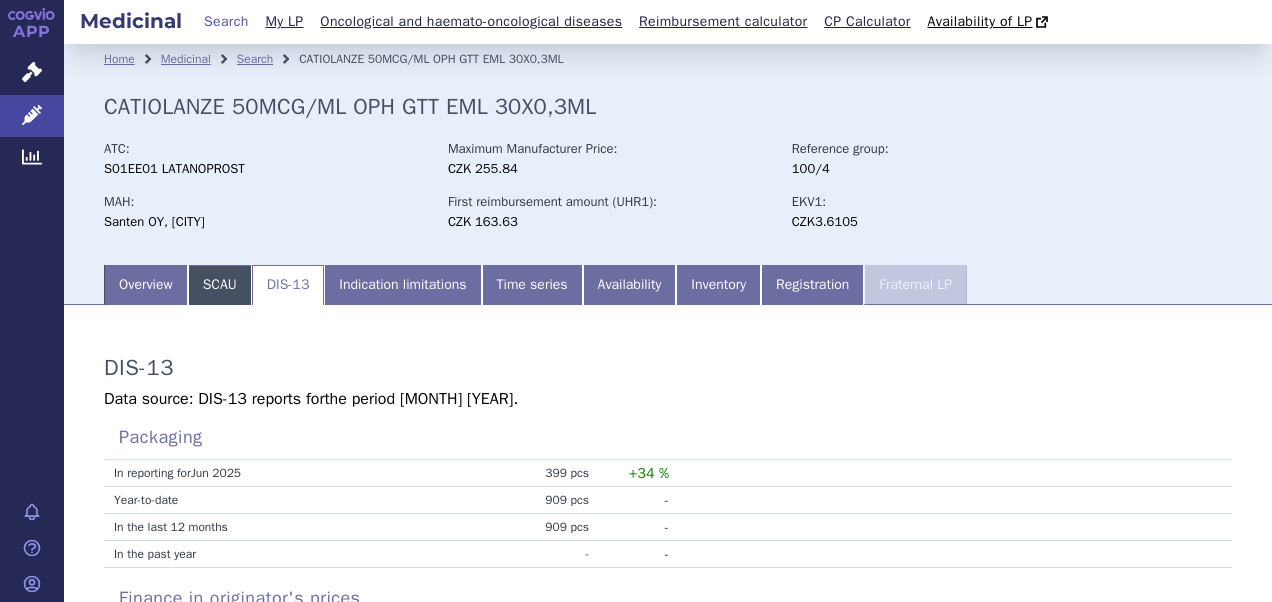click on "SCAU" at bounding box center (220, 285) 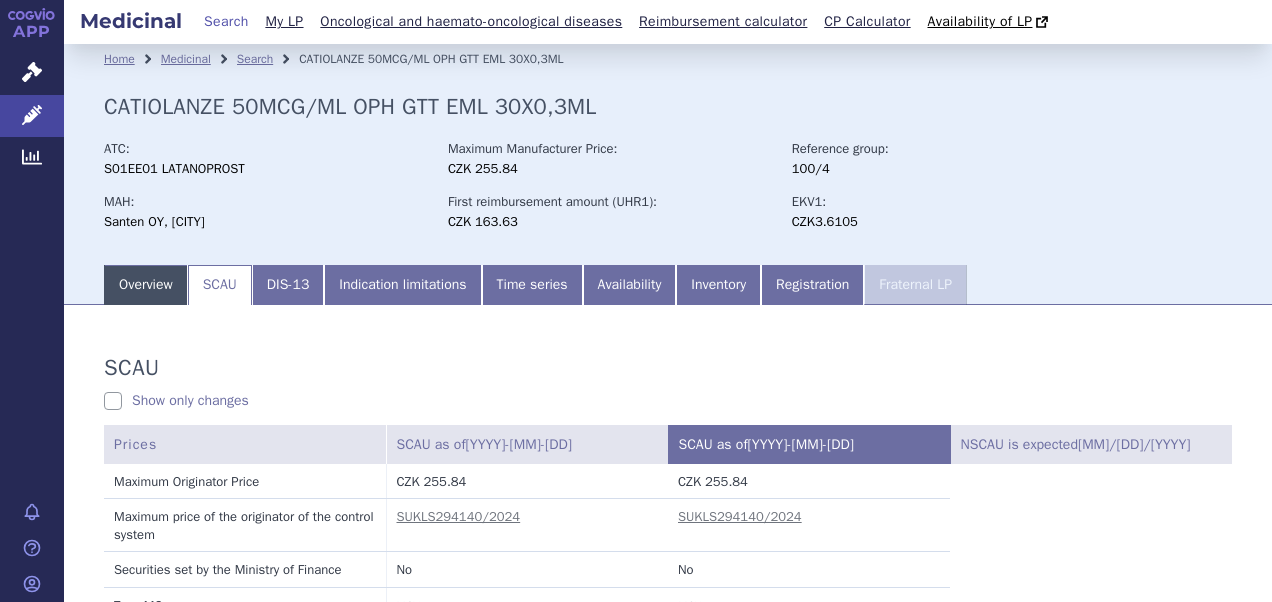 click on "Overview" at bounding box center (146, 285) 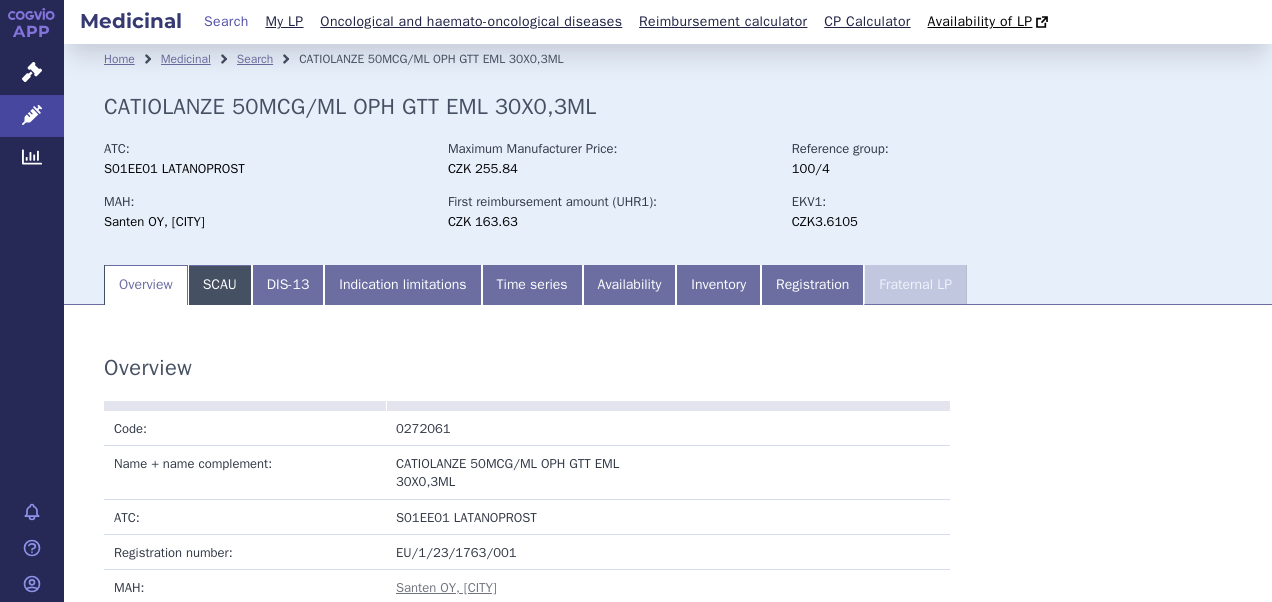 click on "SCAU" at bounding box center [220, 285] 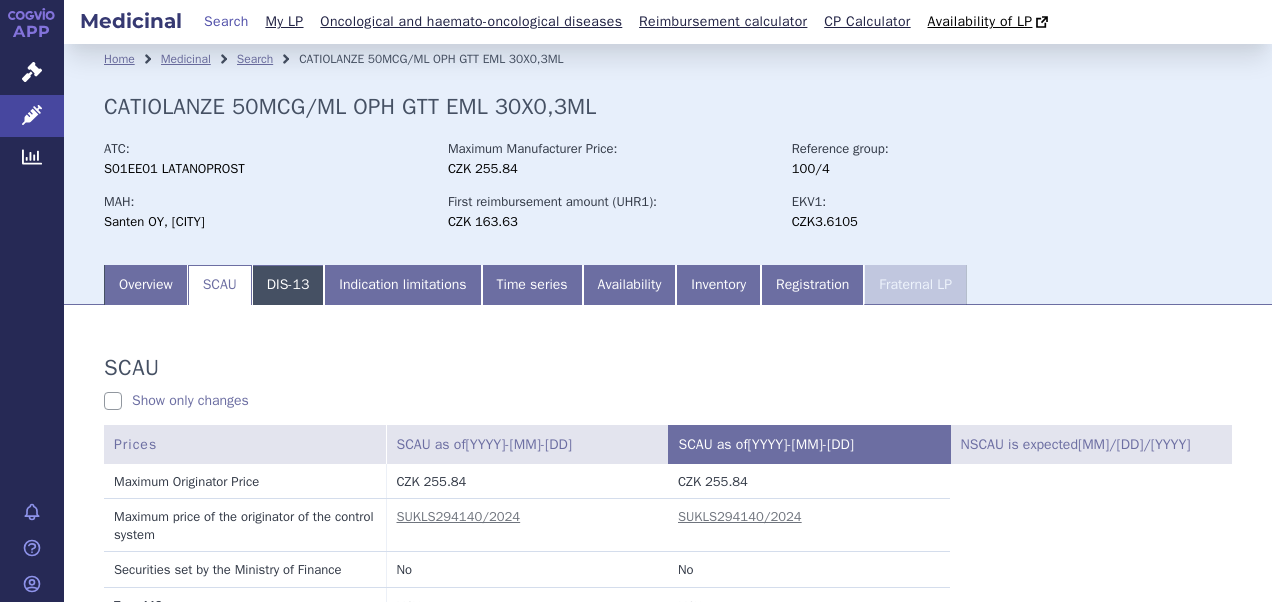 click on "DIS-13" at bounding box center (288, 285) 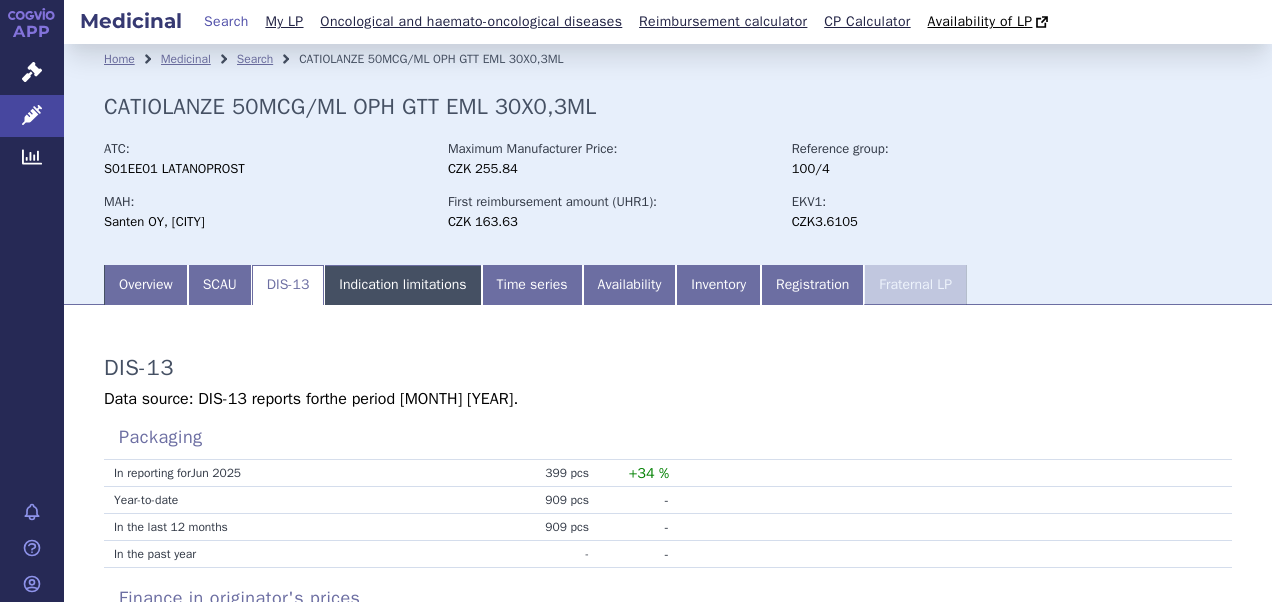 click on "Indication limitations" at bounding box center [402, 285] 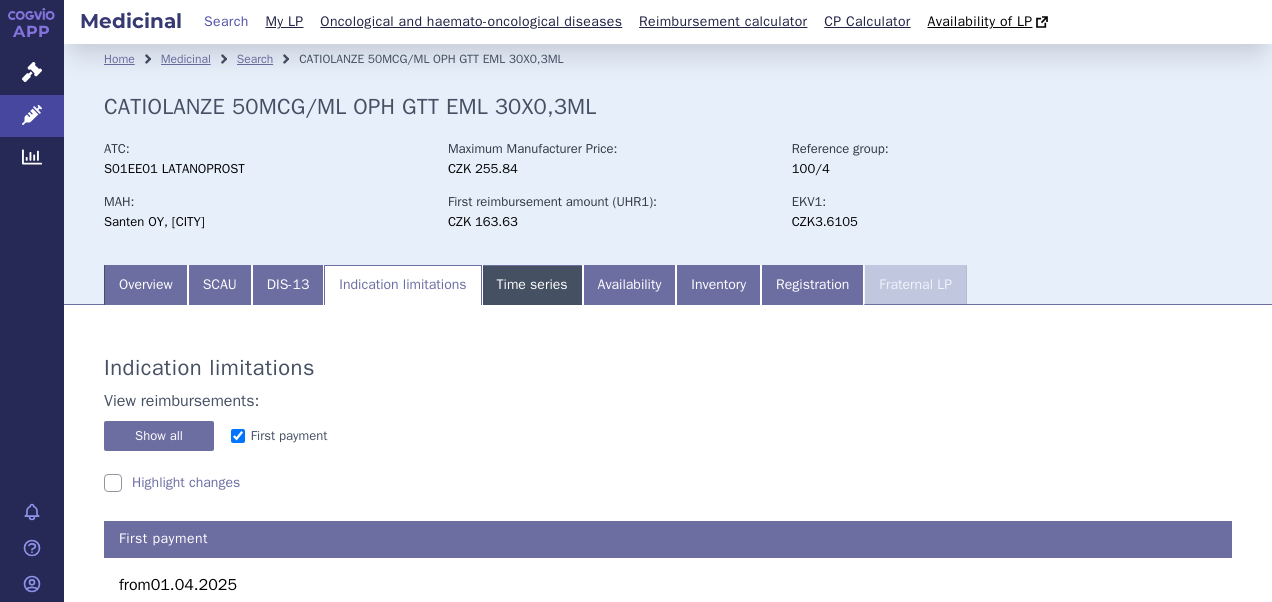 click on "Time series" at bounding box center (532, 285) 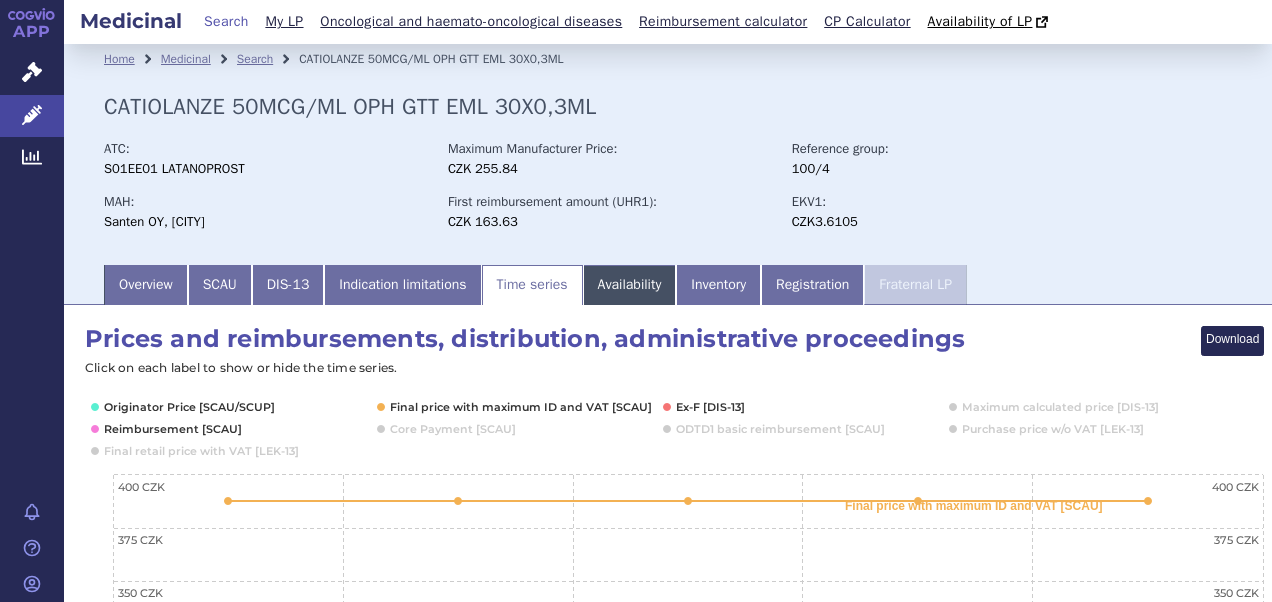 click on "Availability" at bounding box center [630, 285] 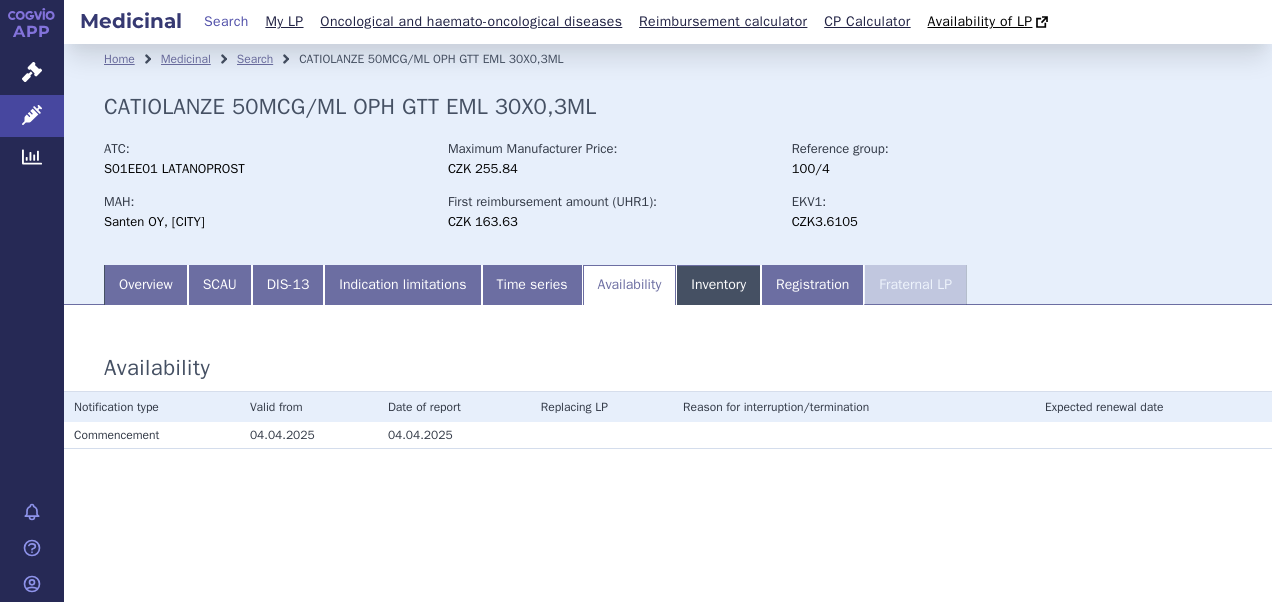 click on "Inventory" at bounding box center (718, 285) 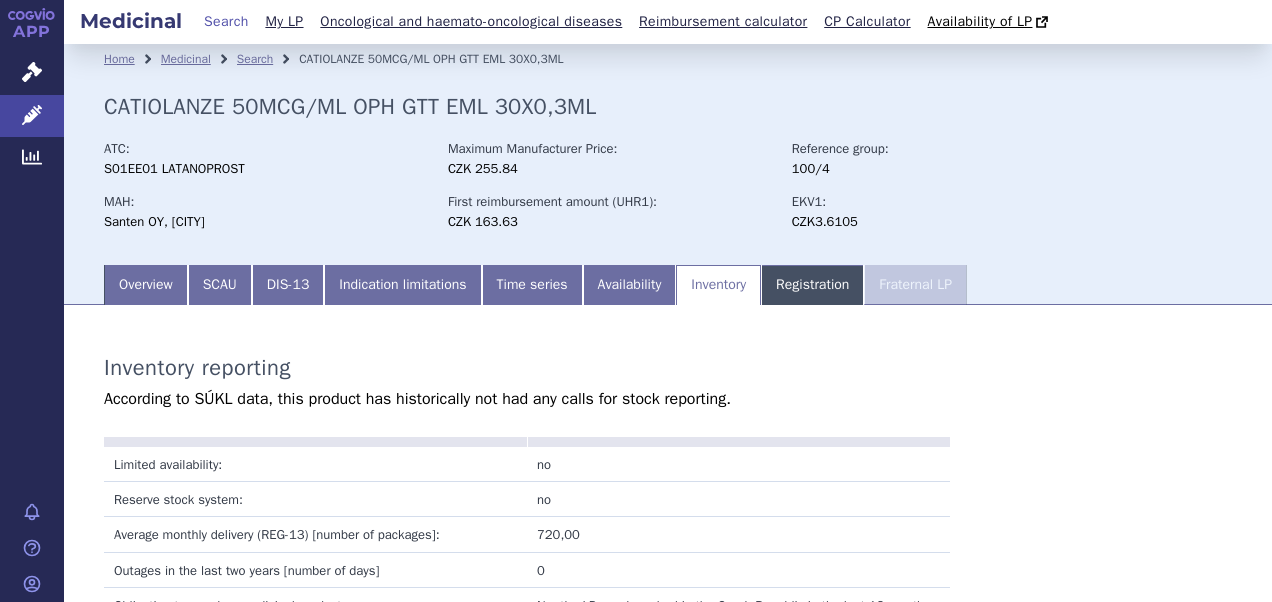 click on "Registration" at bounding box center [812, 285] 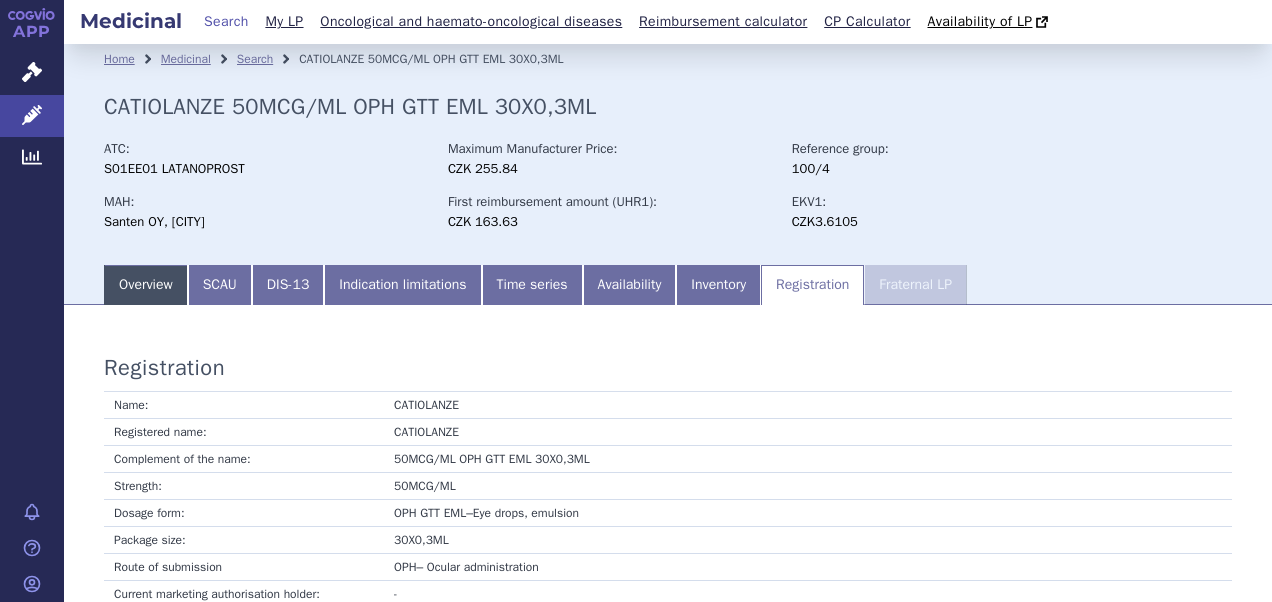click on "Overview" at bounding box center [146, 285] 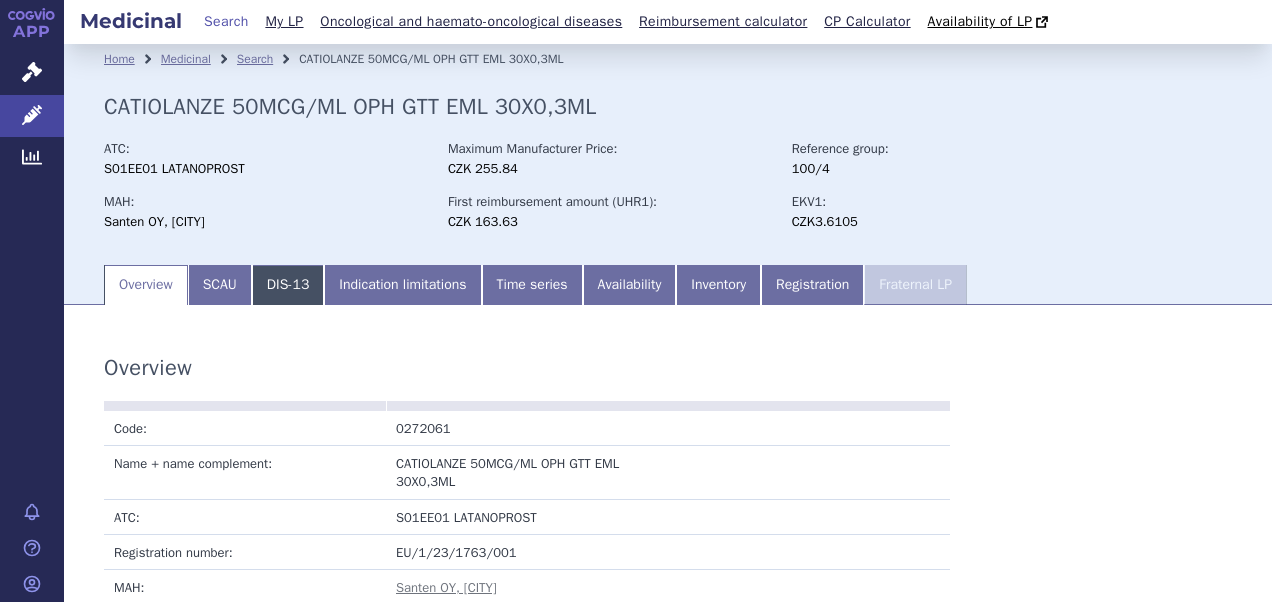 drag, startPoint x: 231, startPoint y: 290, endPoint x: 290, endPoint y: 305, distance: 60.876926 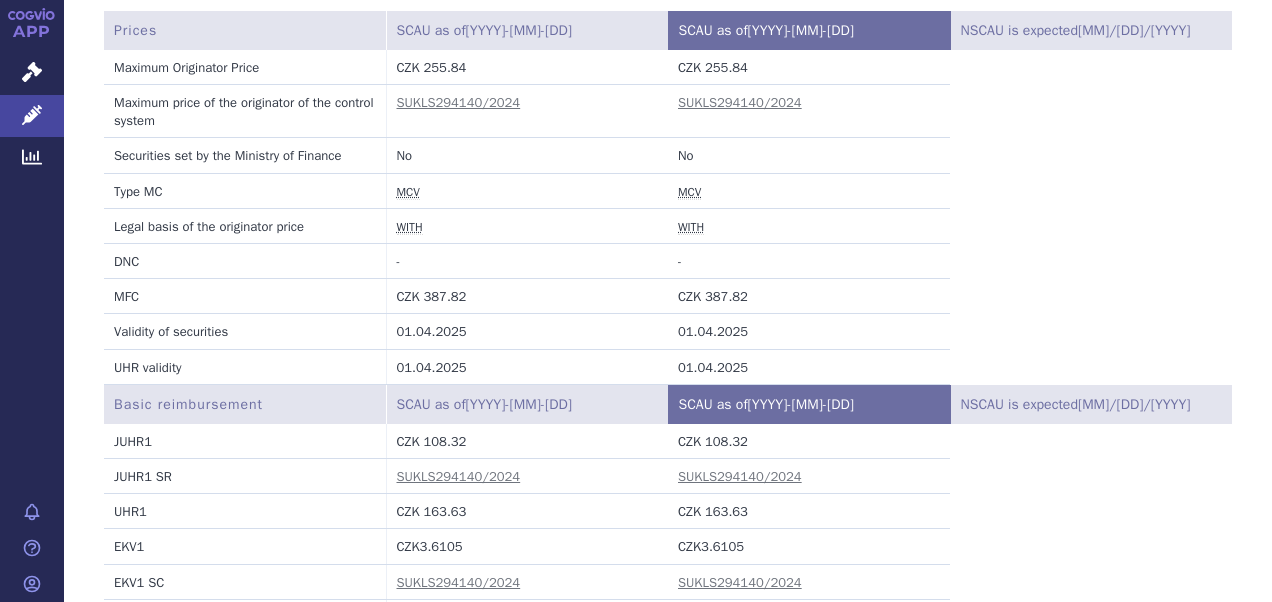 scroll, scrollTop: 0, scrollLeft: 0, axis: both 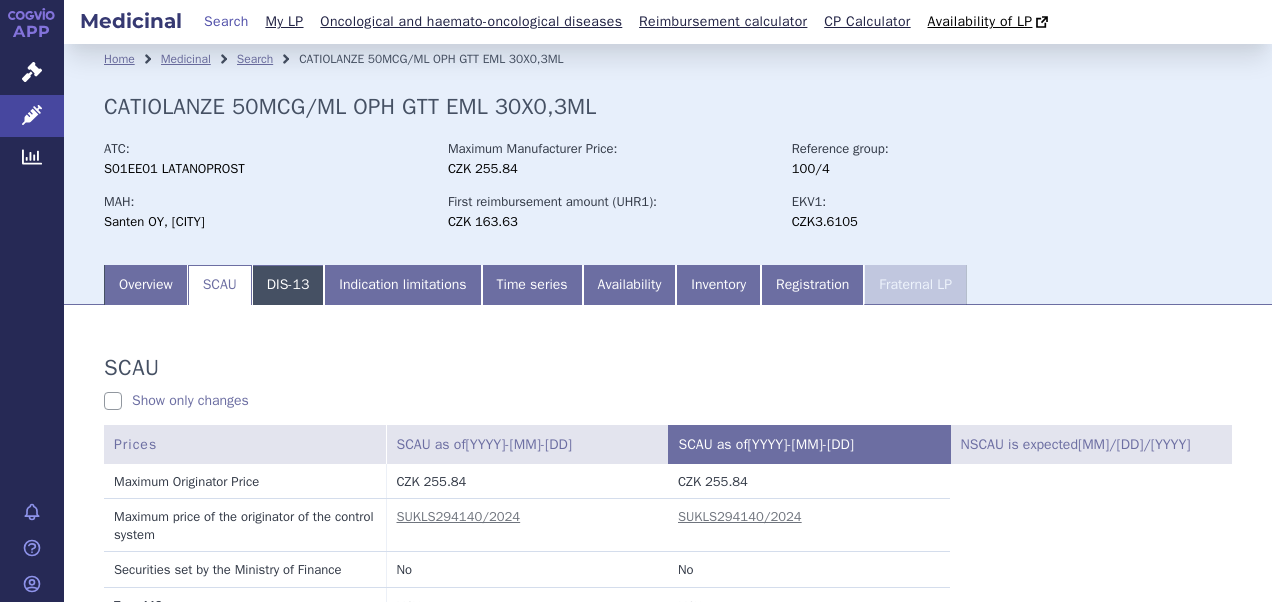 click on "DIS-13" at bounding box center (288, 285) 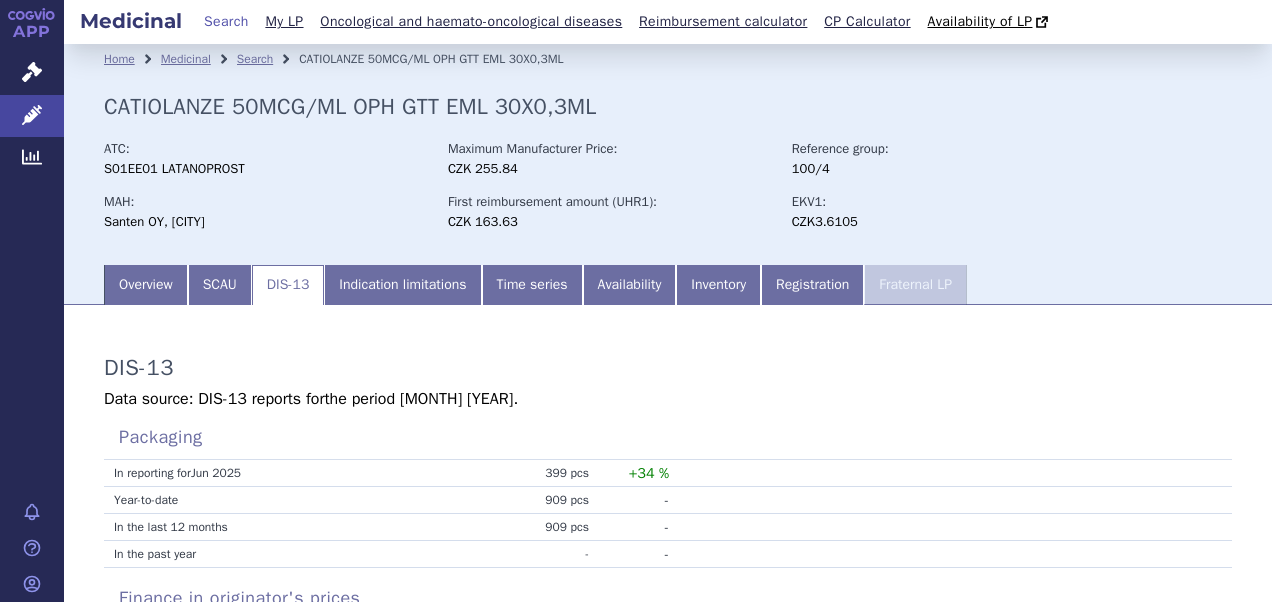 scroll, scrollTop: 0, scrollLeft: 0, axis: both 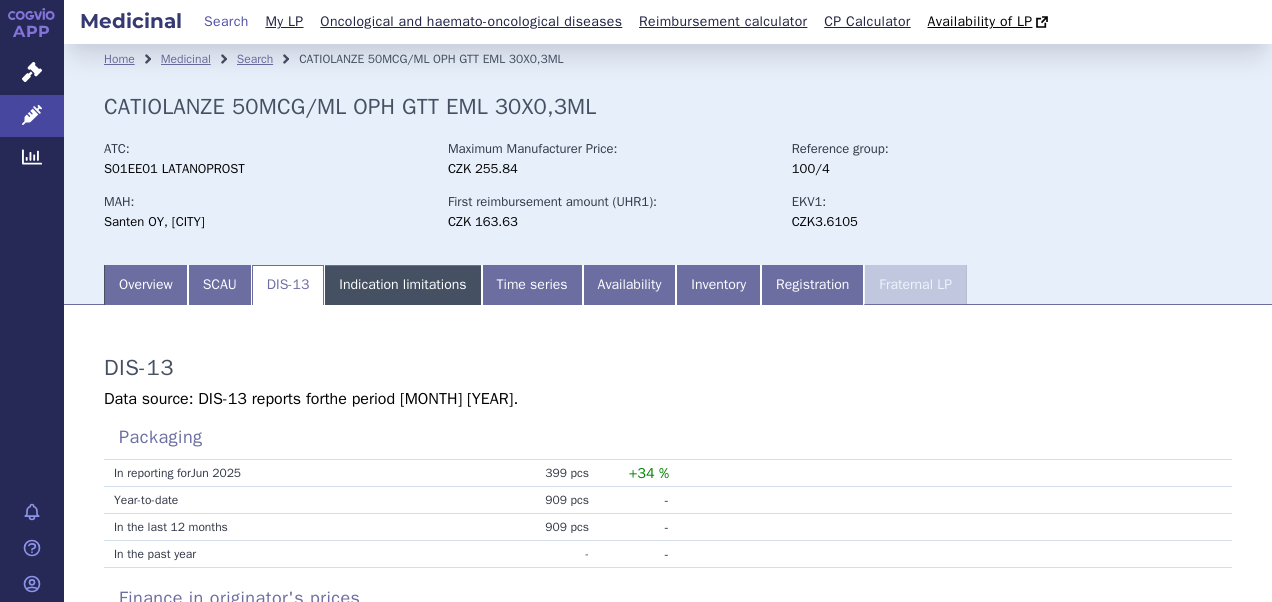 click on "Indication limitations" at bounding box center [402, 285] 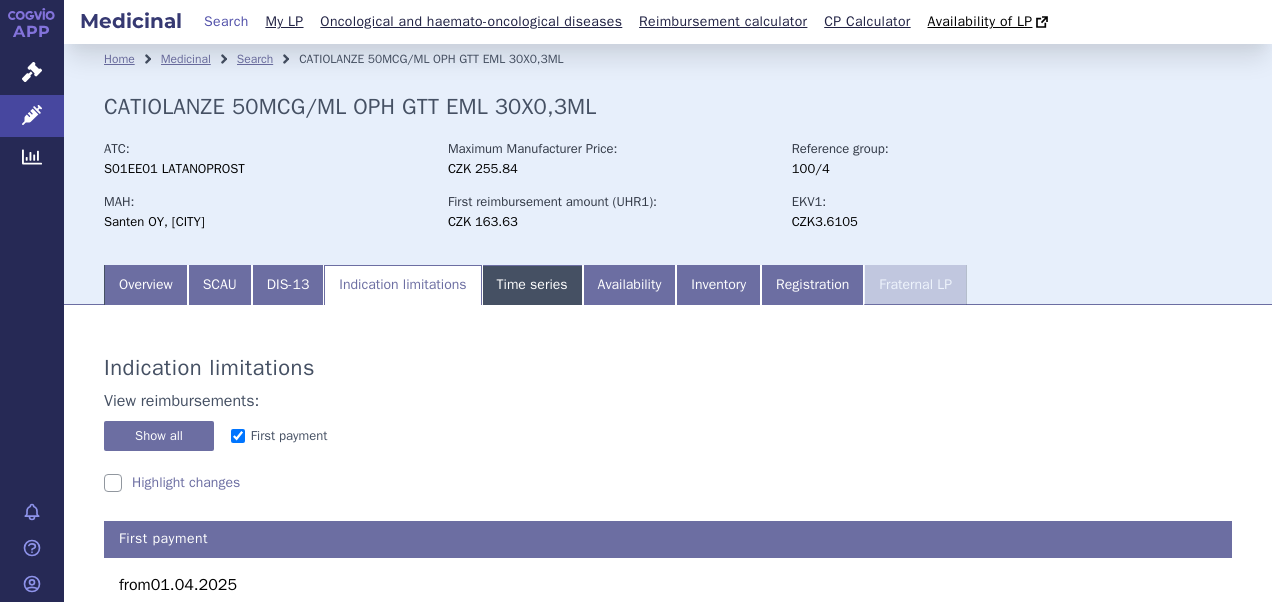 click on "Time series" at bounding box center (532, 285) 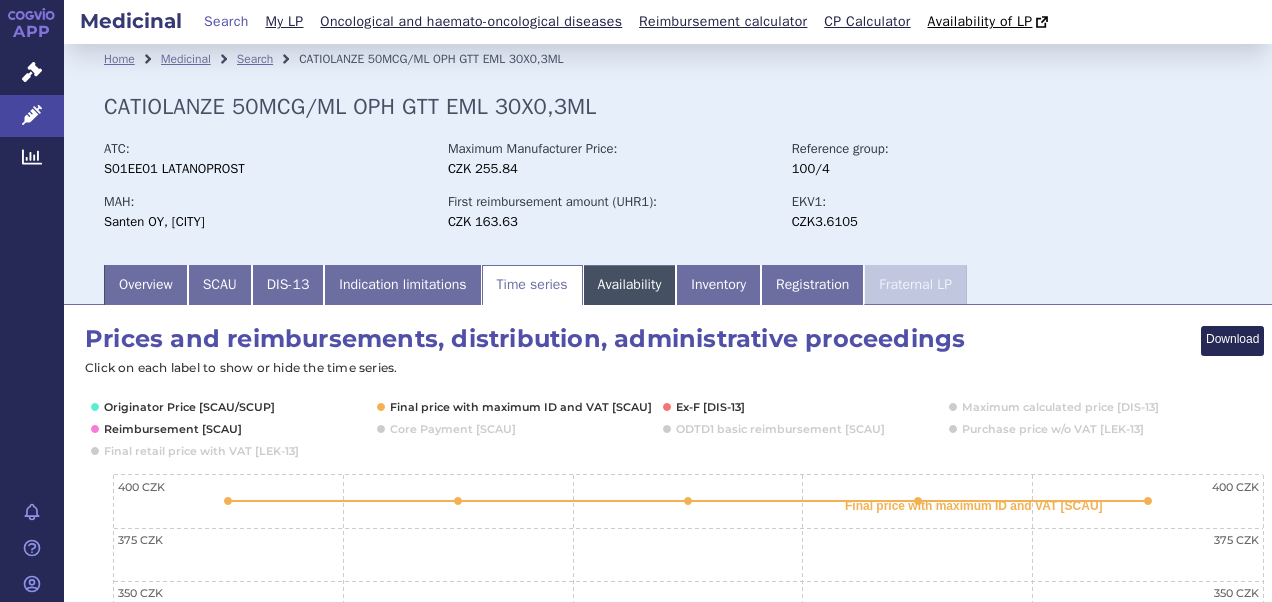 click on "Availability" at bounding box center [630, 285] 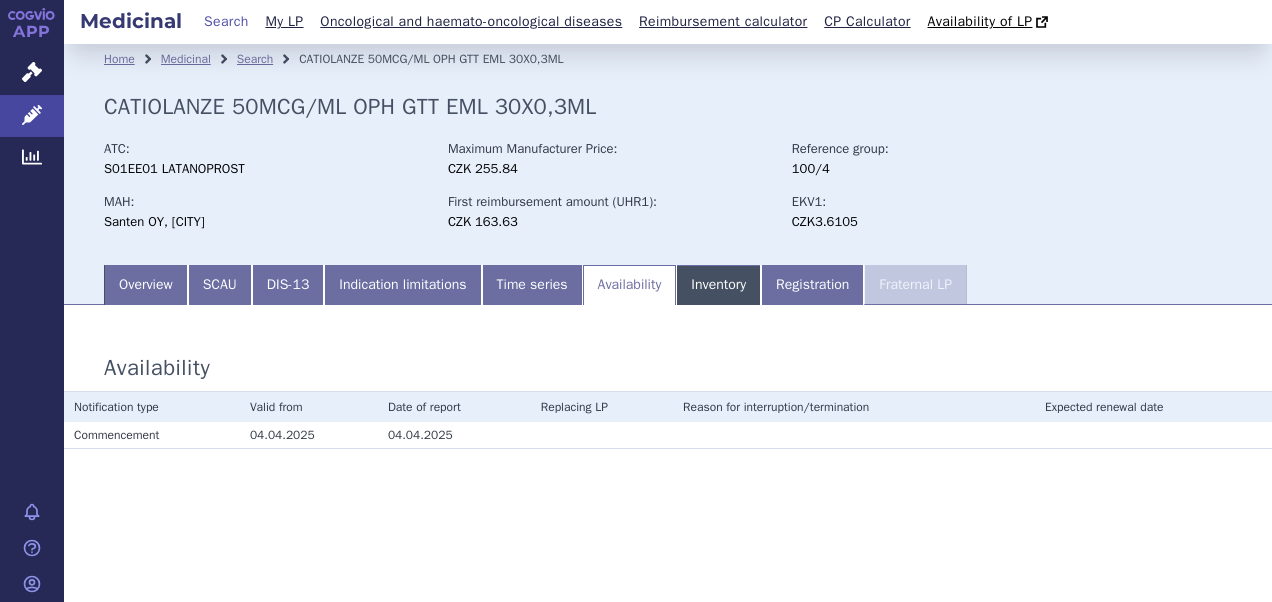 click on "Inventory" at bounding box center (718, 285) 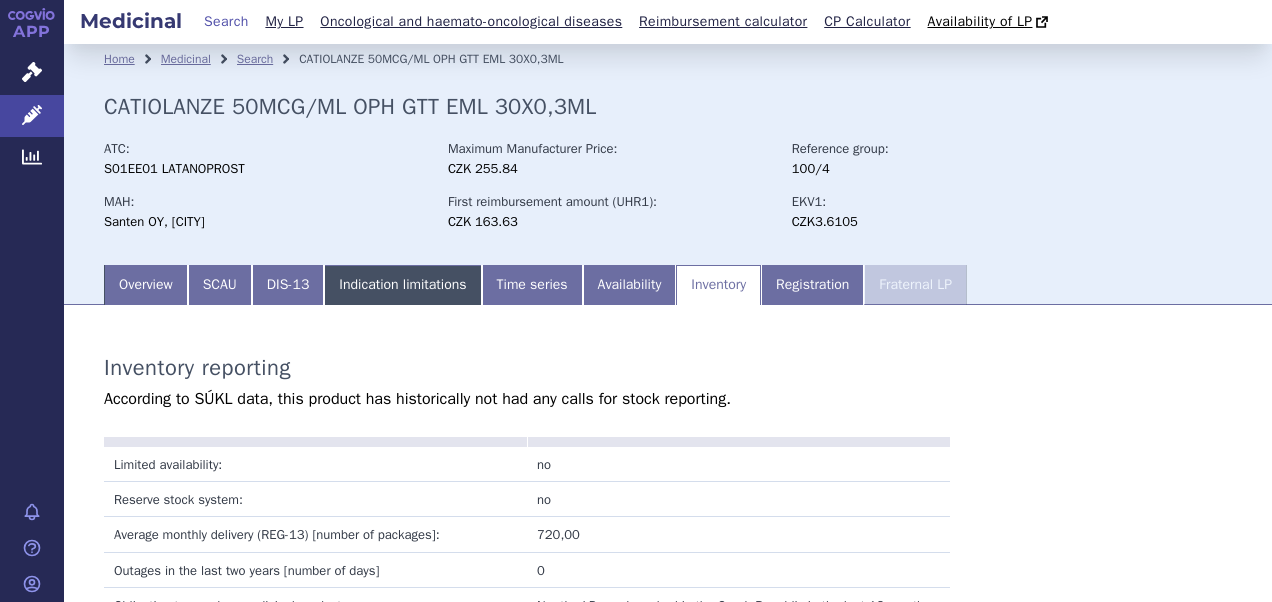 click on "Indication limitations" at bounding box center (402, 285) 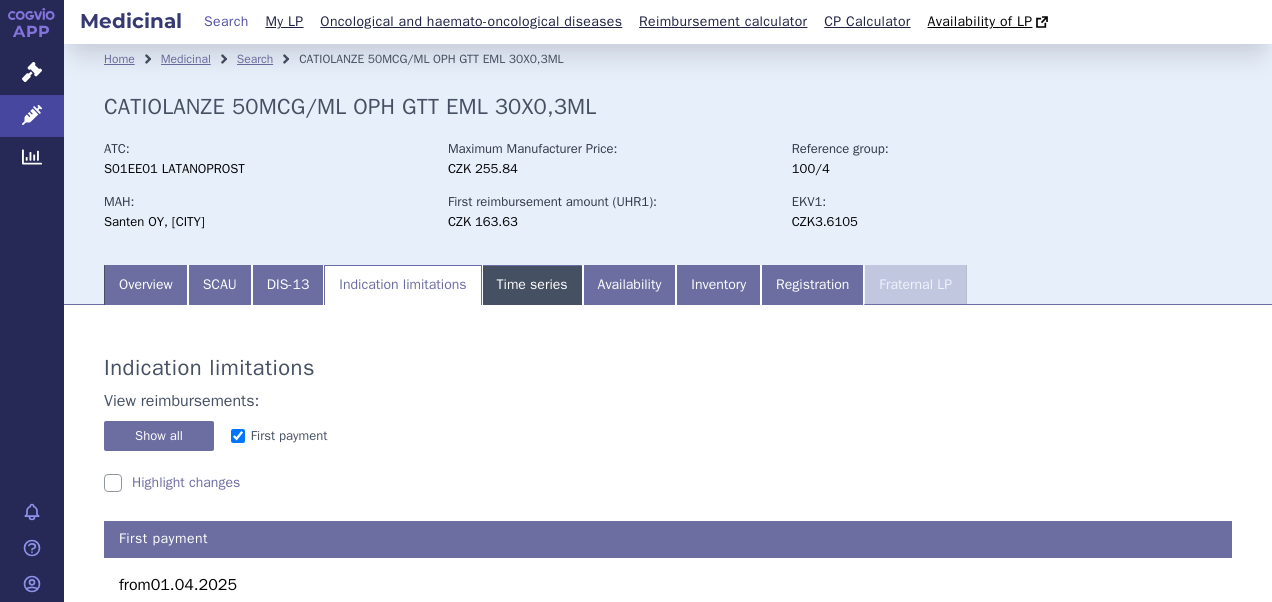 click on "Time series" at bounding box center [532, 285] 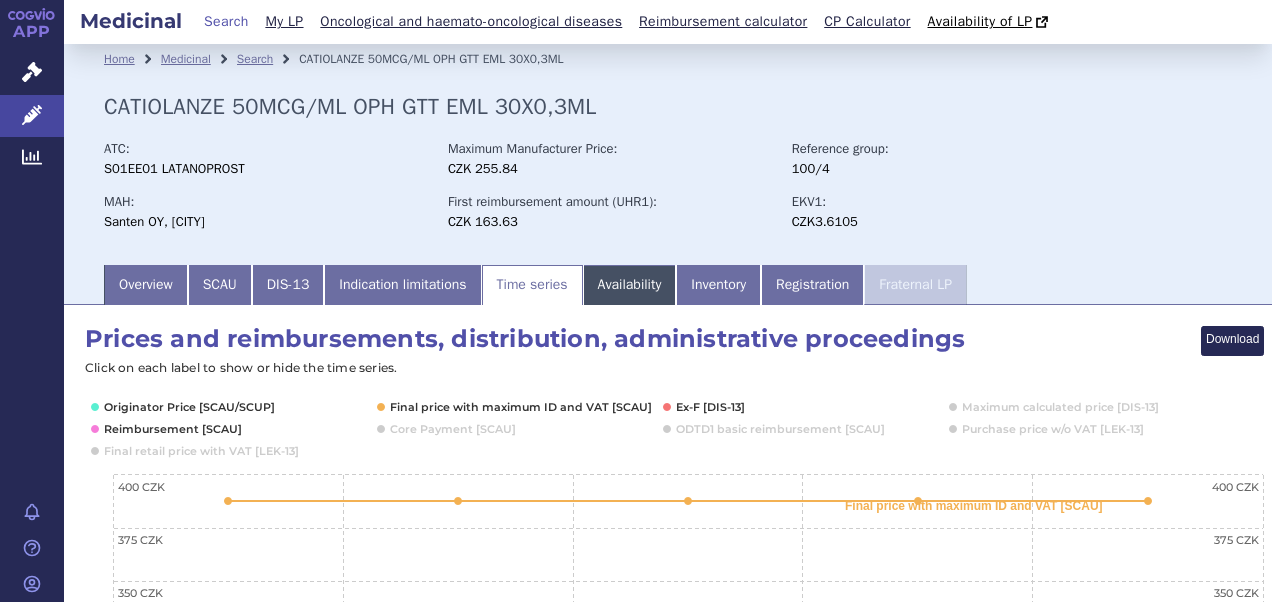 click on "Availability" at bounding box center (630, 285) 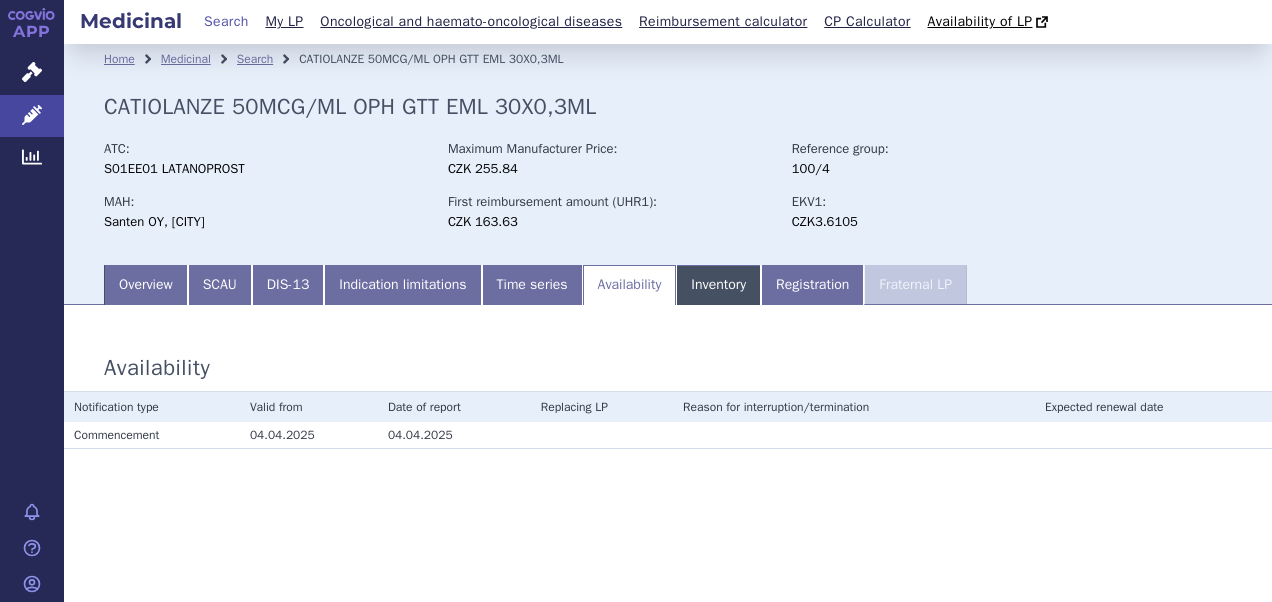 click on "Inventory" at bounding box center (718, 285) 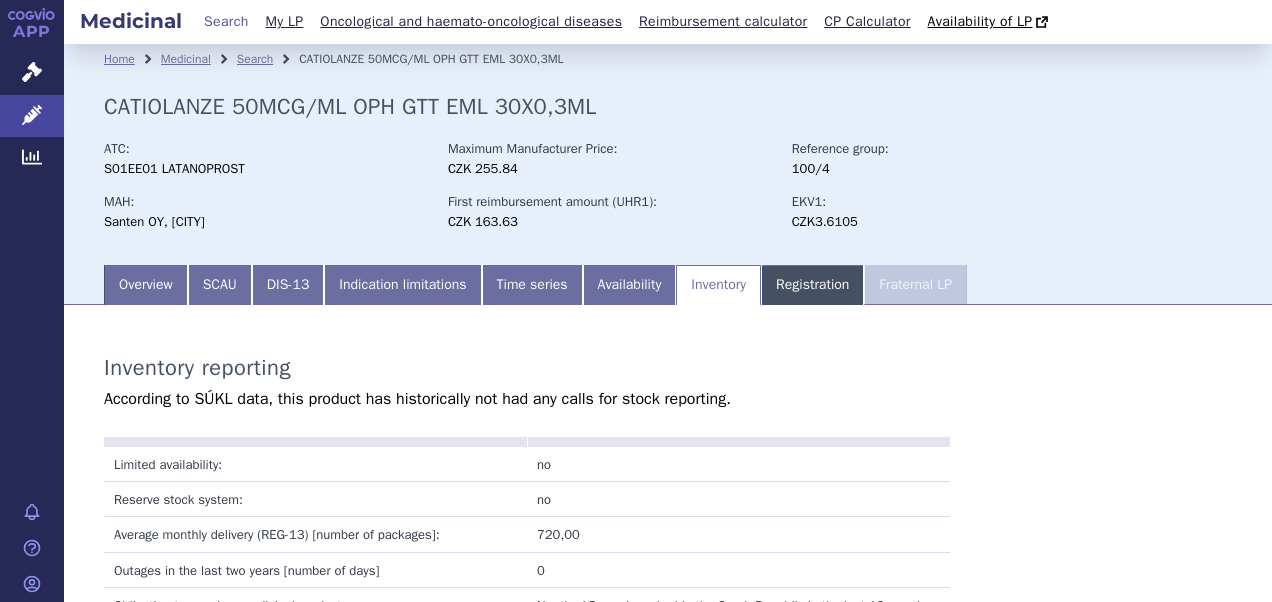 click on "Registration" at bounding box center [812, 285] 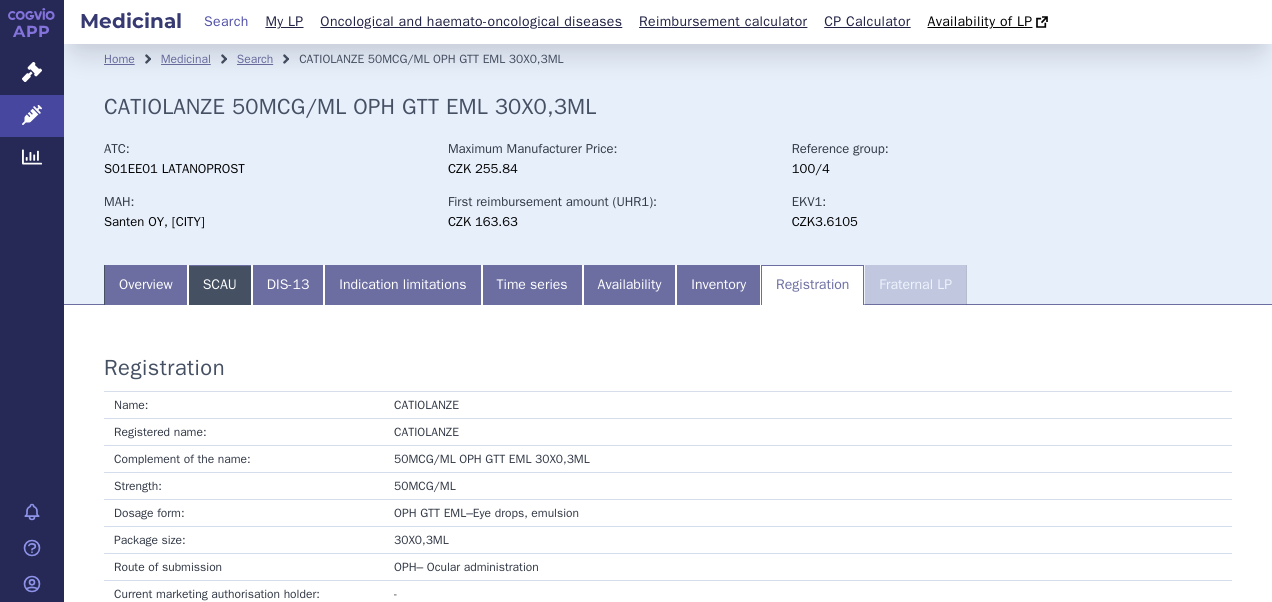 click on "SCAU" at bounding box center [220, 285] 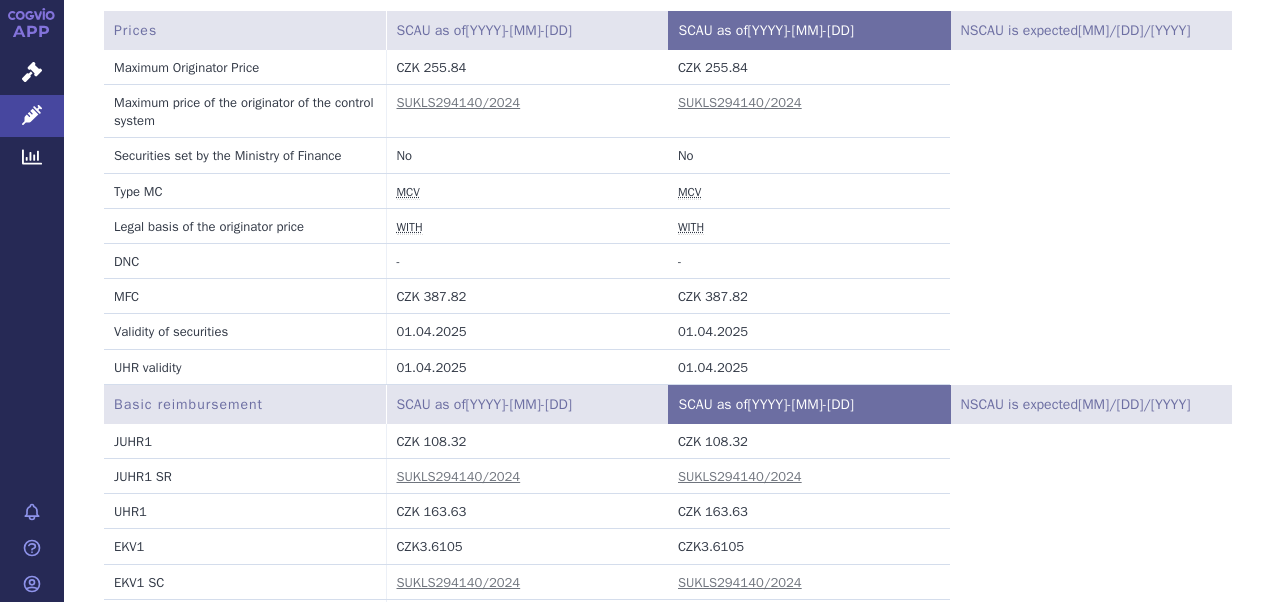 scroll, scrollTop: 114, scrollLeft: 0, axis: vertical 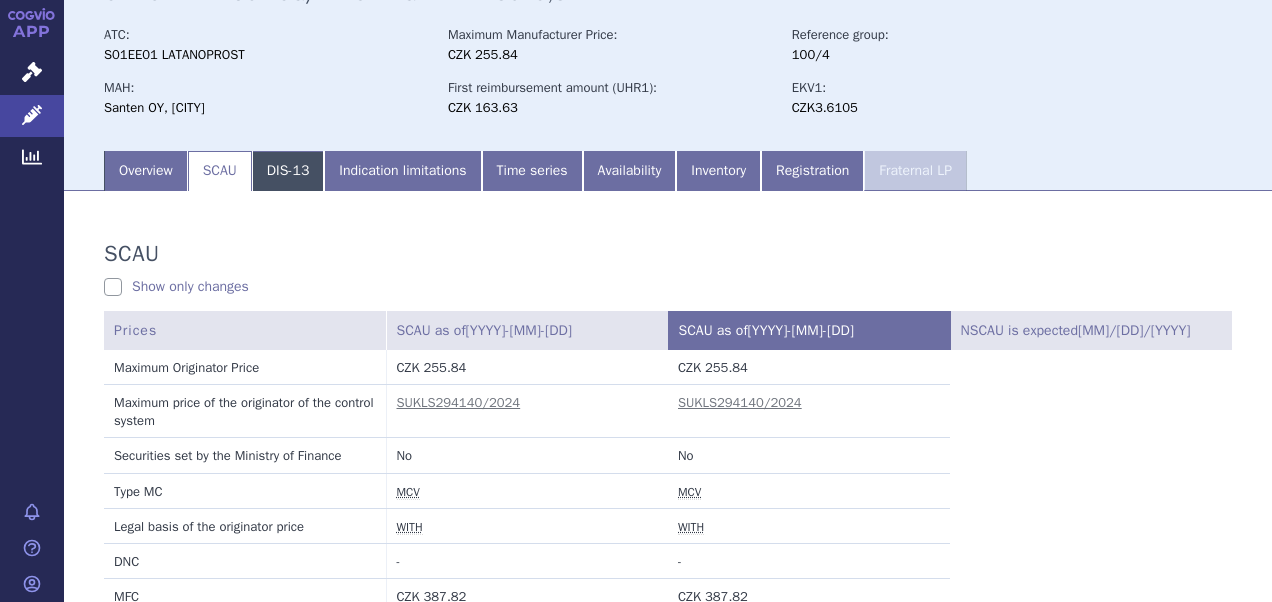 click on "DIS-13" at bounding box center (288, 171) 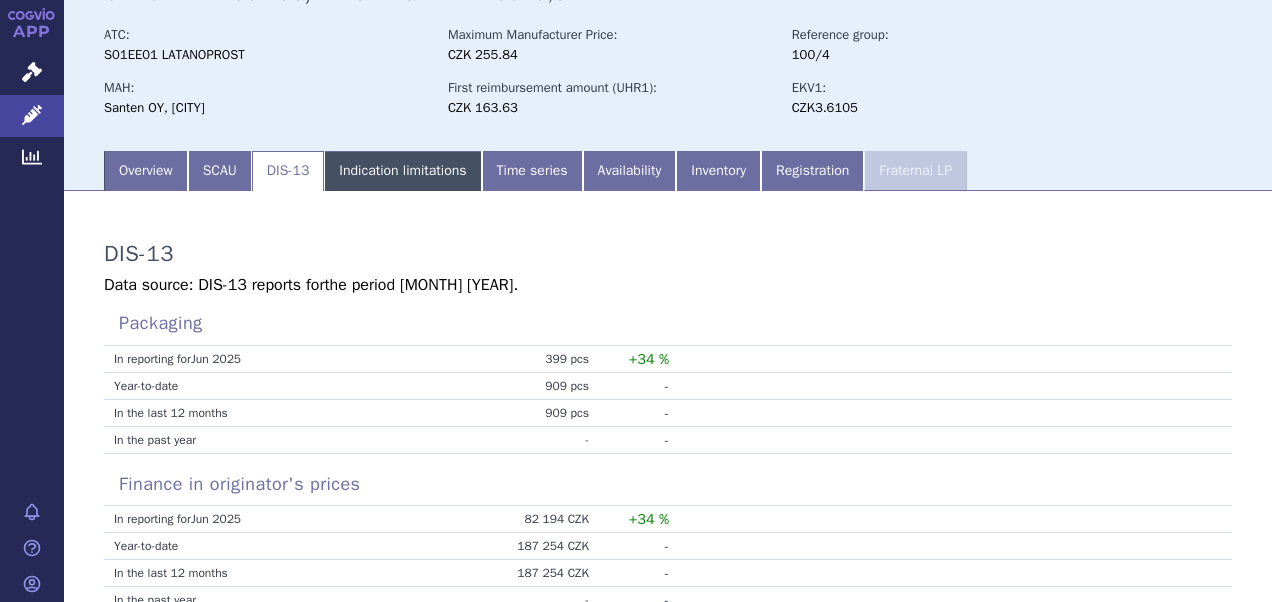 click on "Indication limitations" at bounding box center [402, 171] 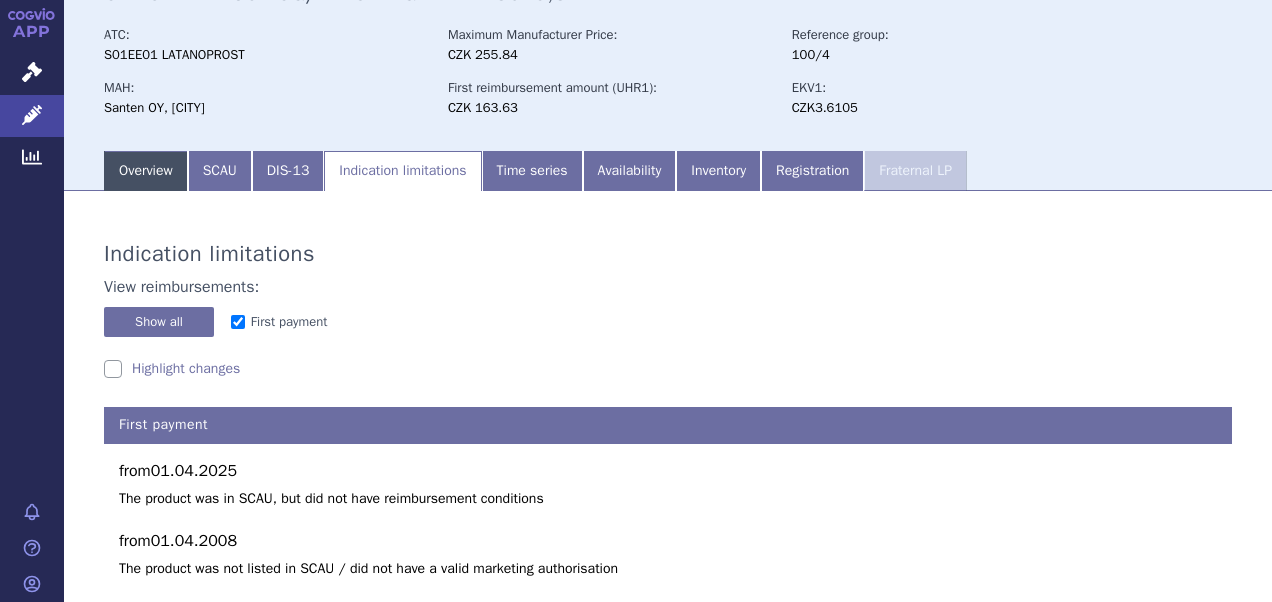 click on "Overview" at bounding box center [146, 171] 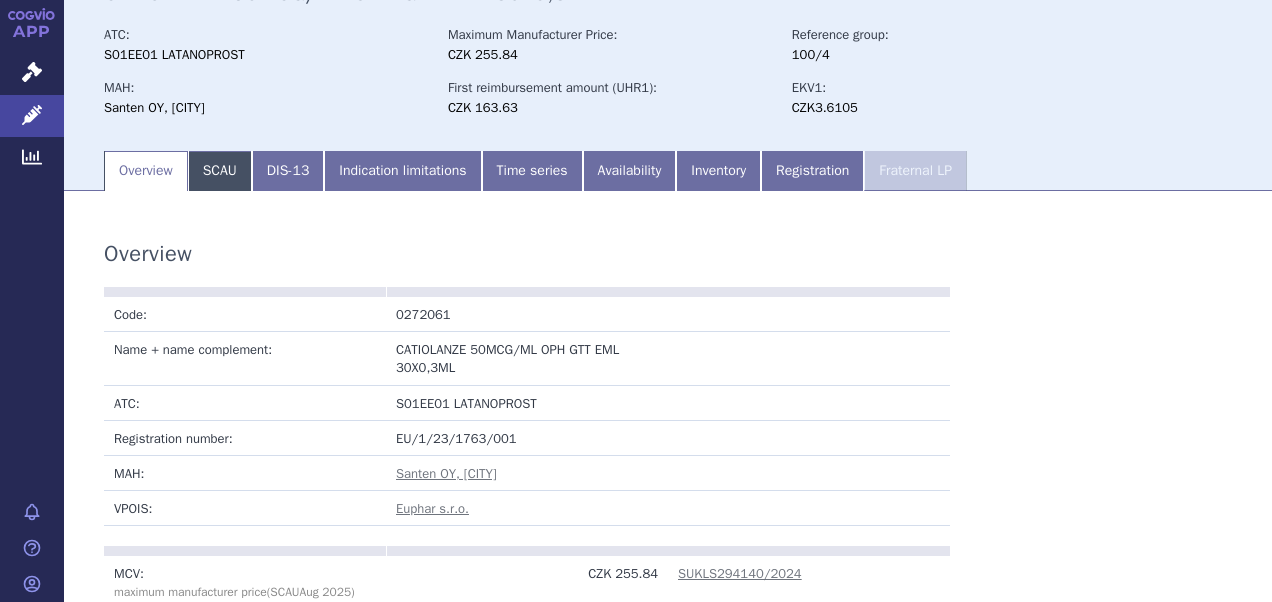 click on "SCAU" at bounding box center [220, 171] 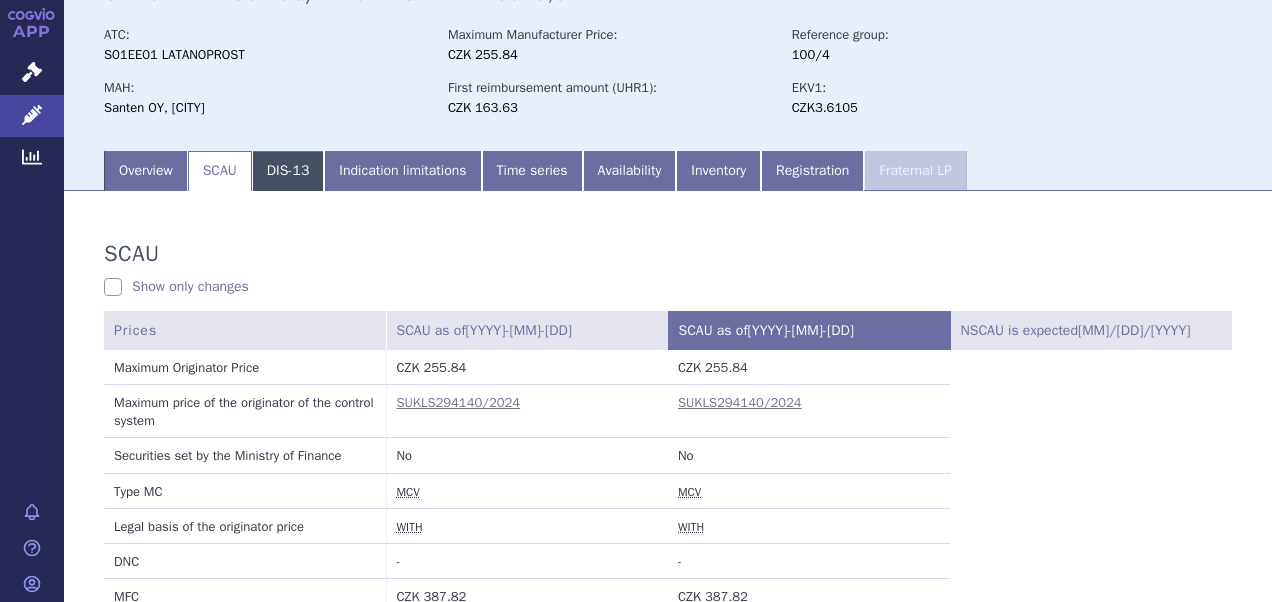click on "DIS-13" at bounding box center [288, 171] 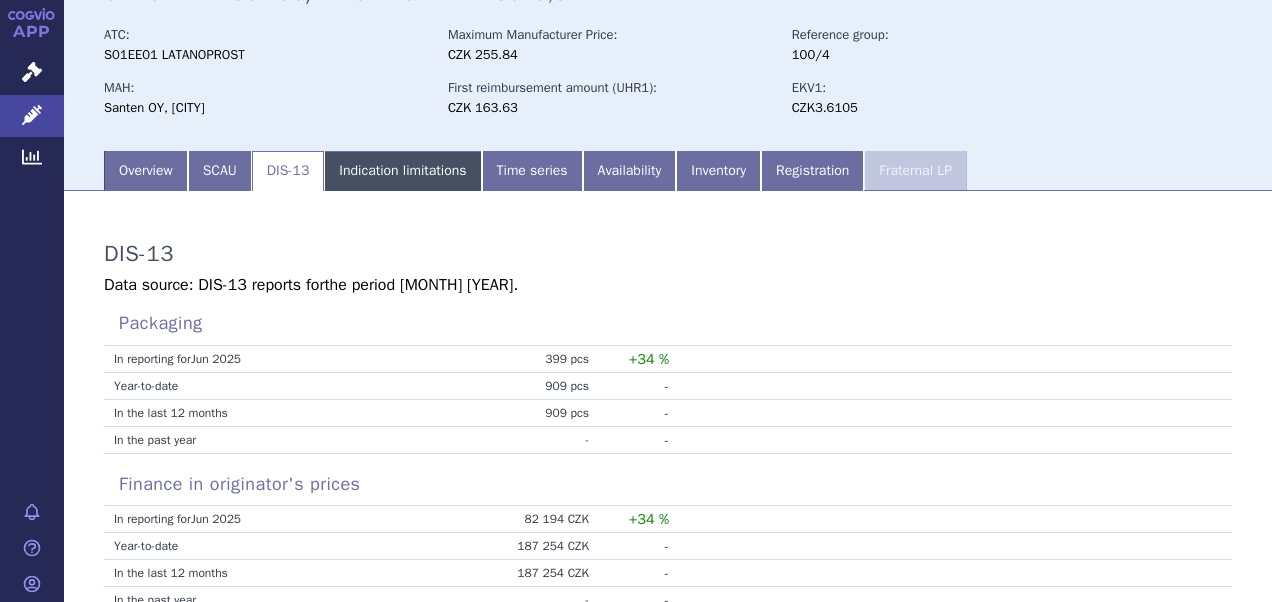 click on "Indication limitations" at bounding box center (402, 171) 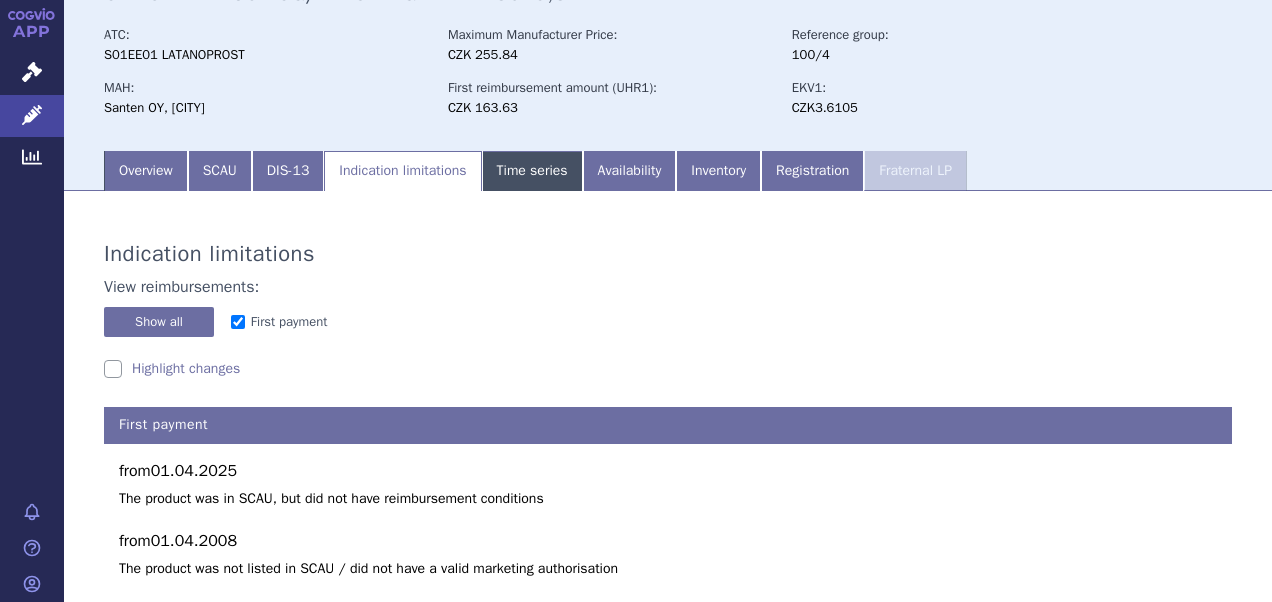 click on "Time series" at bounding box center [532, 171] 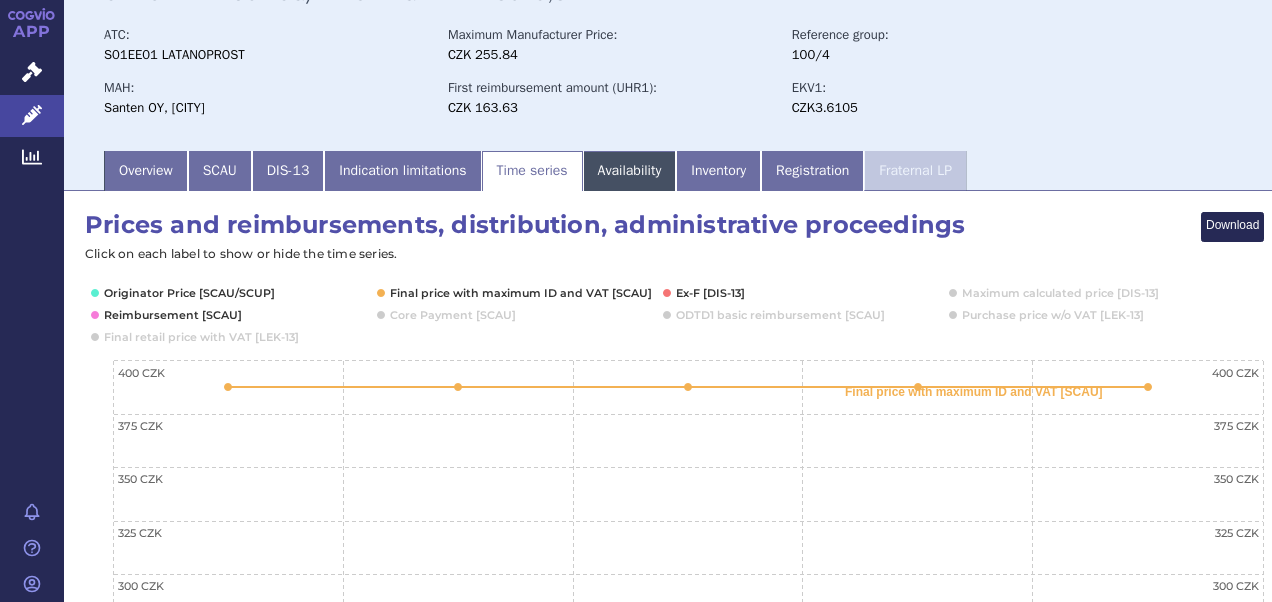 click on "Availability" at bounding box center [630, 171] 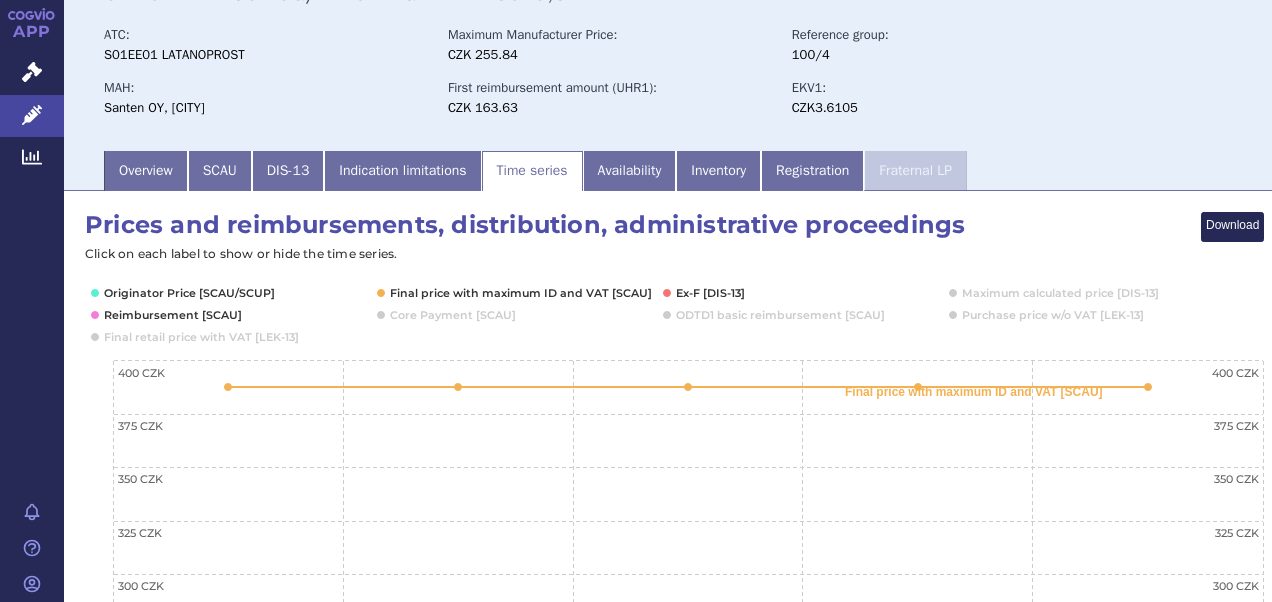 scroll, scrollTop: 0, scrollLeft: 0, axis: both 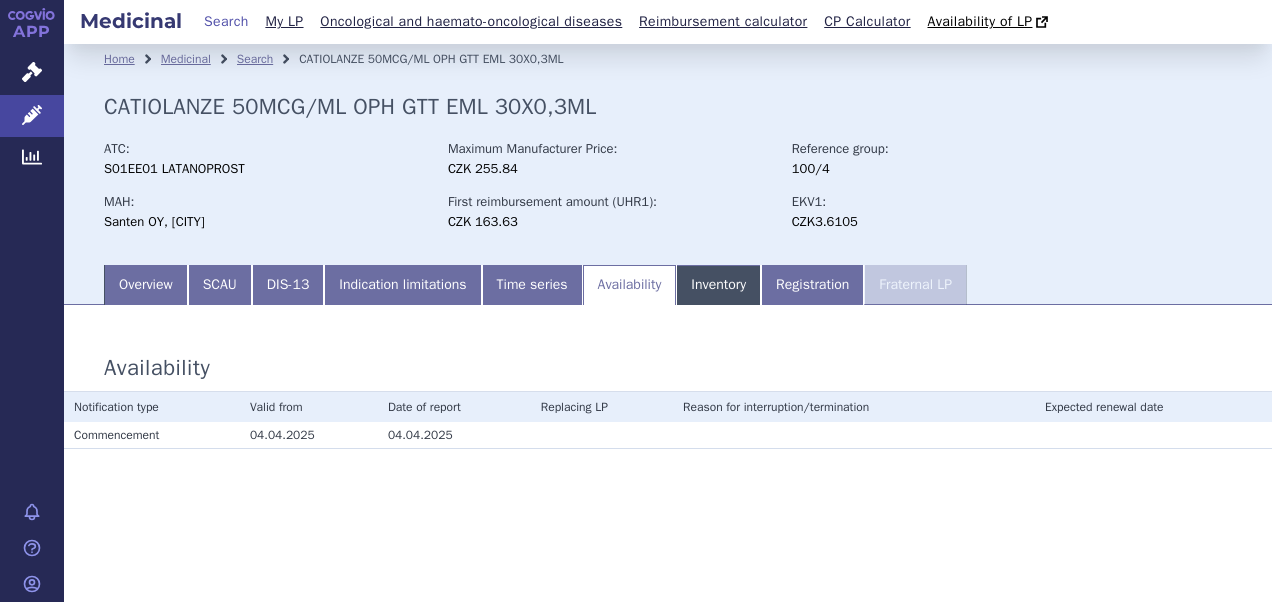 click on "Inventory" at bounding box center (718, 285) 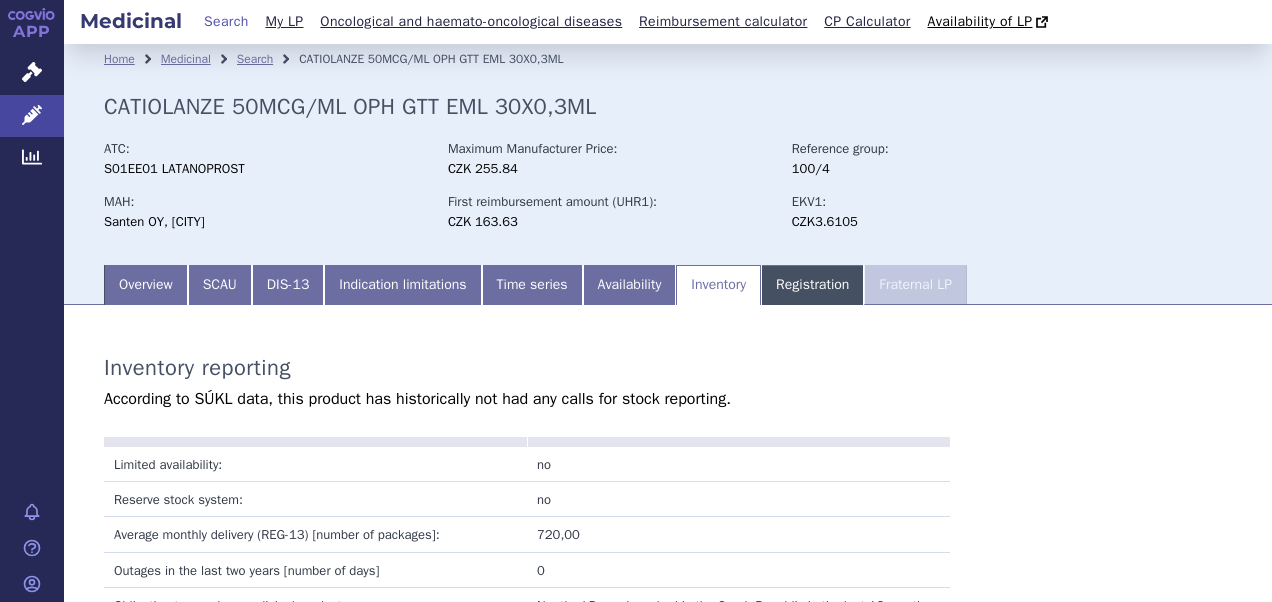 click on "Registration" at bounding box center (812, 285) 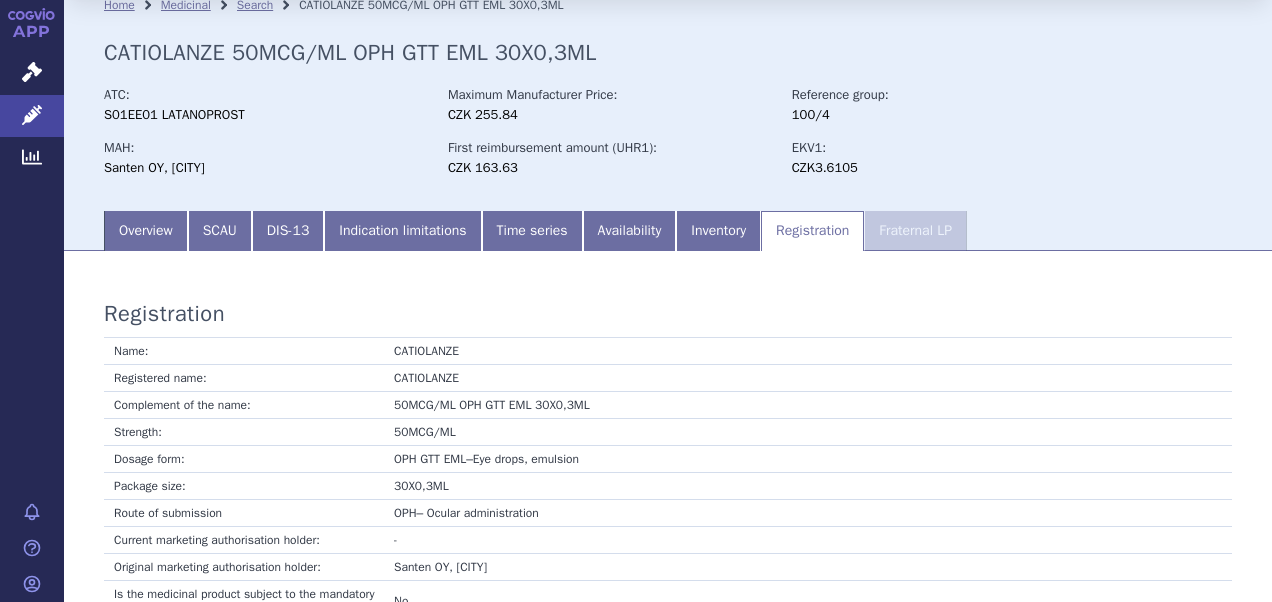 scroll, scrollTop: 0, scrollLeft: 0, axis: both 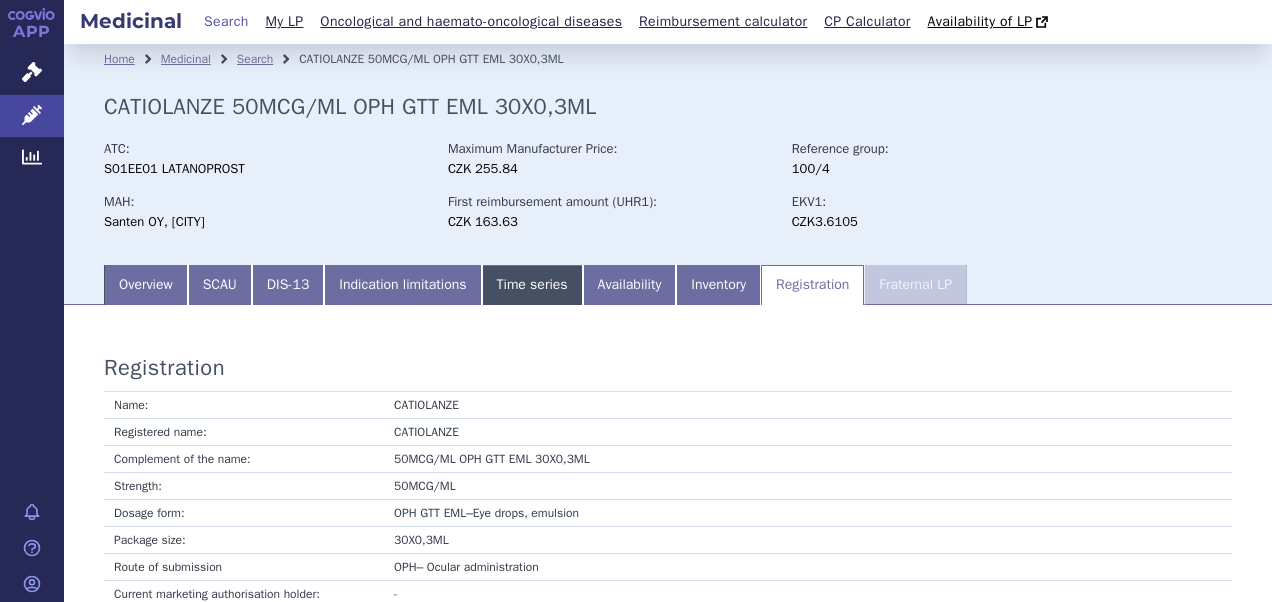 click on "Time series" at bounding box center [532, 285] 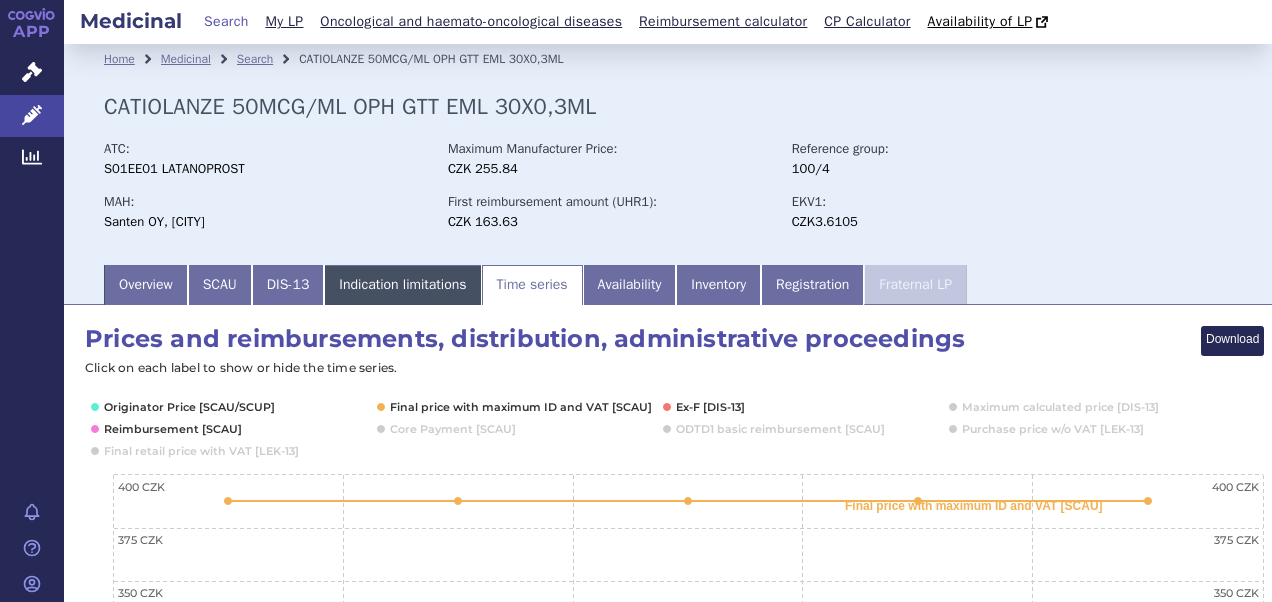 drag, startPoint x: 440, startPoint y: 282, endPoint x: 346, endPoint y: 278, distance: 94.08507 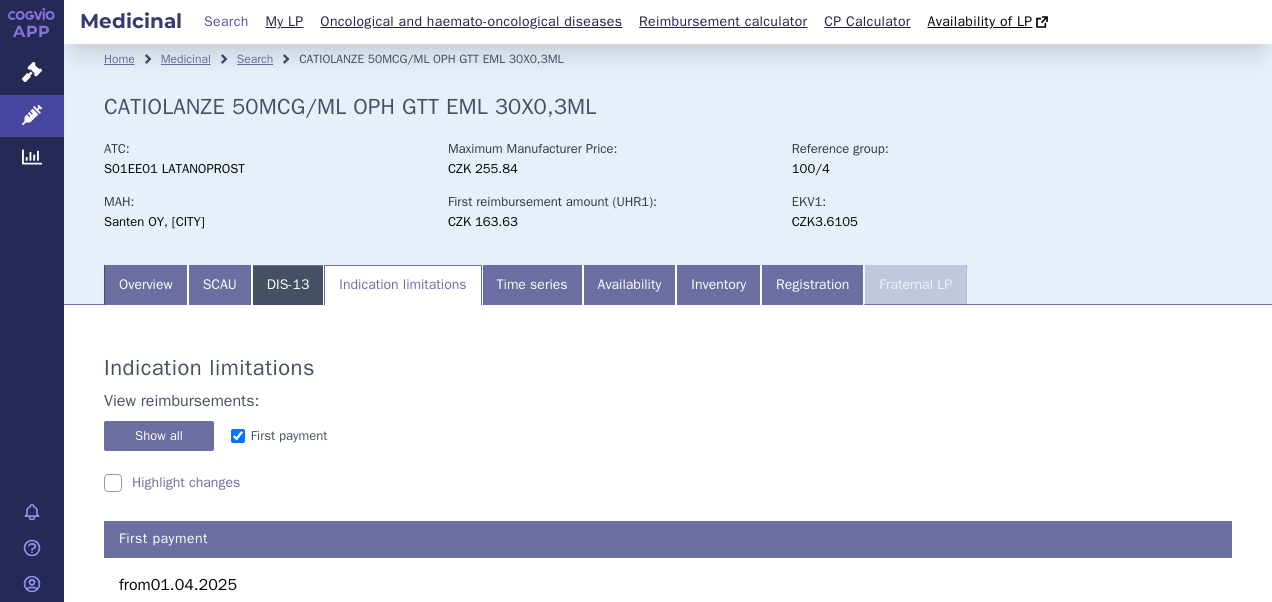 click on "DIS-13" at bounding box center (288, 285) 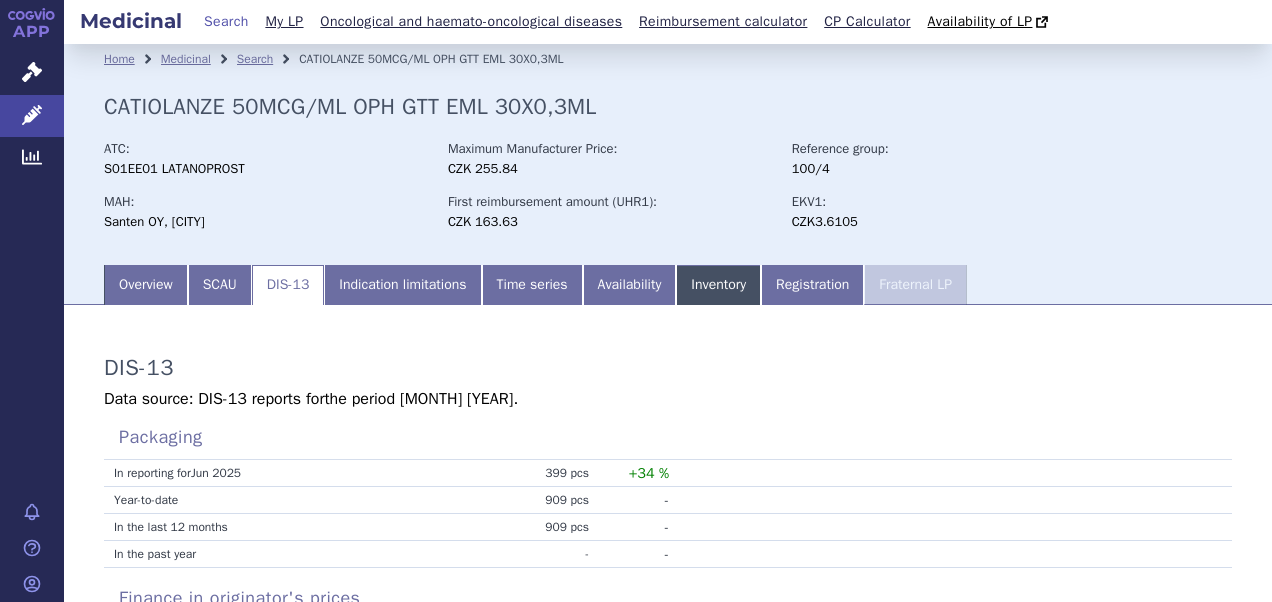 click on "Inventory" at bounding box center [718, 285] 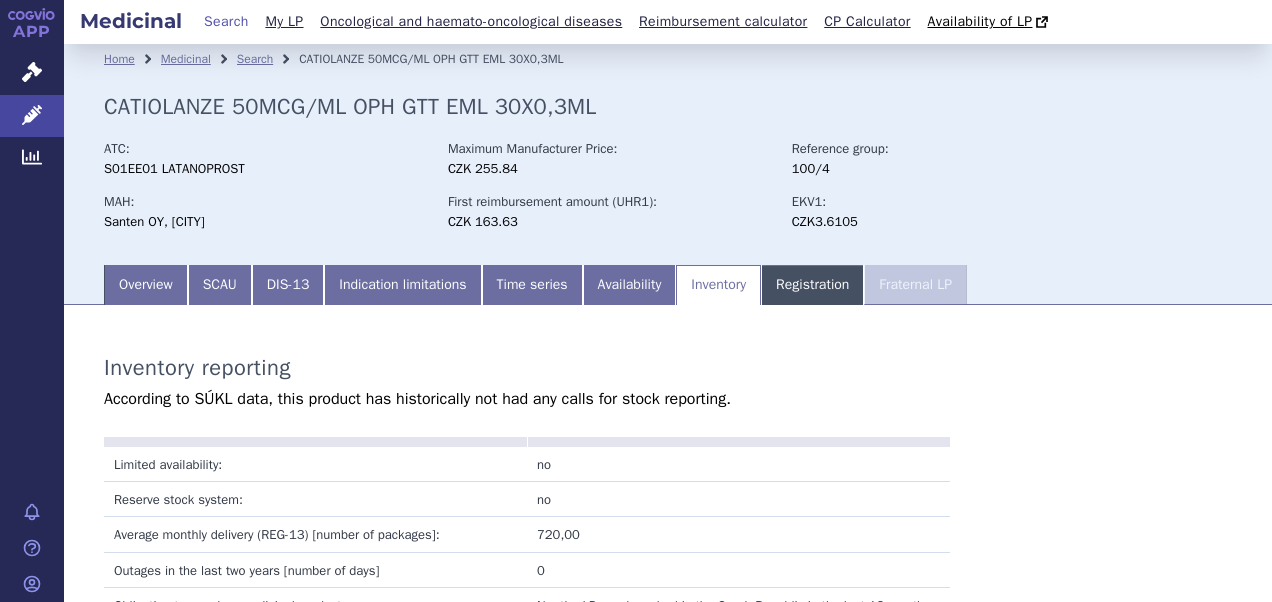 click on "Registration" at bounding box center (812, 285) 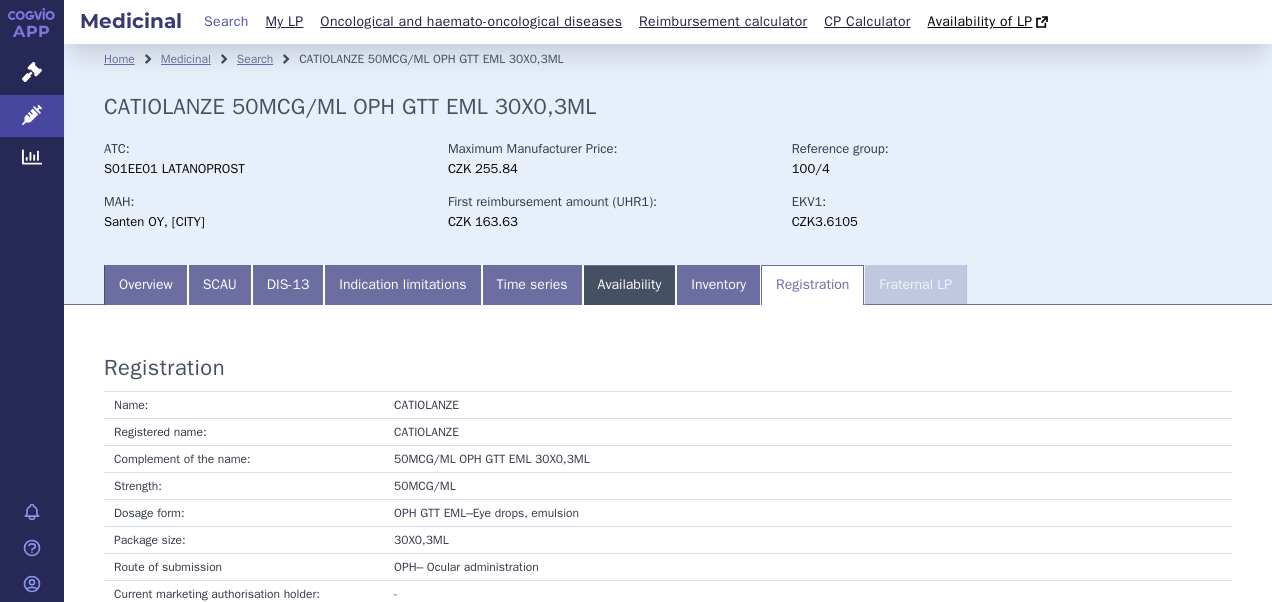 click on "Availability" at bounding box center (630, 285) 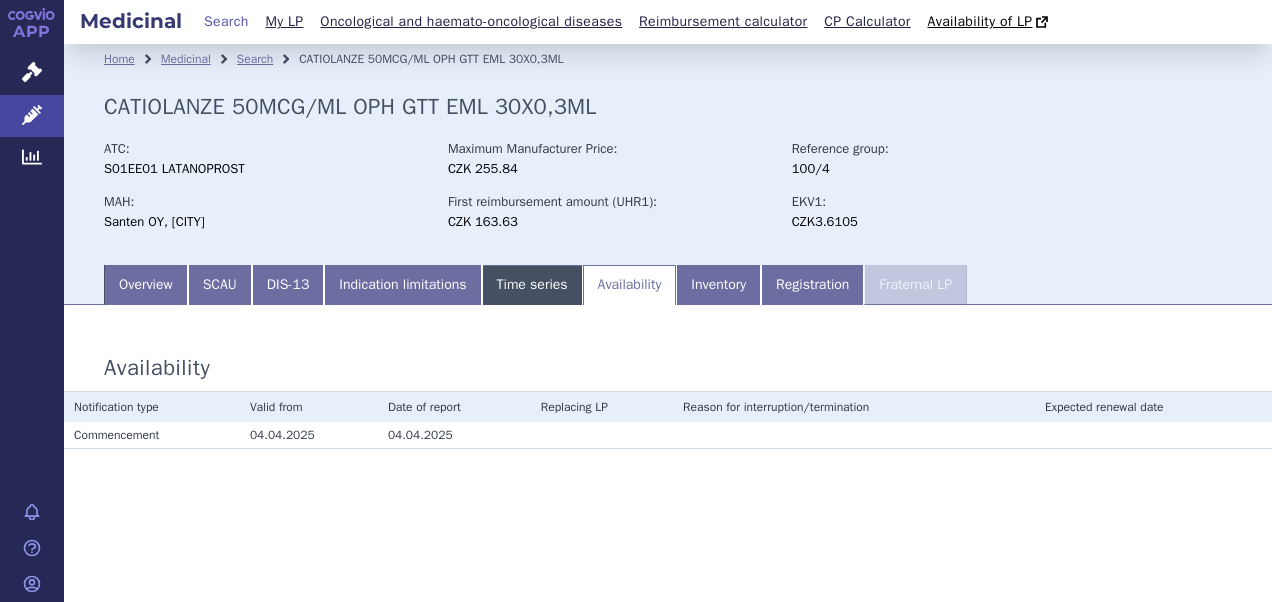 click on "Time series" at bounding box center (532, 285) 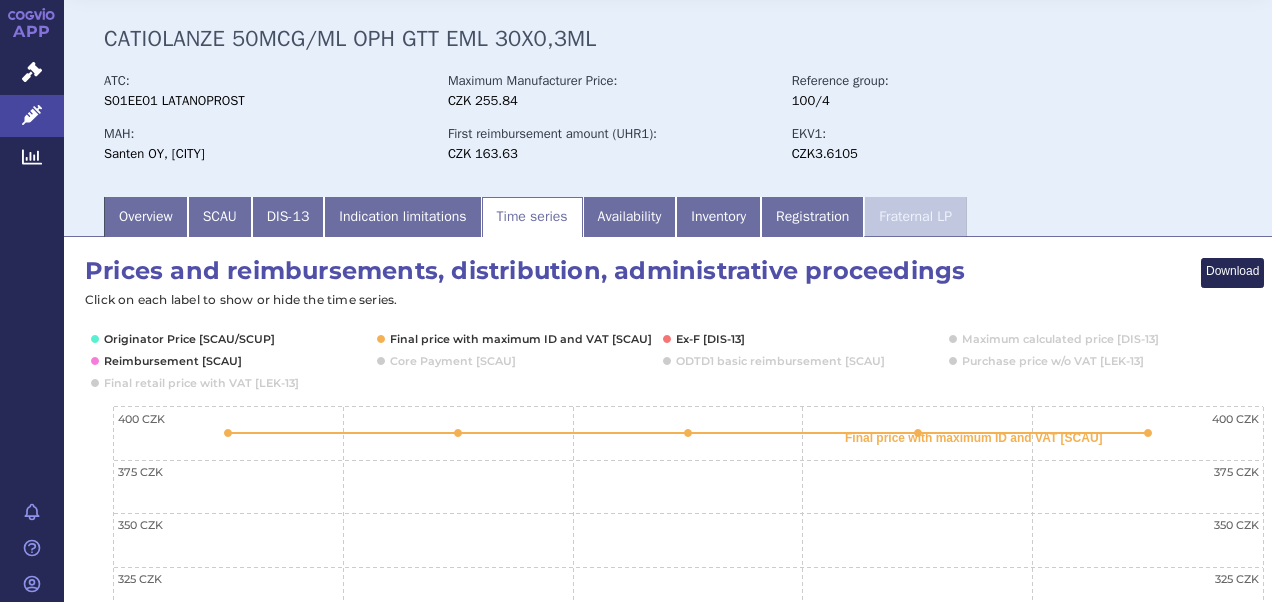 scroll, scrollTop: 100, scrollLeft: 0, axis: vertical 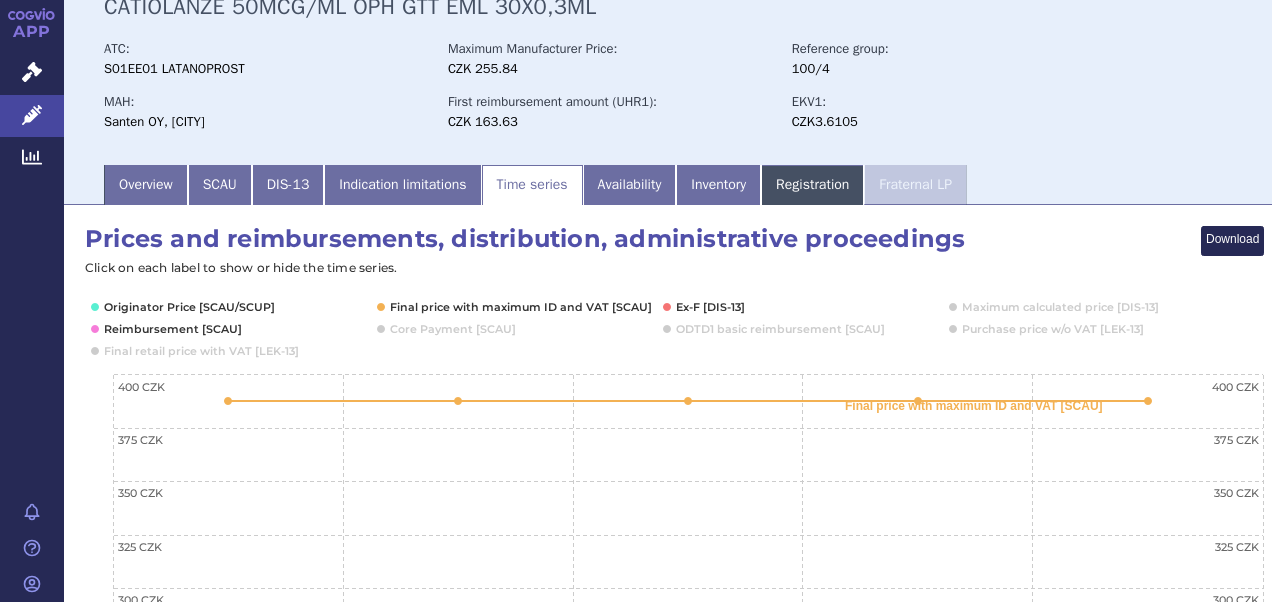 click on "Registration" at bounding box center (812, 185) 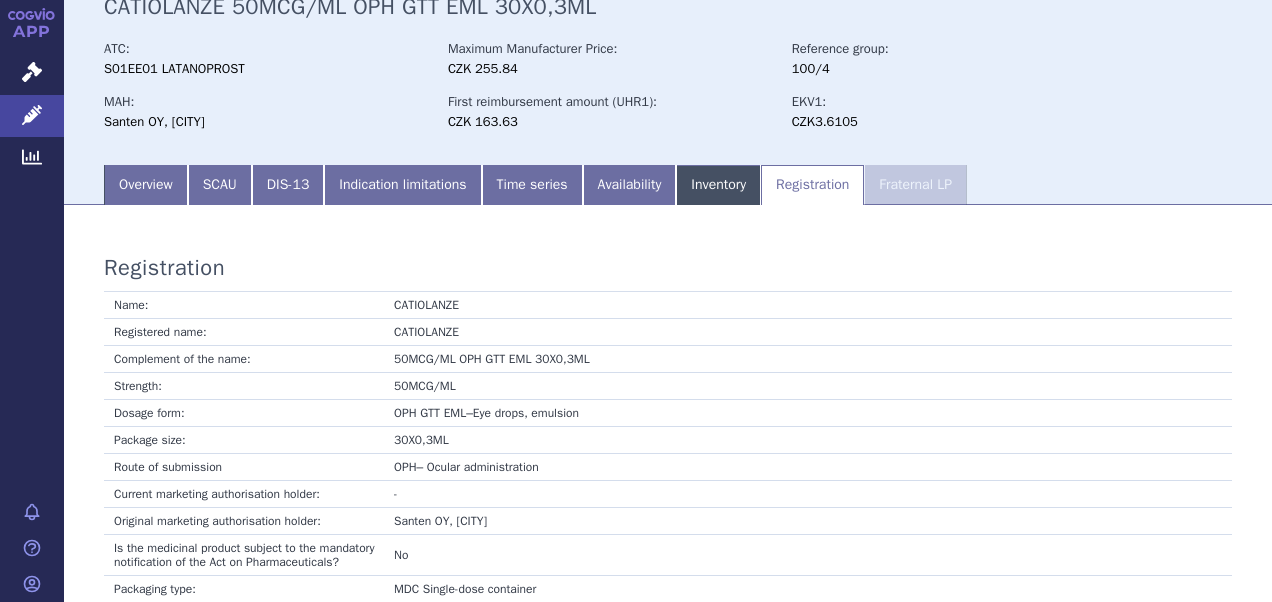 click on "Inventory" at bounding box center [718, 185] 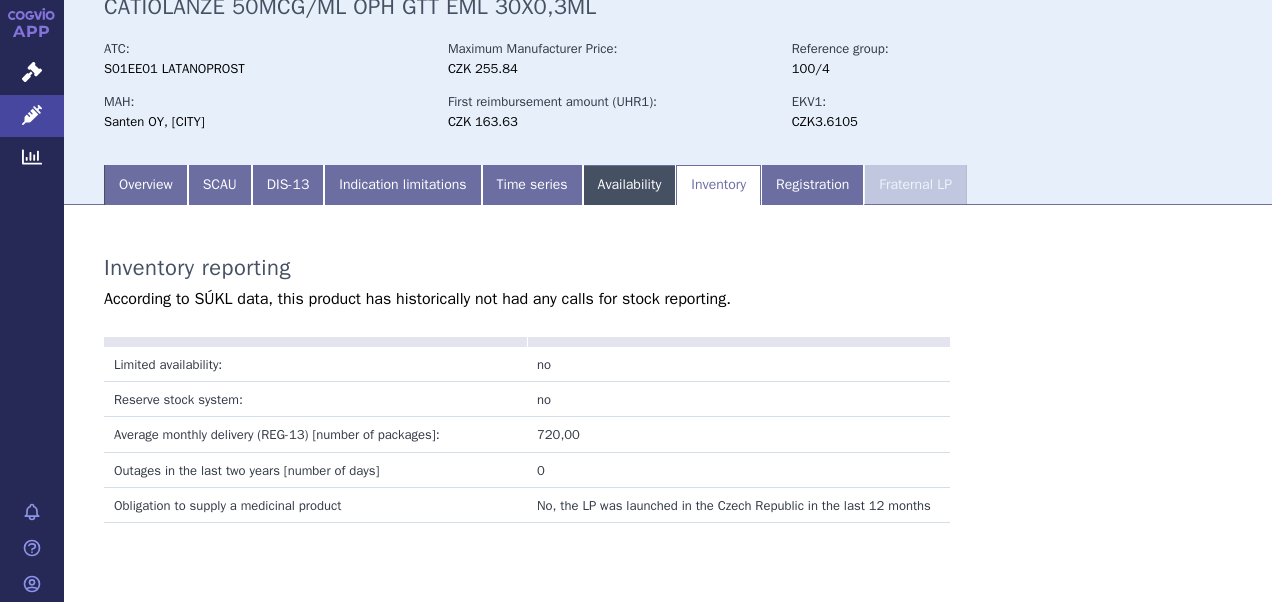 click on "Availability" at bounding box center [630, 185] 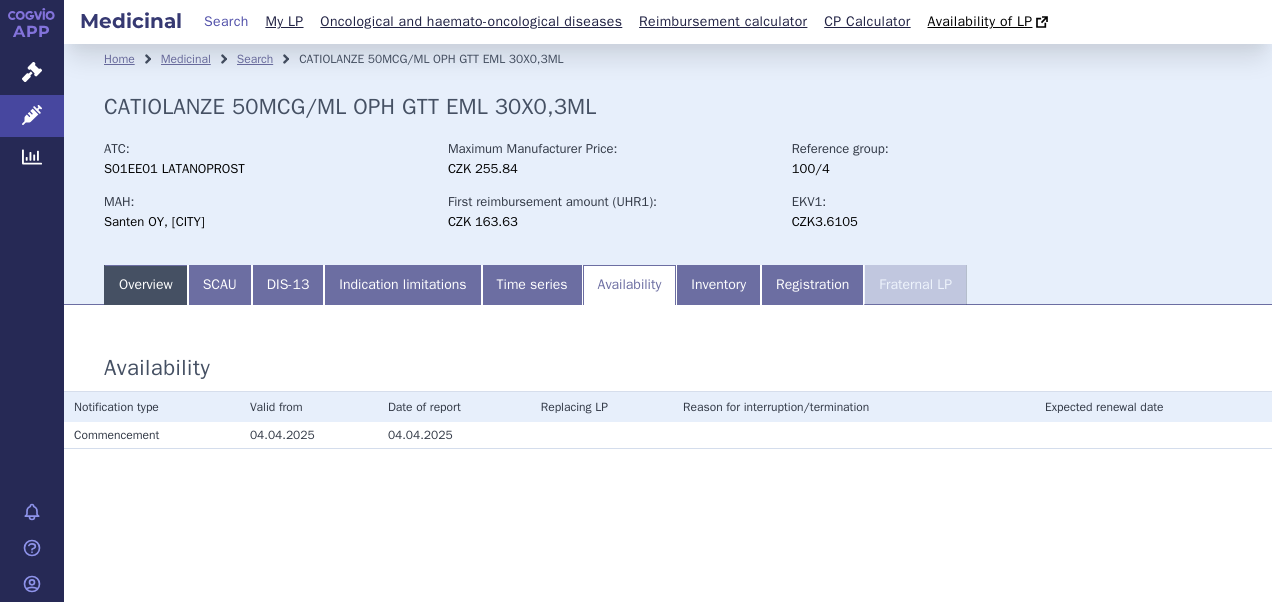 click on "Overview" at bounding box center [146, 285] 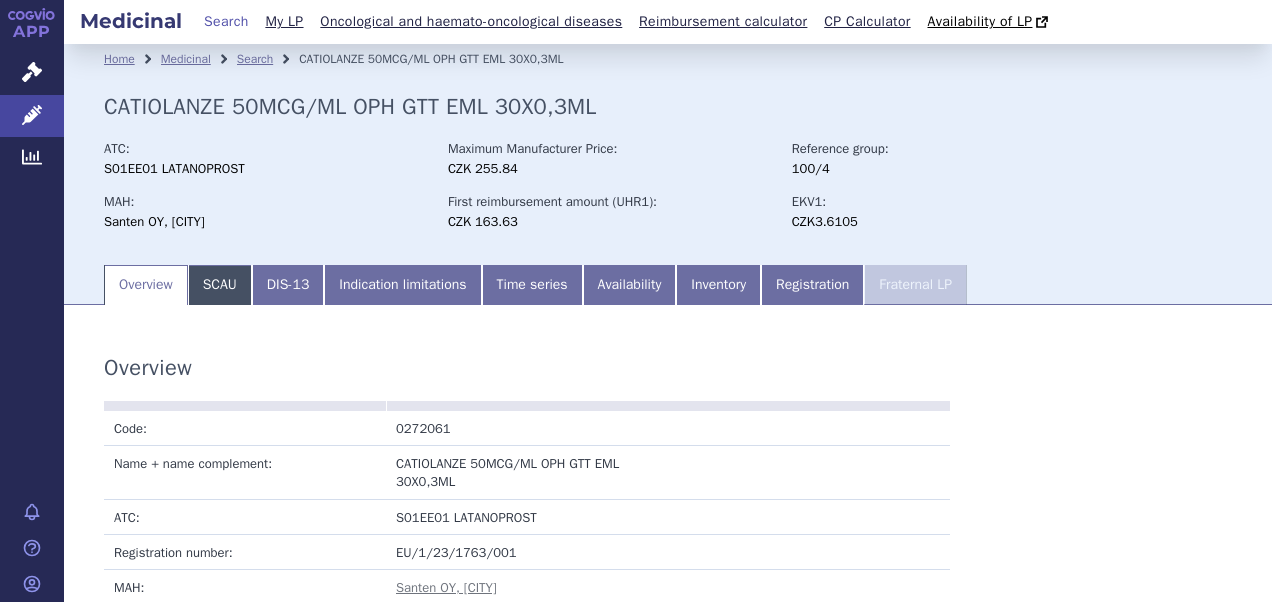 click on "SCAU" at bounding box center [220, 285] 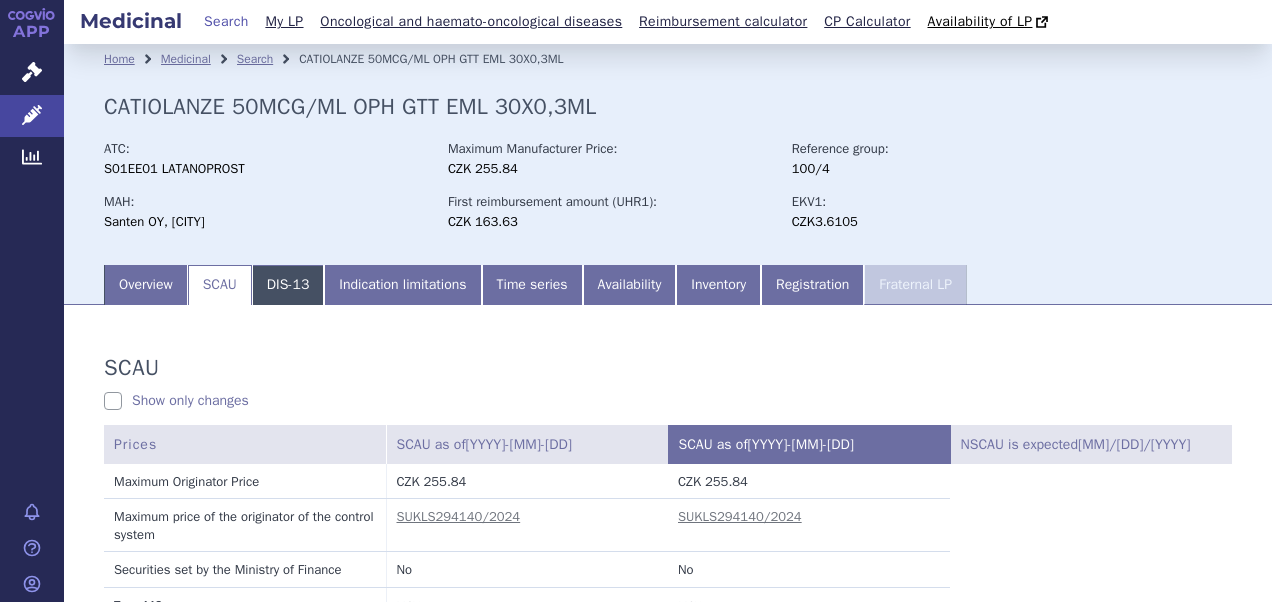click on "DIS-13" at bounding box center (288, 285) 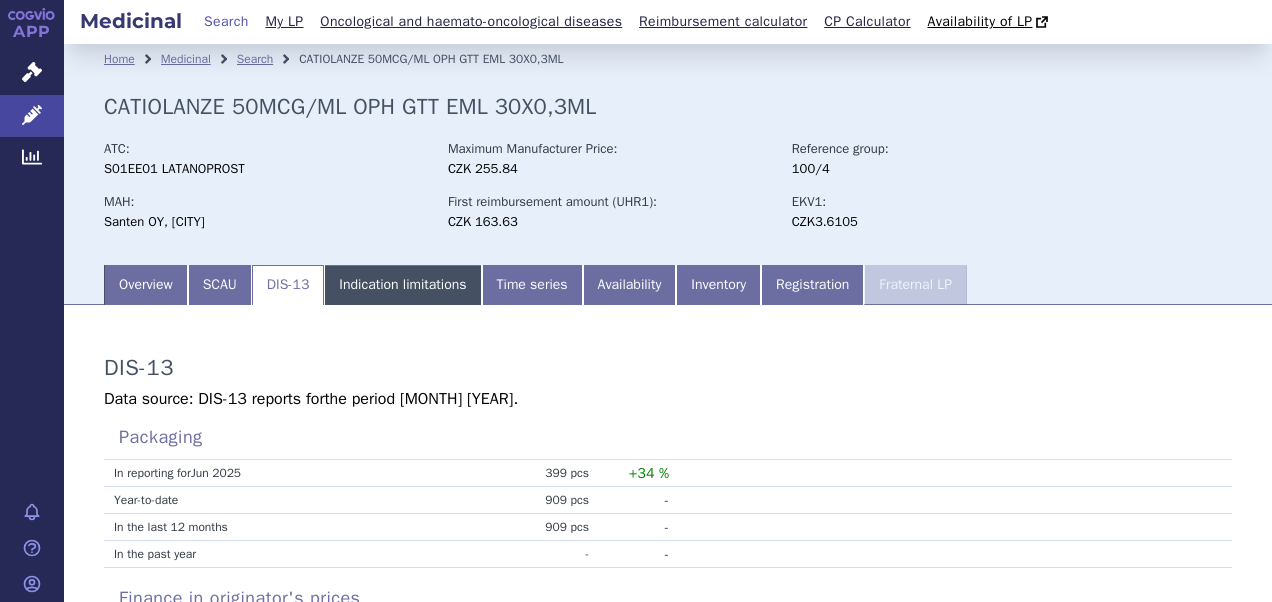 click on "Indication limitations" at bounding box center (402, 285) 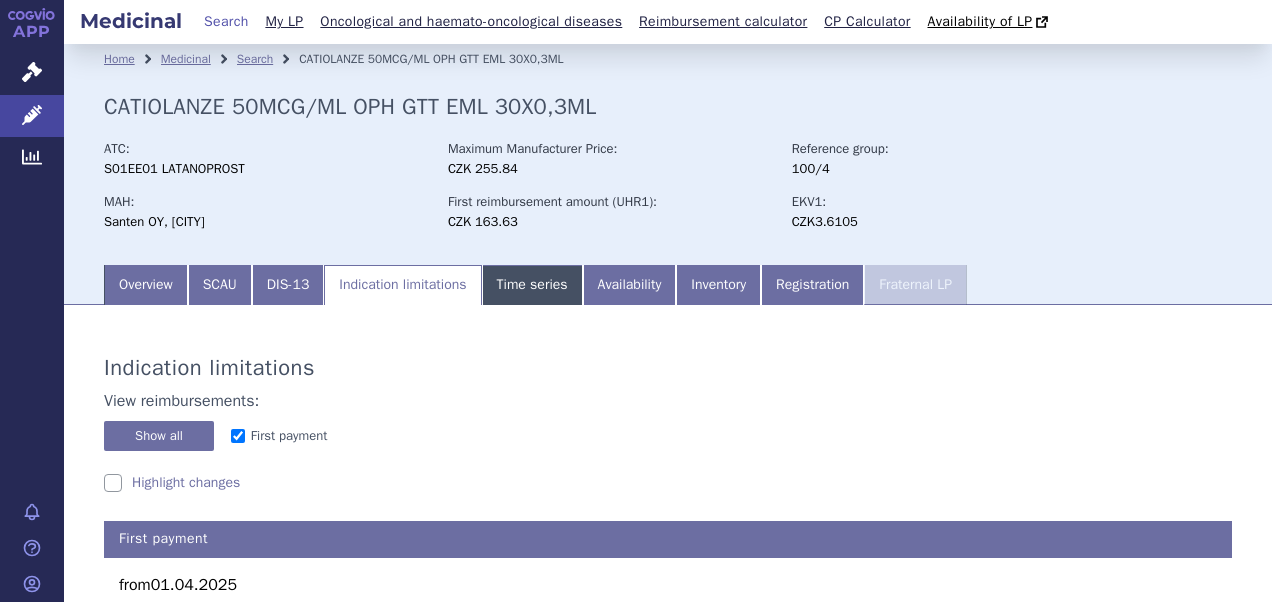 click on "Time series" at bounding box center (532, 285) 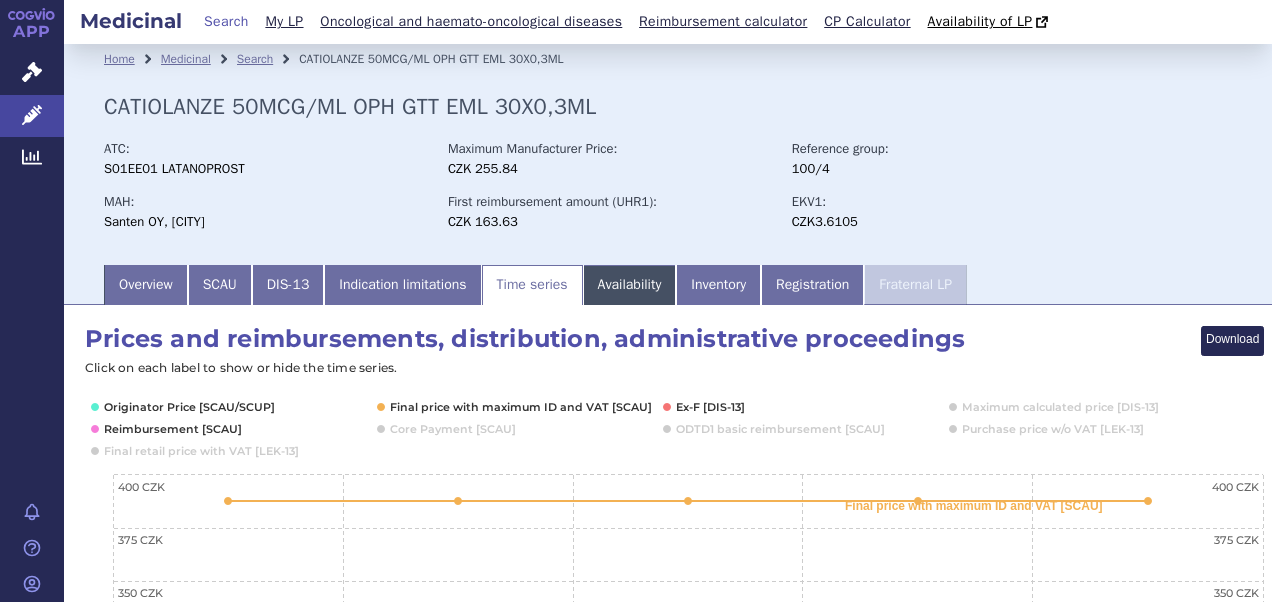 click on "Availability" at bounding box center [630, 285] 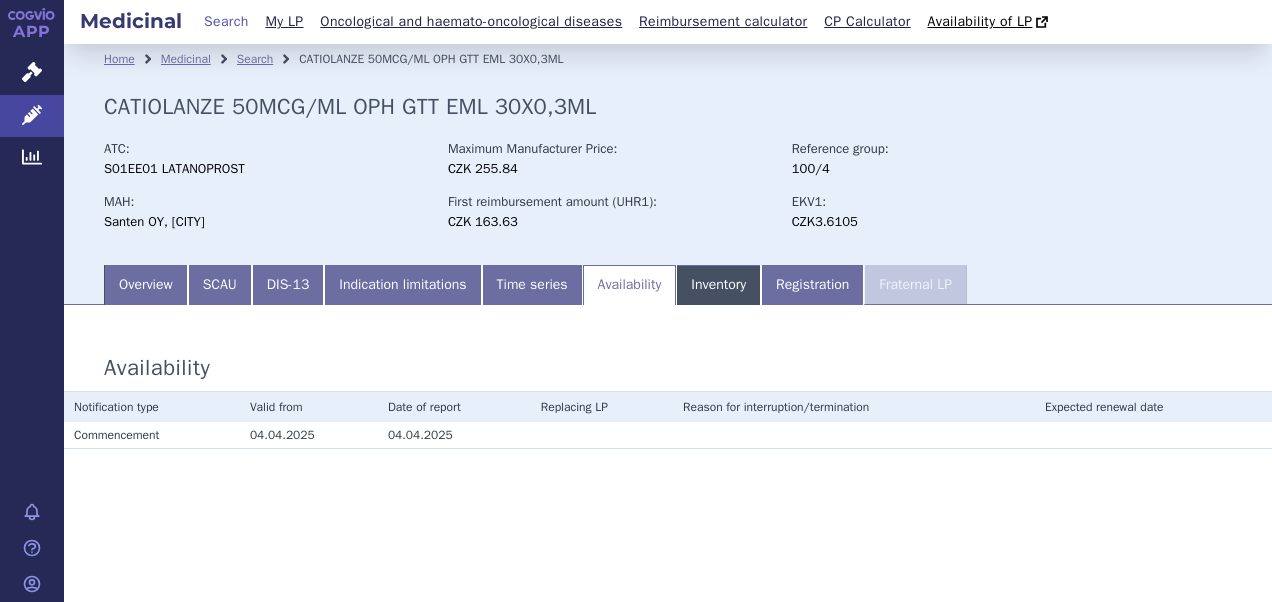 click on "Inventory" at bounding box center [718, 285] 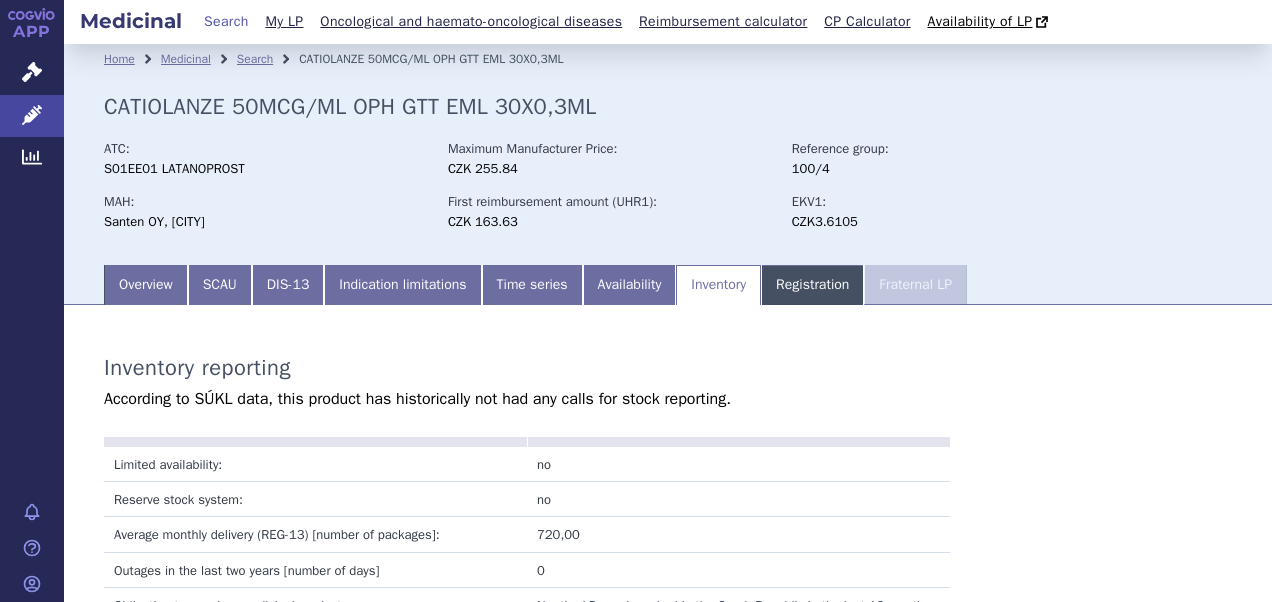 drag, startPoint x: 836, startPoint y: 300, endPoint x: 846, endPoint y: 302, distance: 10.198039 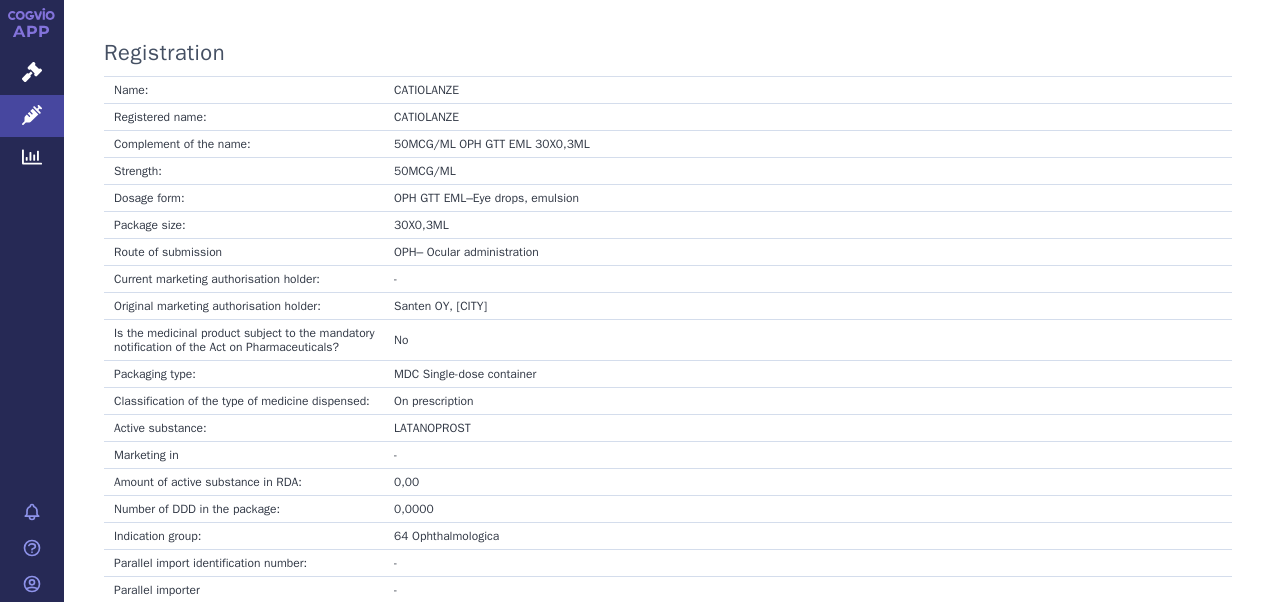 scroll, scrollTop: 15, scrollLeft: 0, axis: vertical 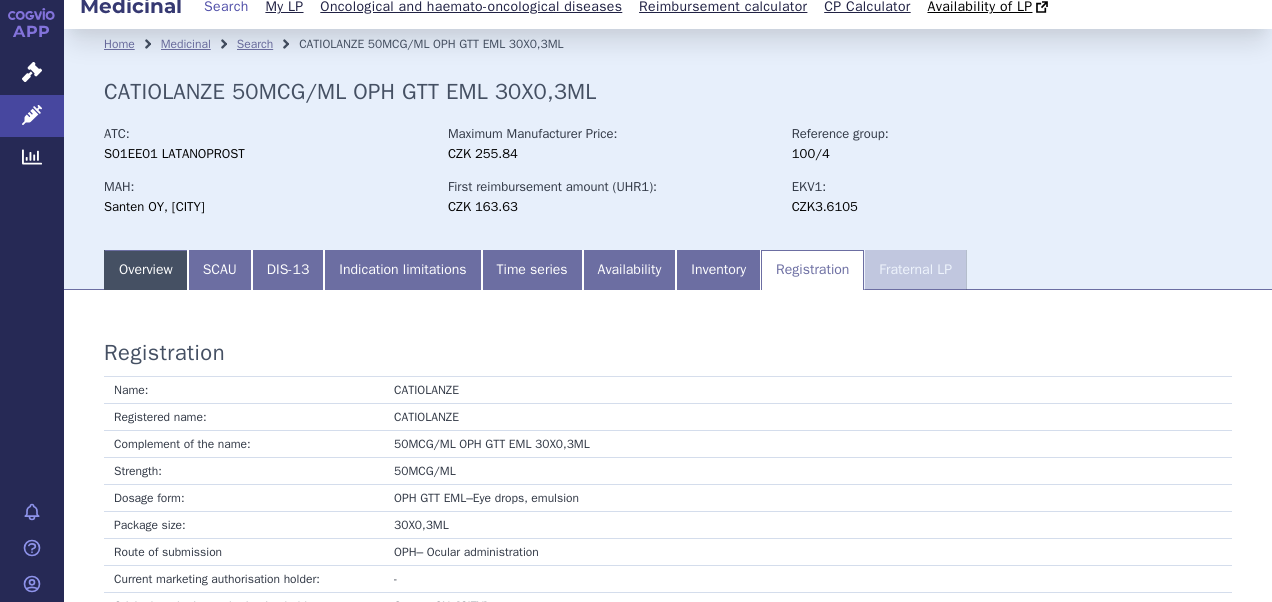 click on "Overview" at bounding box center (146, 270) 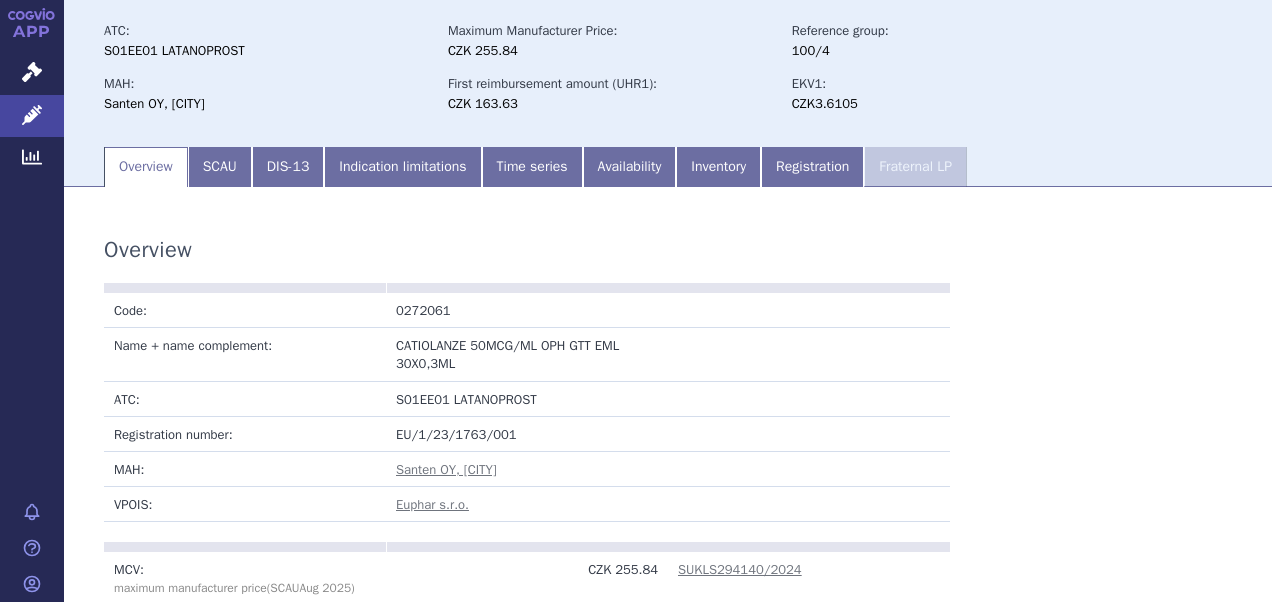 scroll, scrollTop: 0, scrollLeft: 0, axis: both 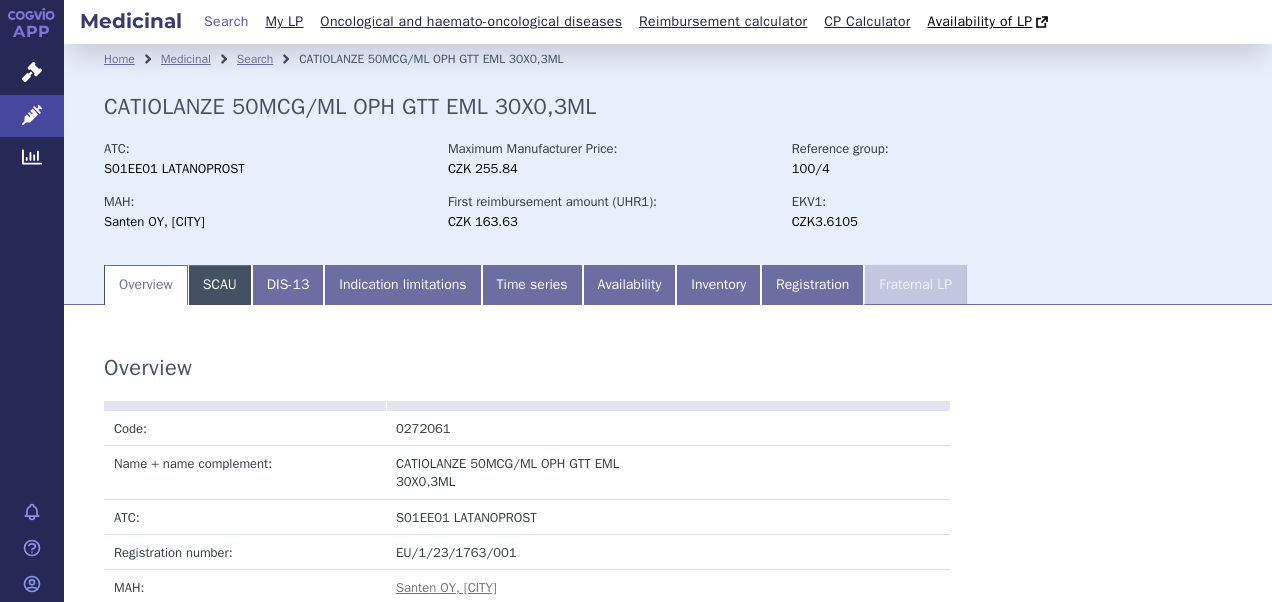 click on "SCAU" at bounding box center [220, 285] 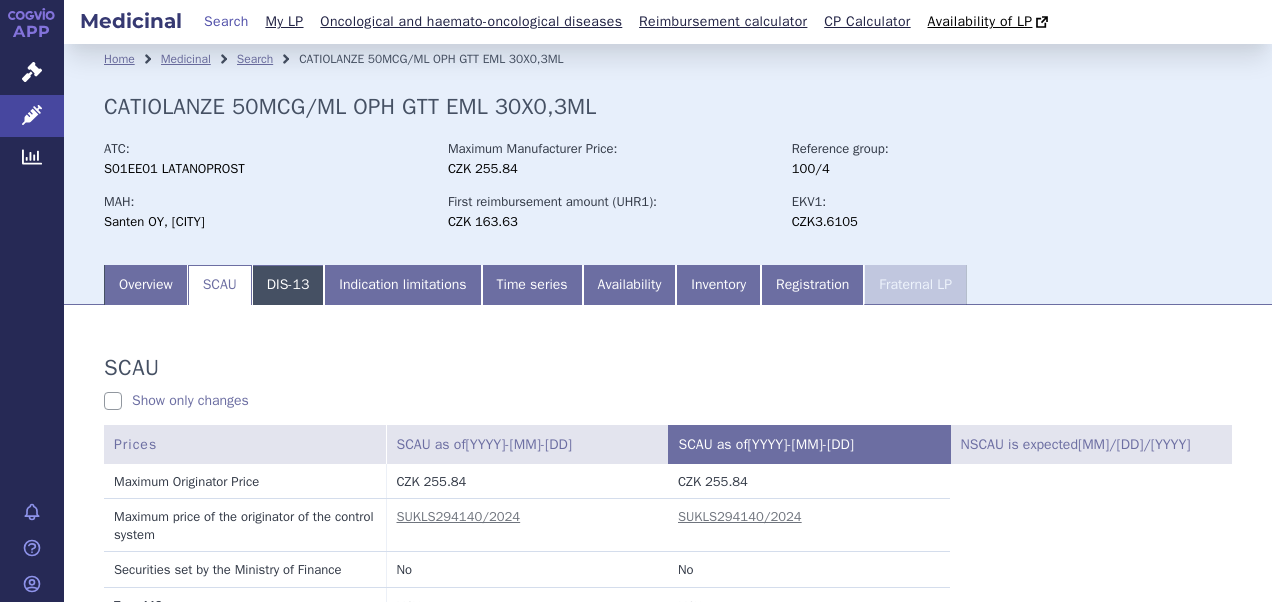 click on "DIS-13" at bounding box center (288, 285) 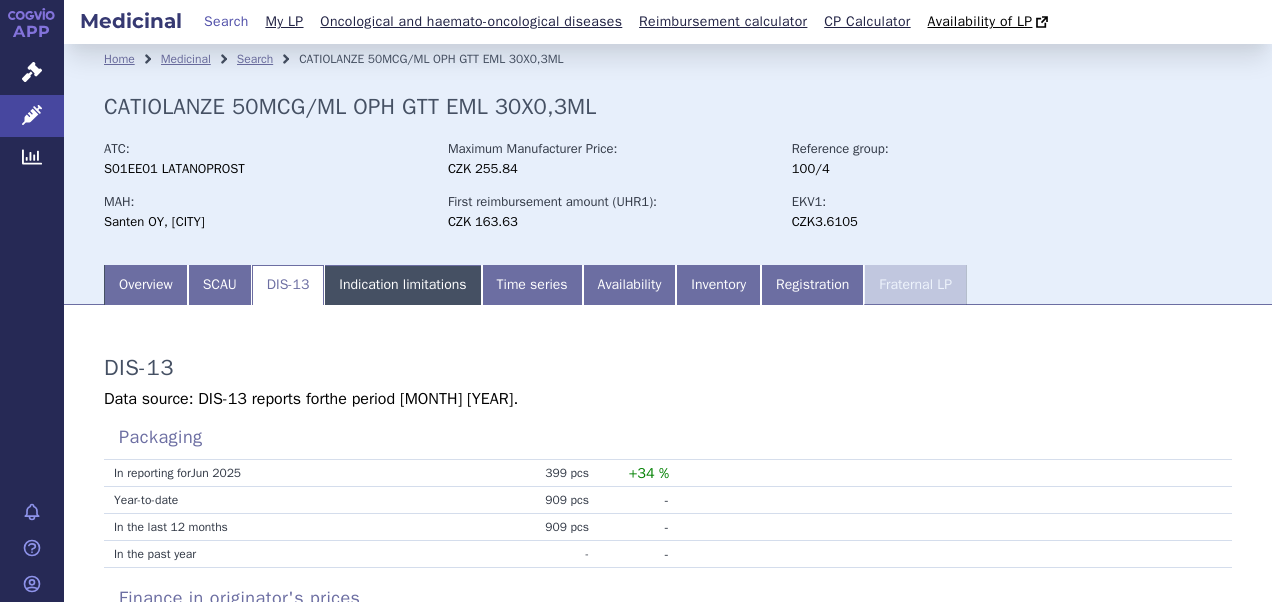 click on "Indication limitations" at bounding box center [402, 285] 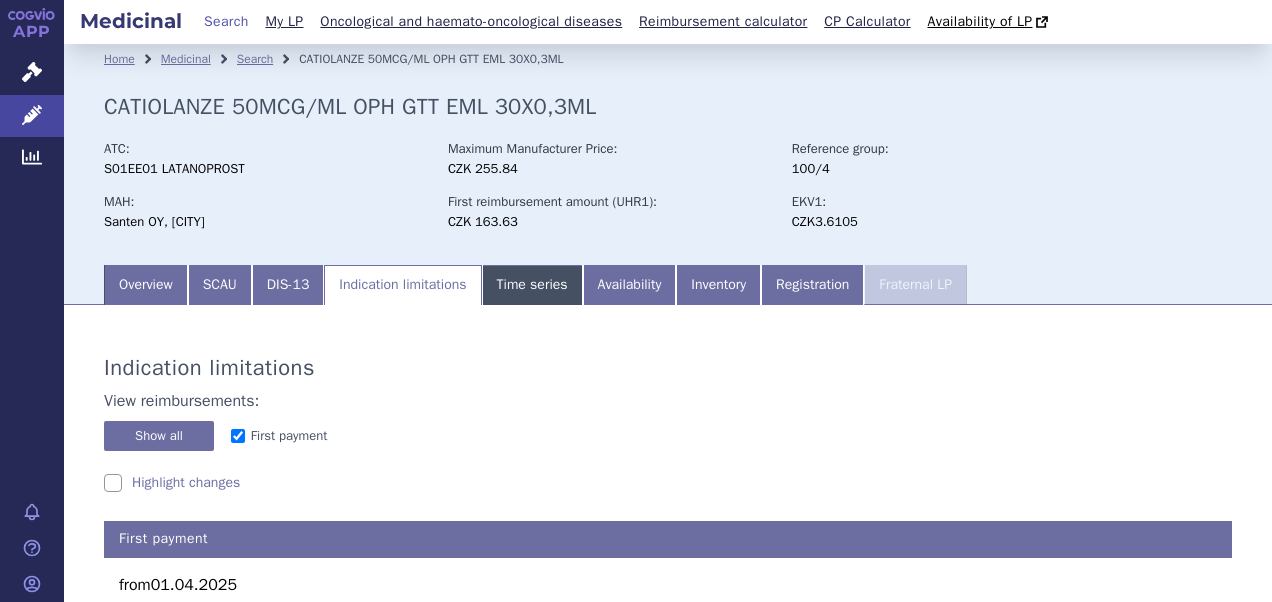 click on "Time series" at bounding box center [532, 285] 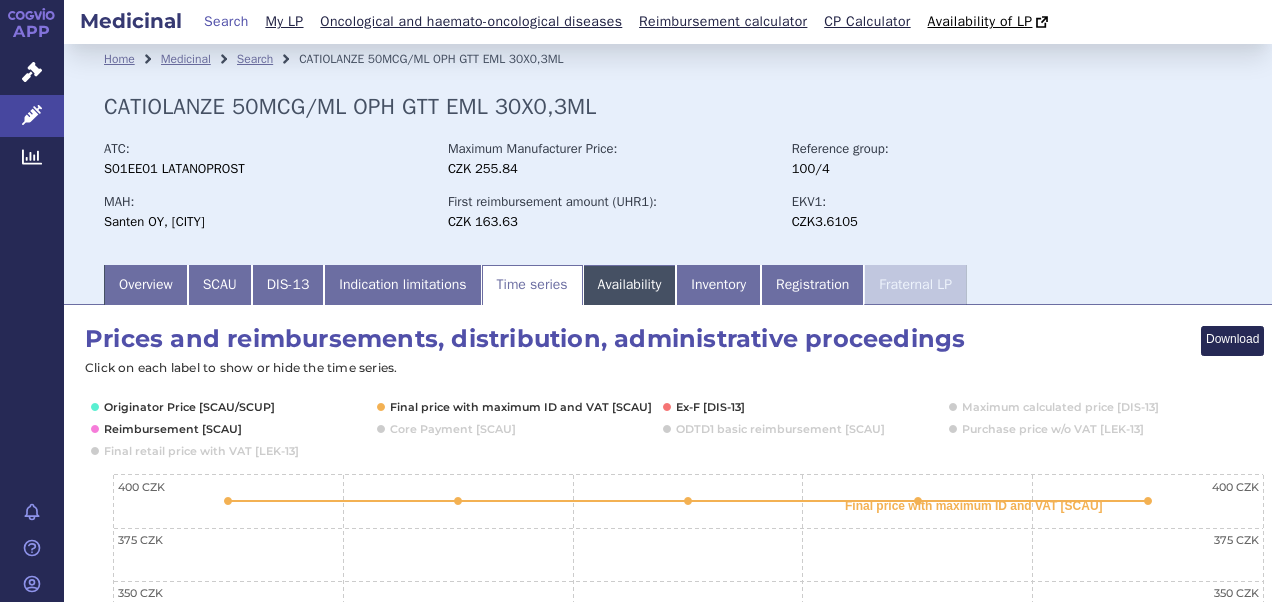 click on "Availability" at bounding box center [630, 285] 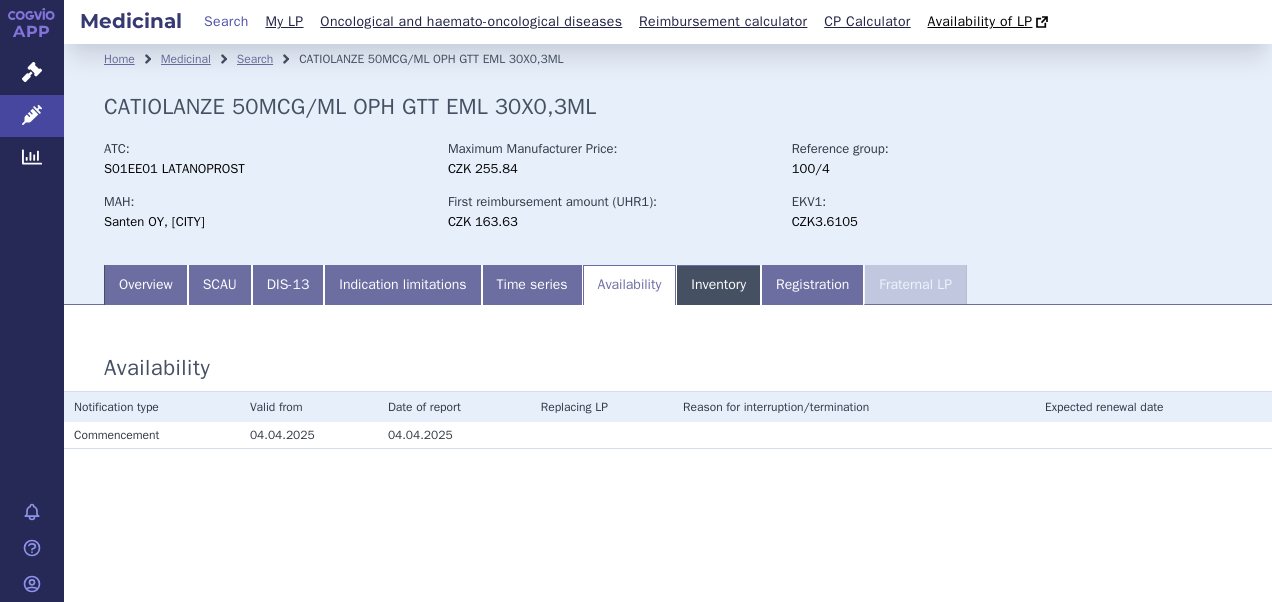 click on "Inventory" at bounding box center [718, 285] 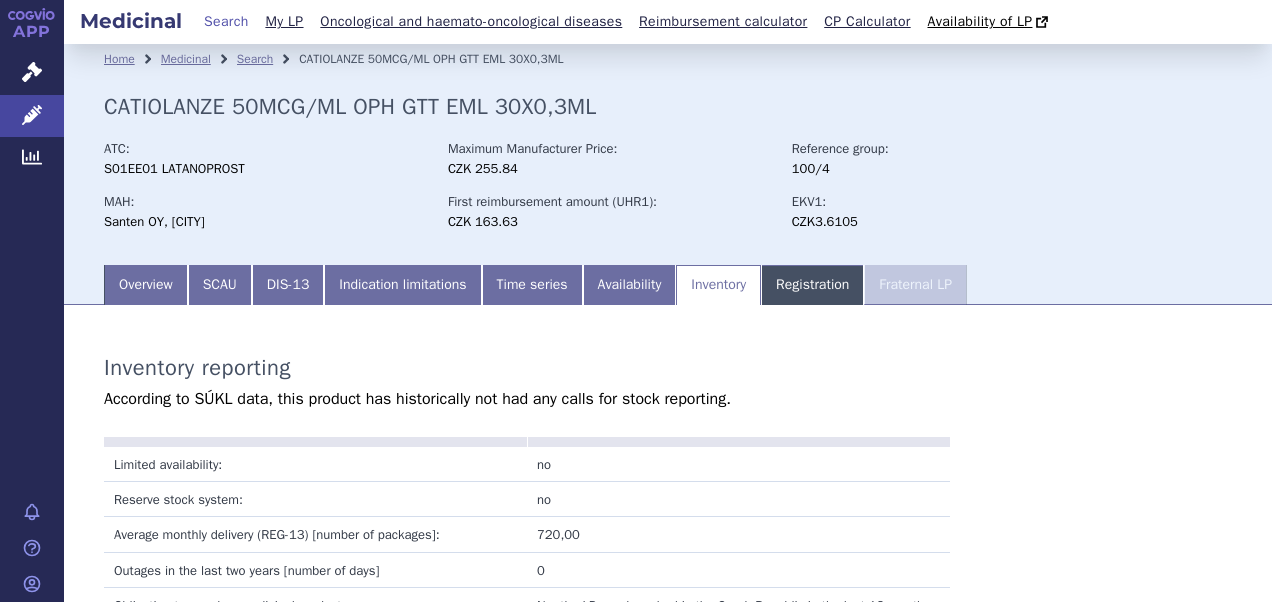 click on "Registration" at bounding box center (812, 285) 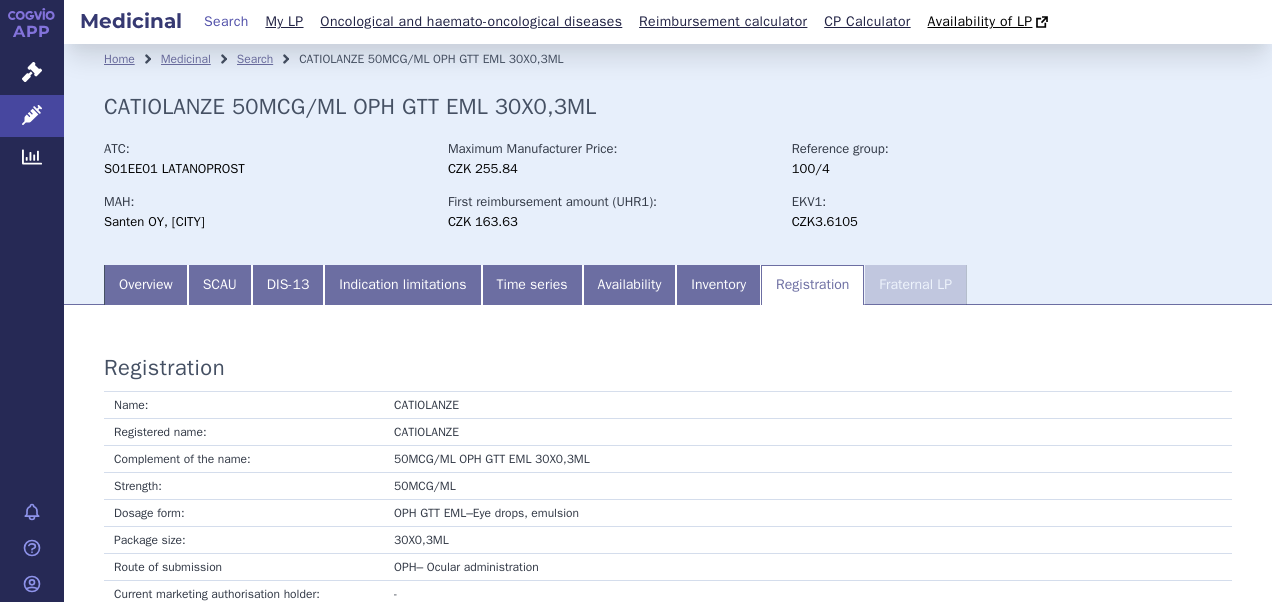 click on "Fraternal LP" at bounding box center [915, 285] 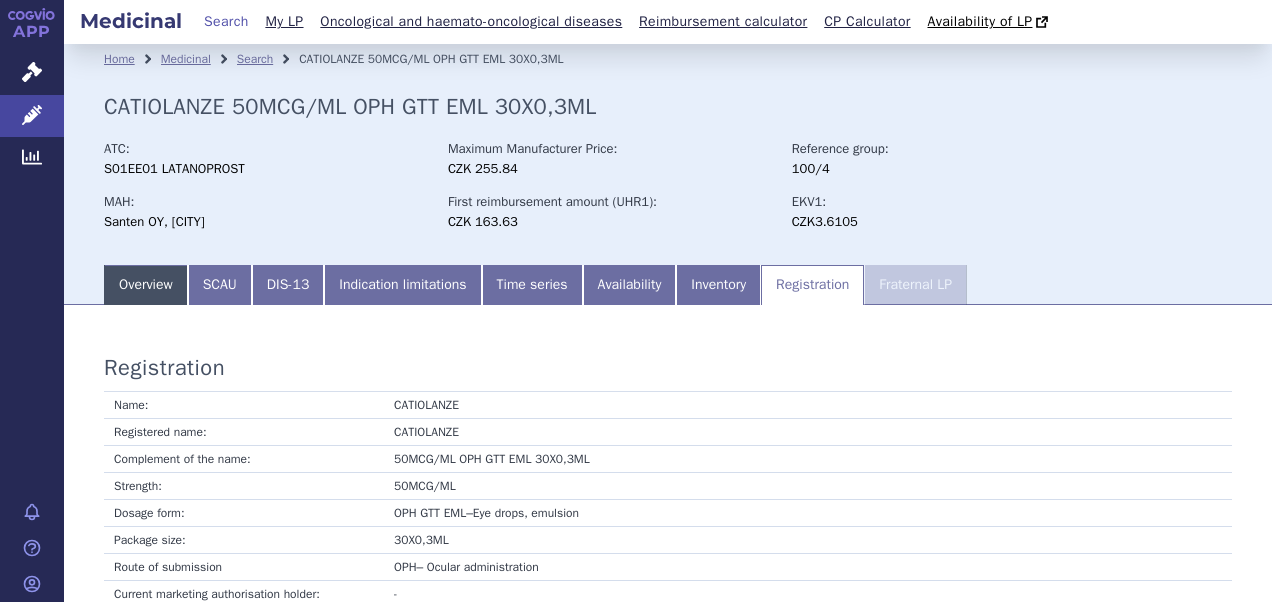 click on "Overview" at bounding box center [146, 285] 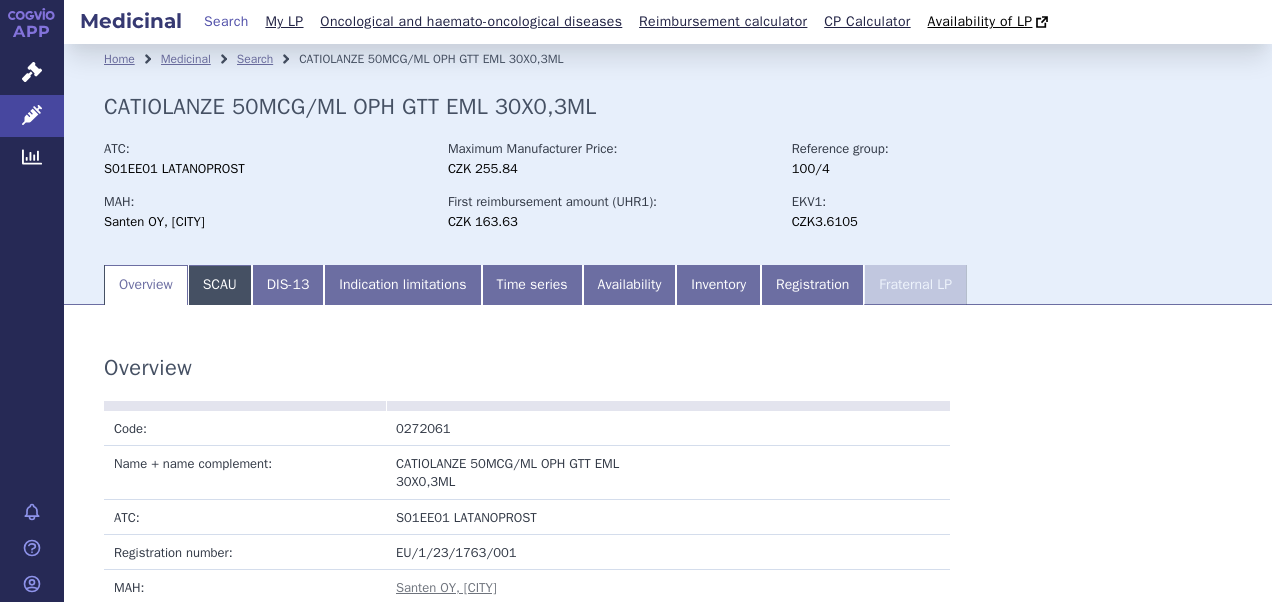 click on "SCAU" at bounding box center (220, 285) 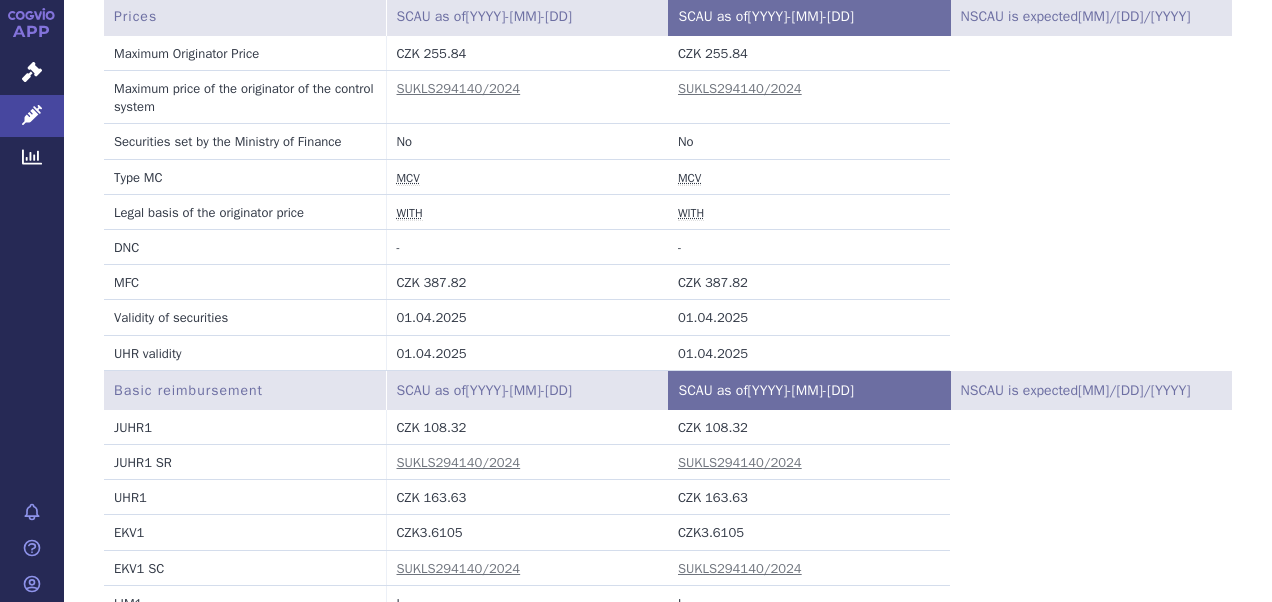 scroll, scrollTop: 214, scrollLeft: 0, axis: vertical 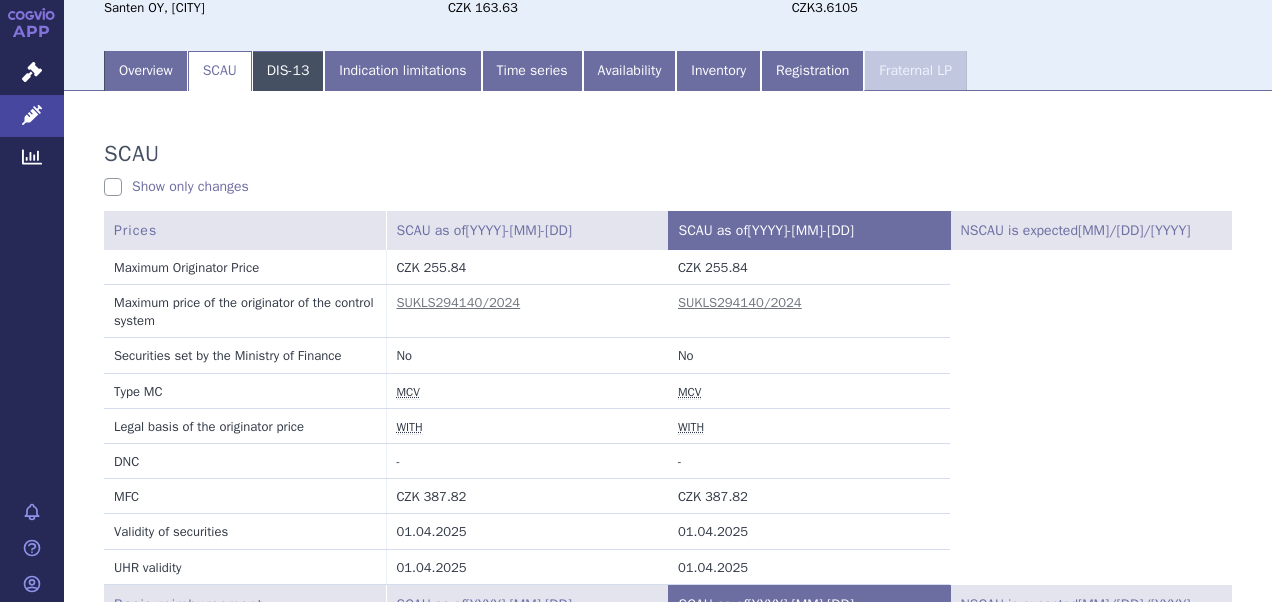 click on "DIS-13" at bounding box center (288, 71) 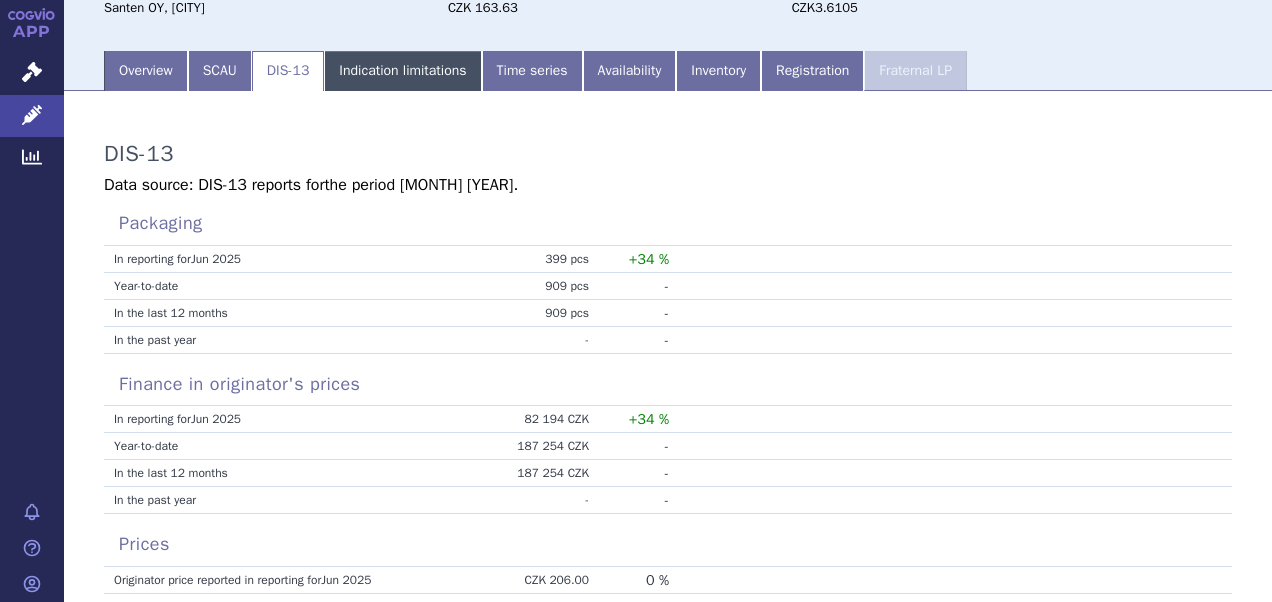 click on "Indication limitations" at bounding box center (402, 71) 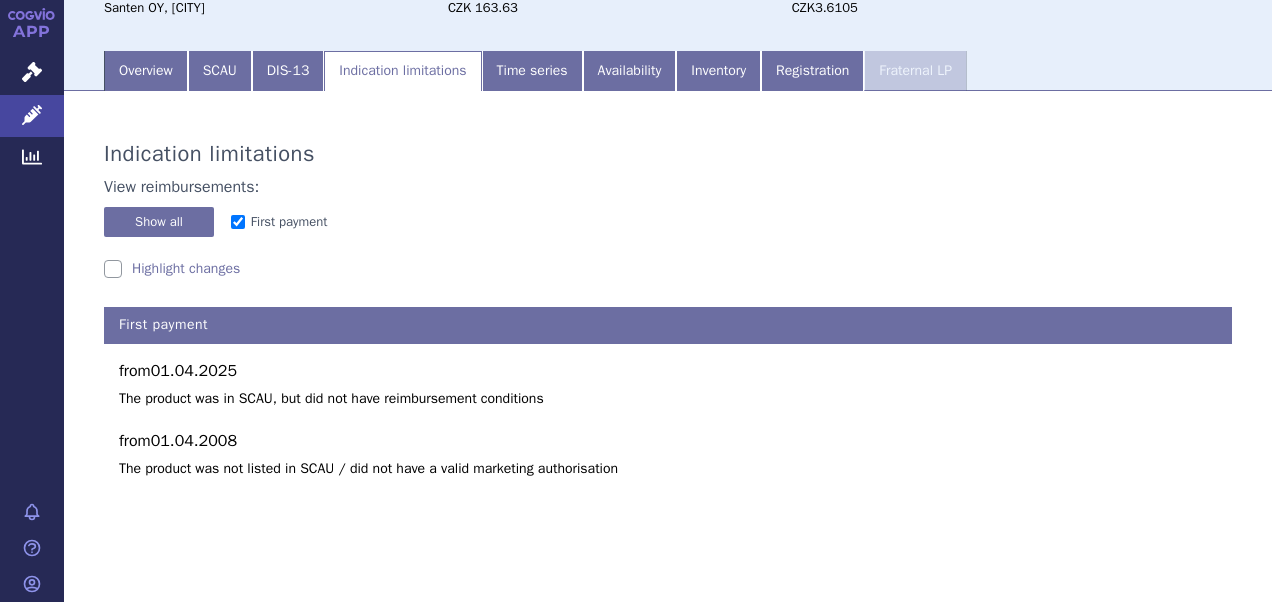 click on "Home
Medicinal
Search
CATIOLANZE   50MCG/ML OPH GTT EML 30X0,3ML
CATIOLANZE   50MCG/ML OPH GTT EML 30X0,3ML
ATC:
S01EE01   LATANOPROST
Maximum Manufacturer Price:
CZK 255.84
Reference group: 100/4 MAH: EKV1:" at bounding box center (668, -47) 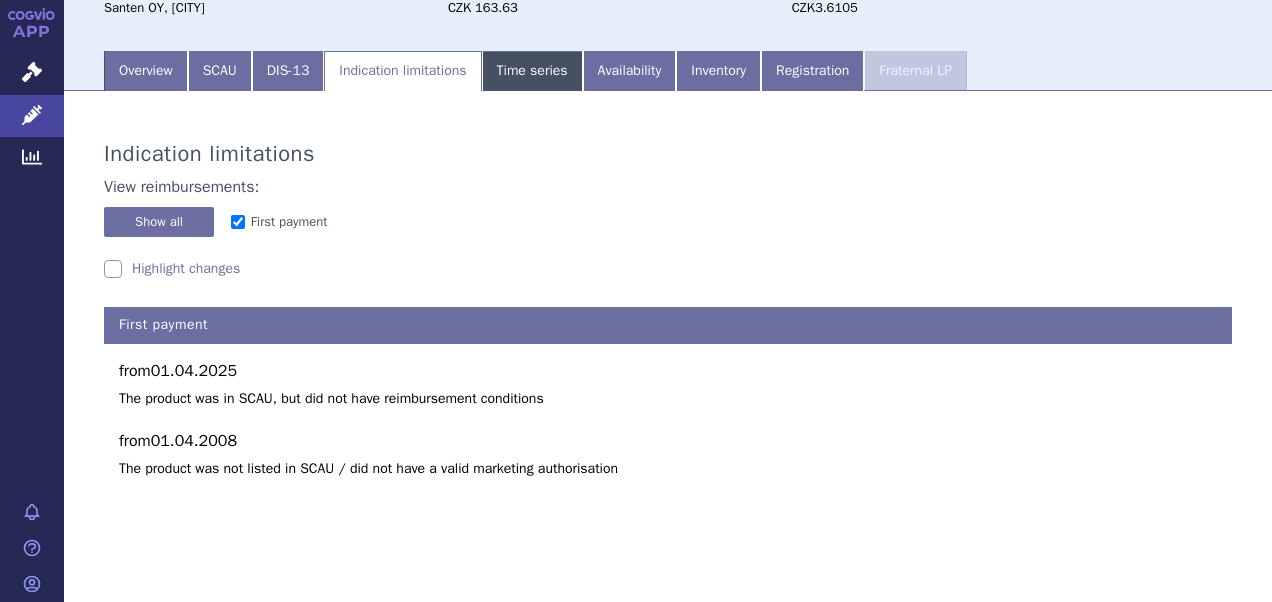 click on "Time series" at bounding box center [532, 71] 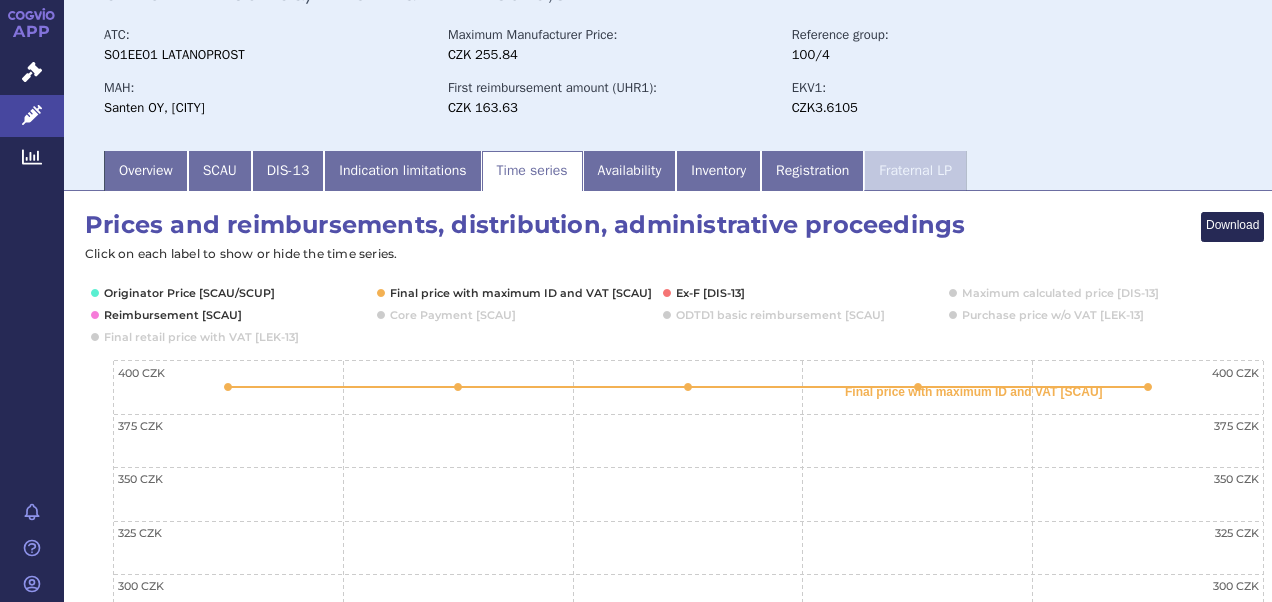 scroll, scrollTop: 0, scrollLeft: 0, axis: both 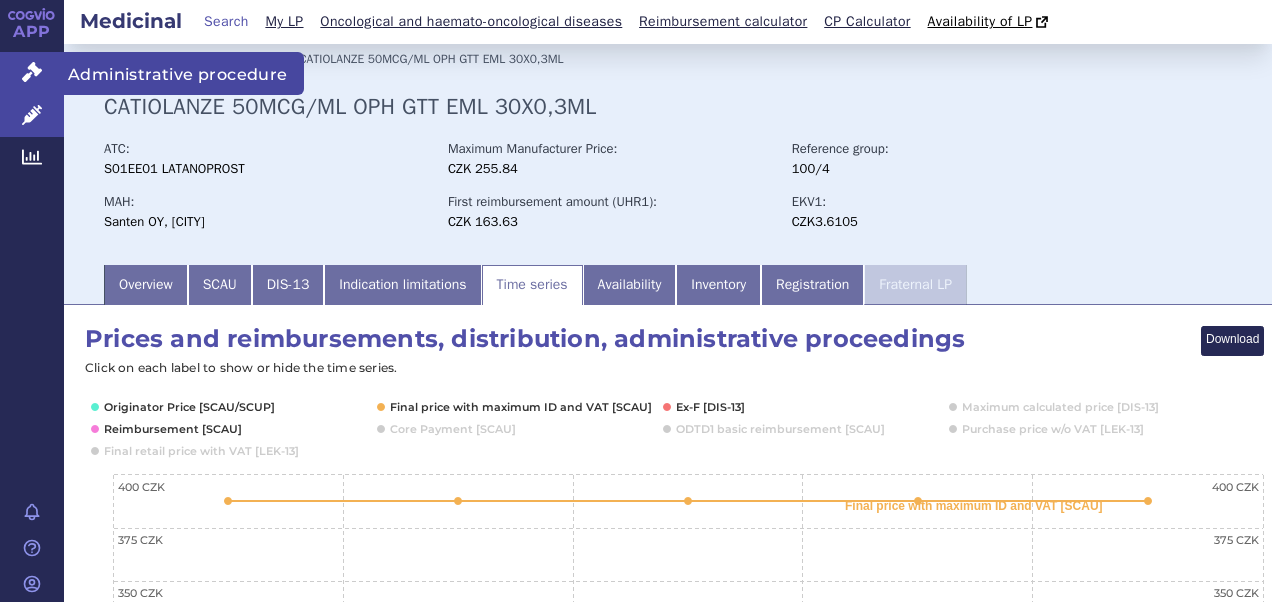 click on "Administrative procedure" at bounding box center (184, 73) 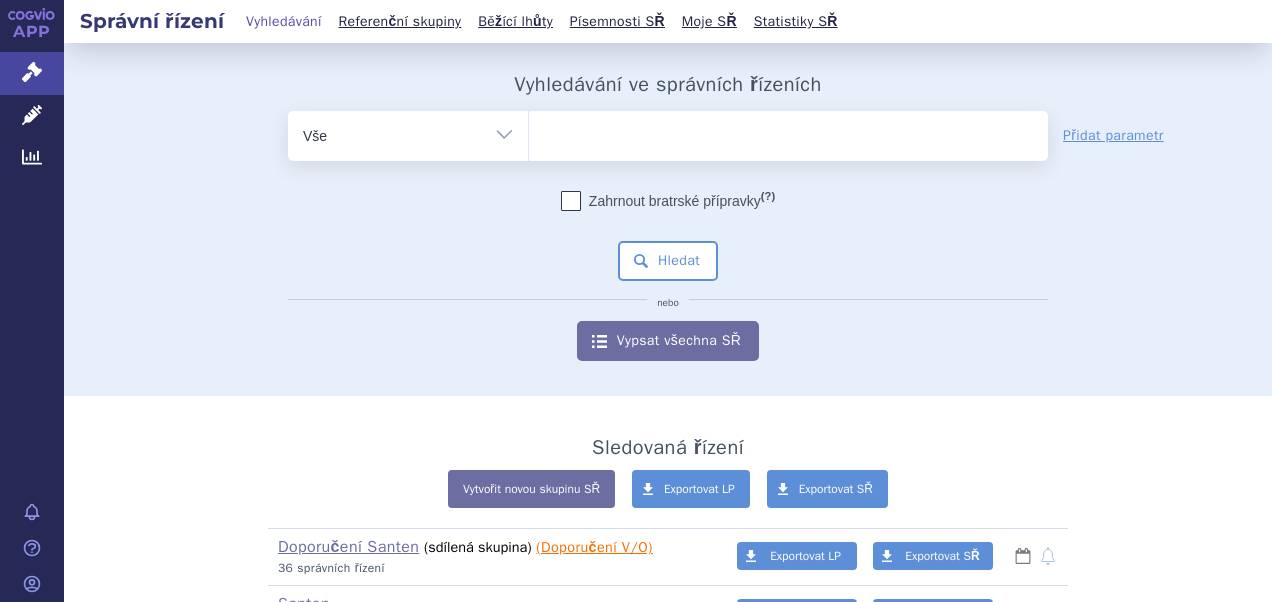 scroll, scrollTop: 0, scrollLeft: 0, axis: both 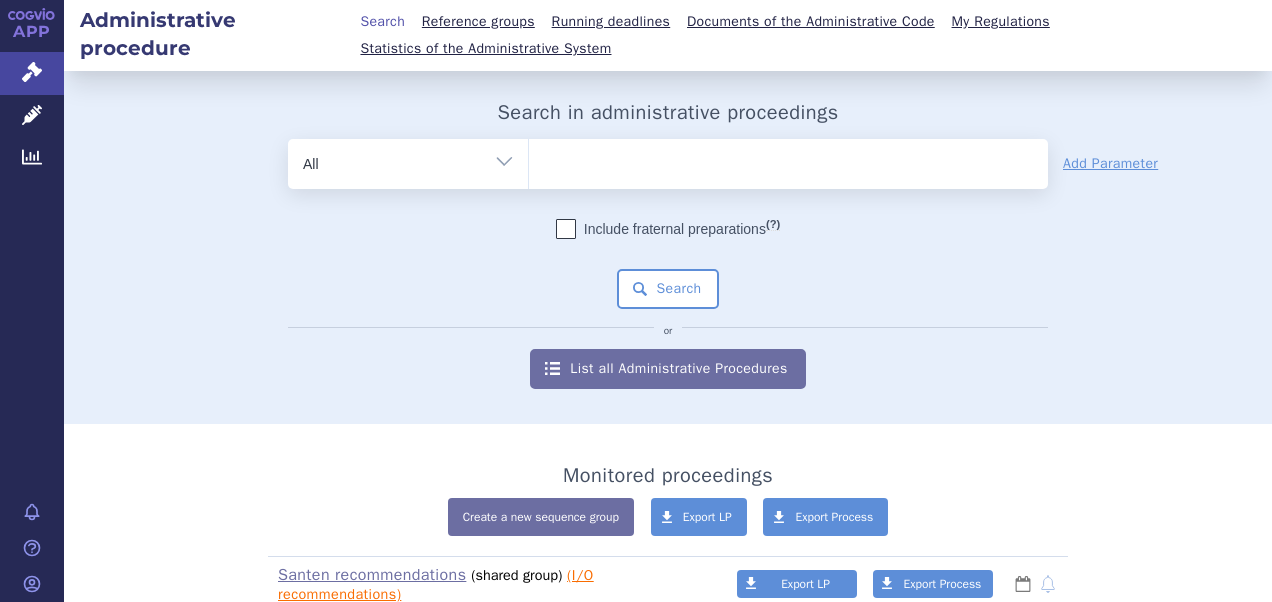 click at bounding box center [788, 160] 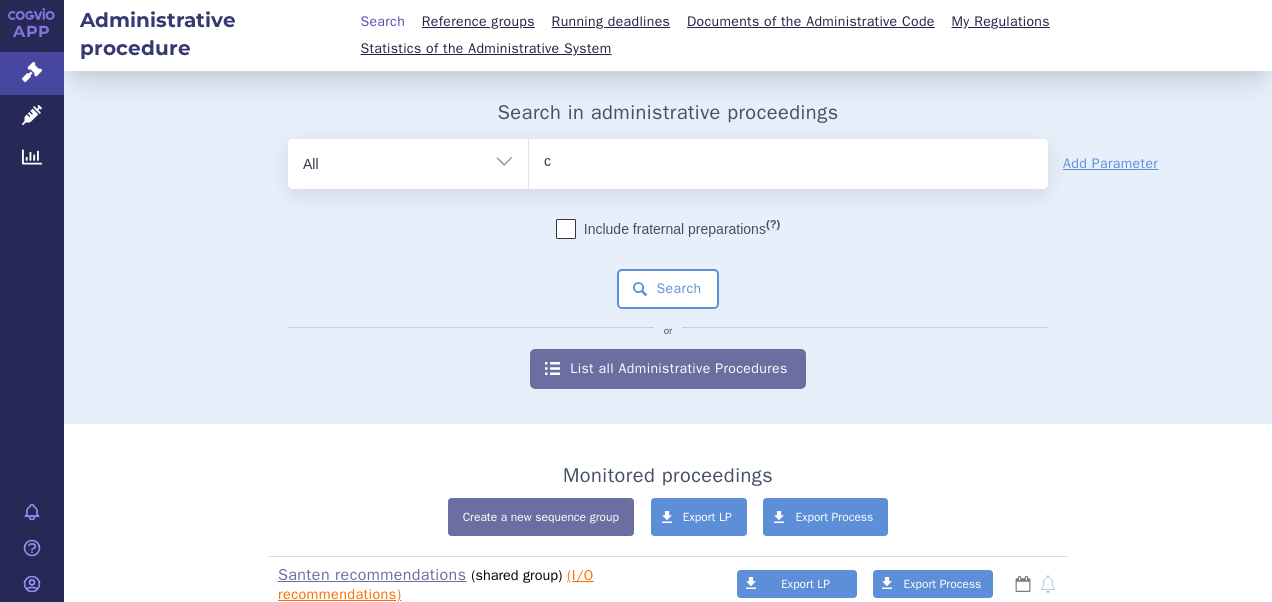 type on "ca" 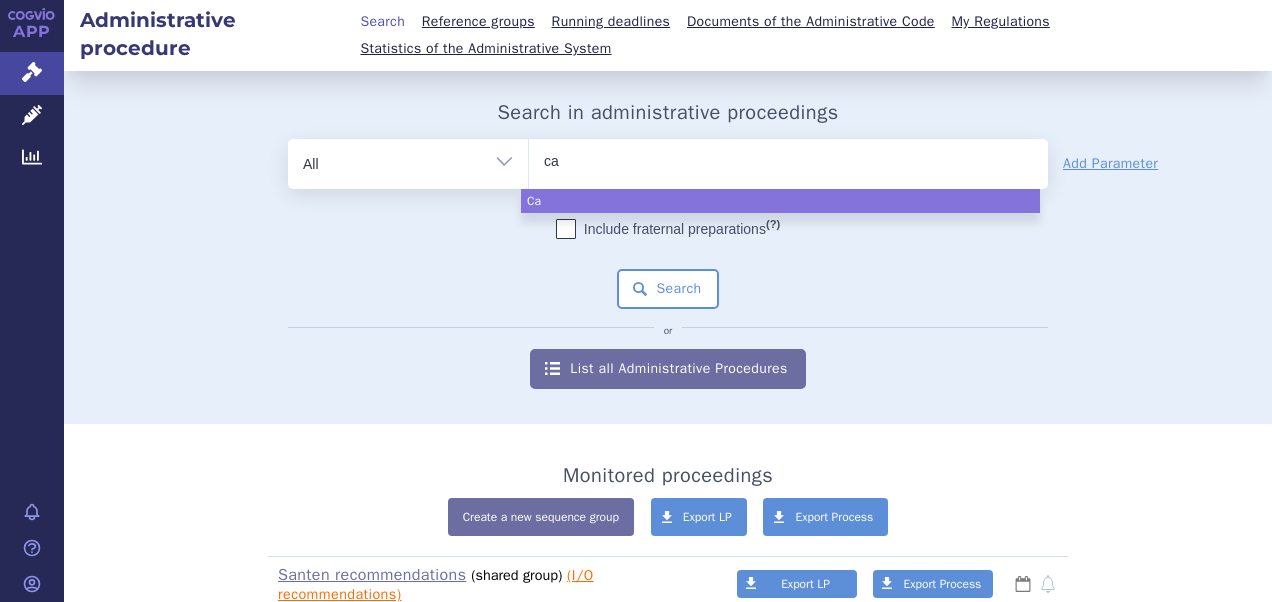 type on "cat" 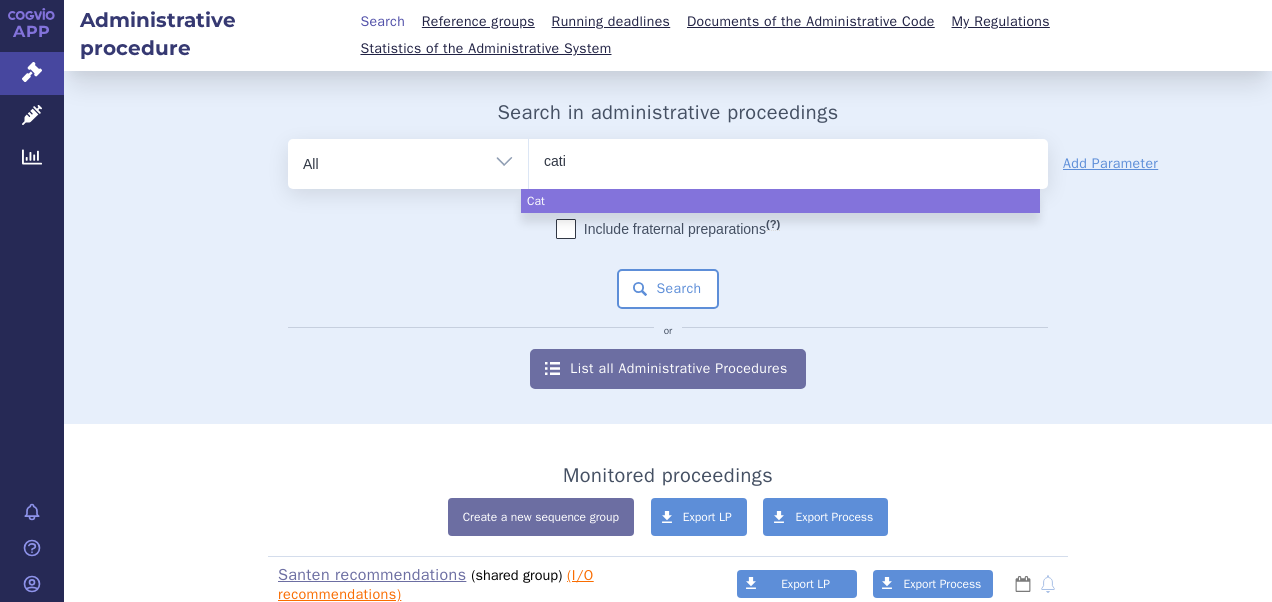 type on "catio" 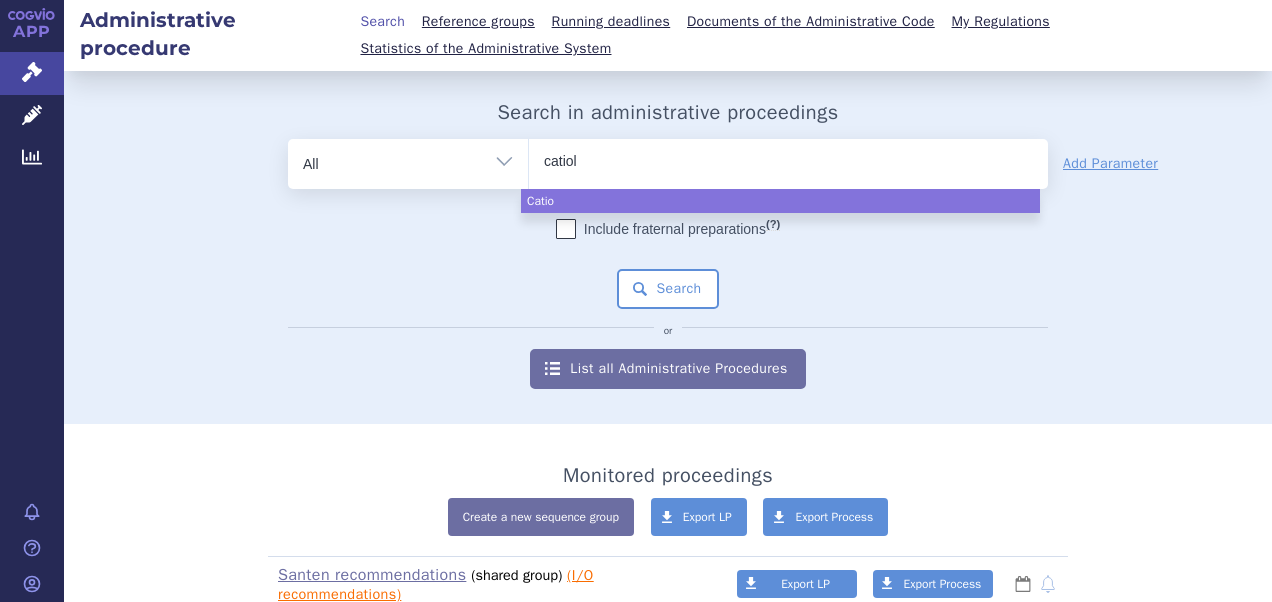 type on "catiola" 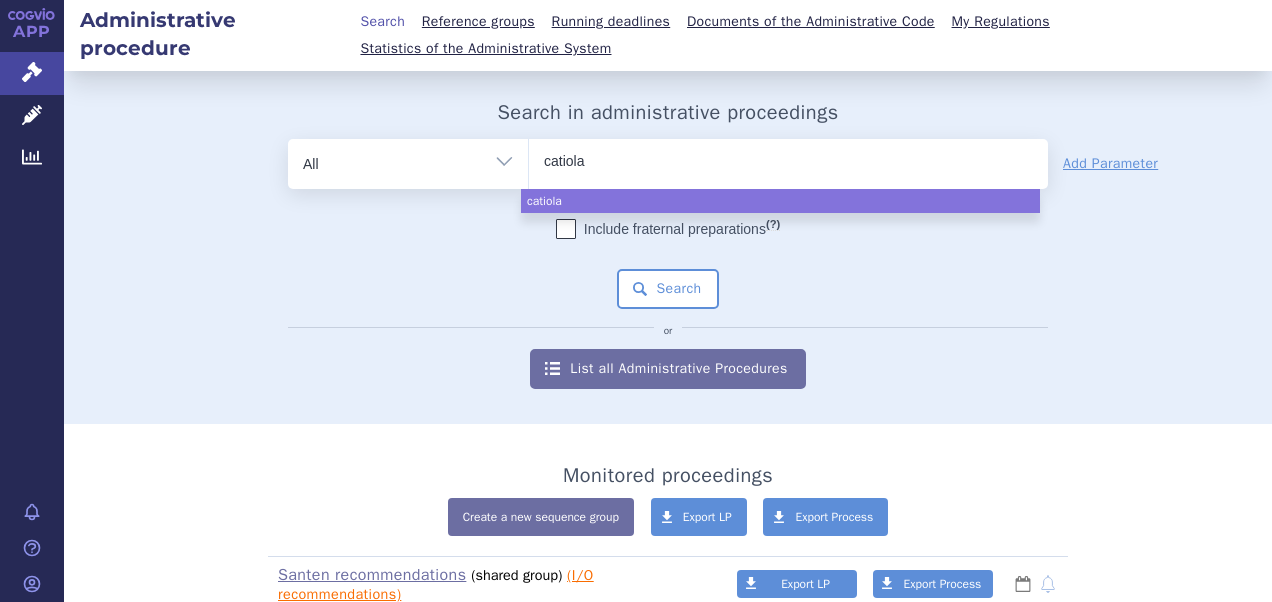 type on "catiolam" 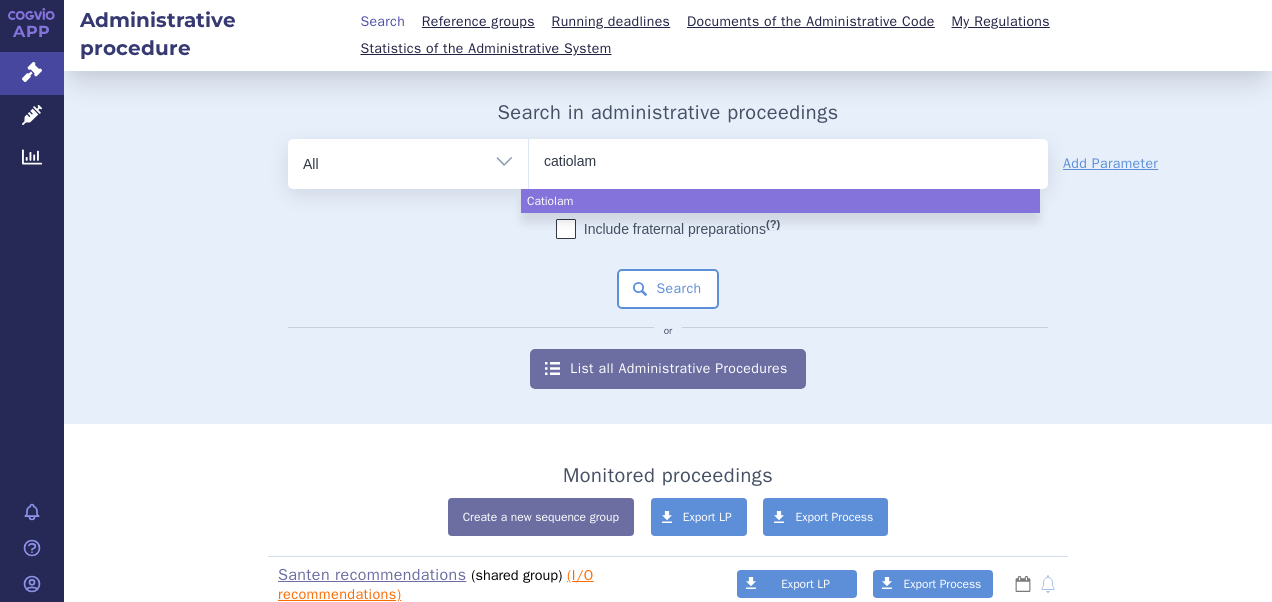 type on "catiolamz" 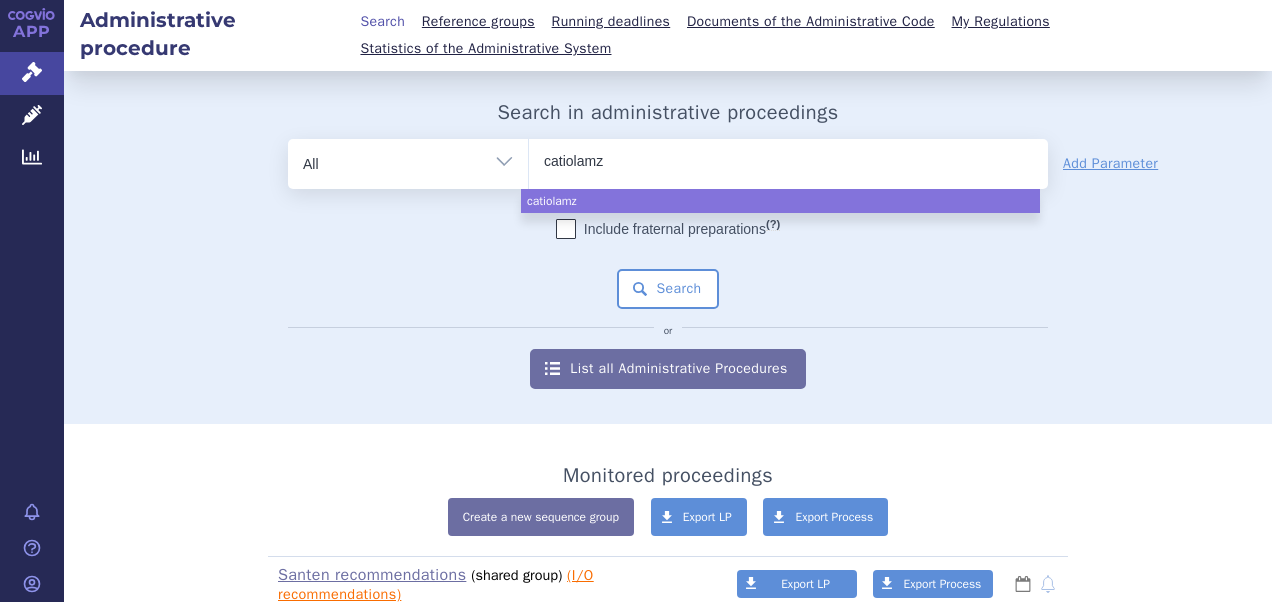 type on "catiolam" 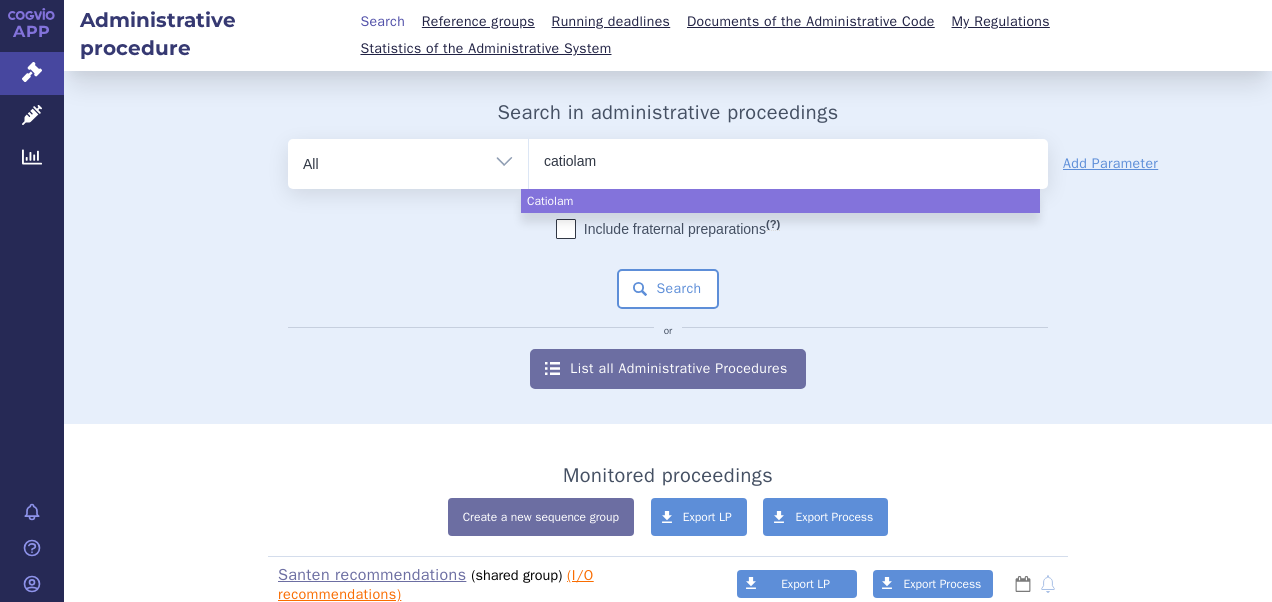 type on "catiola" 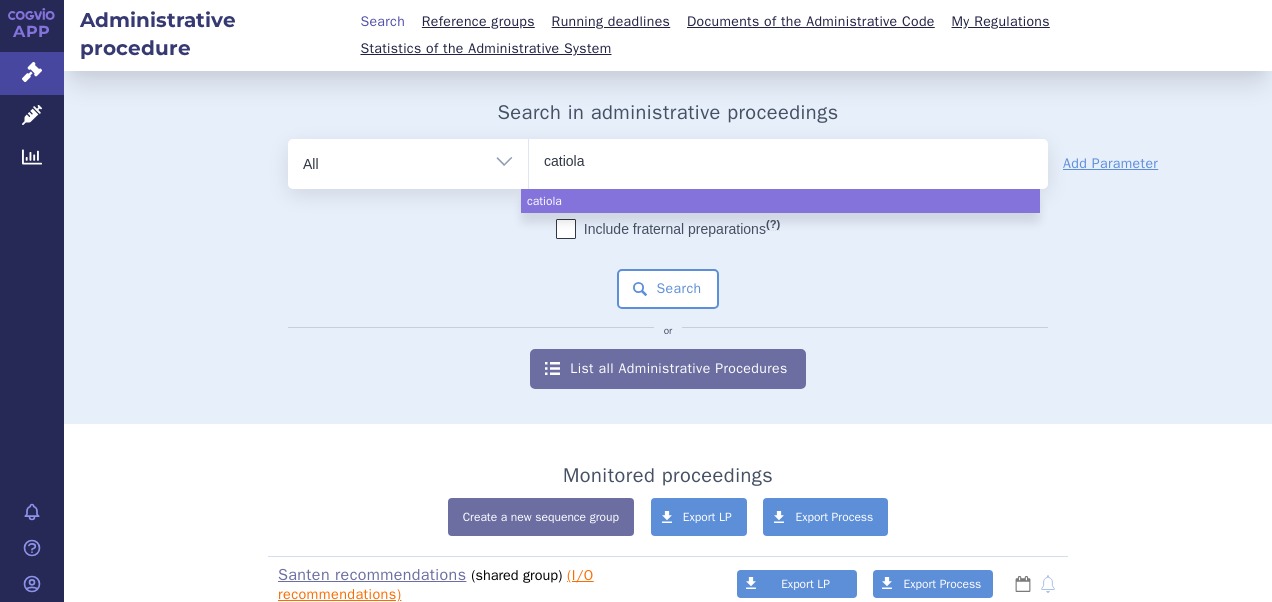 type on "catiol" 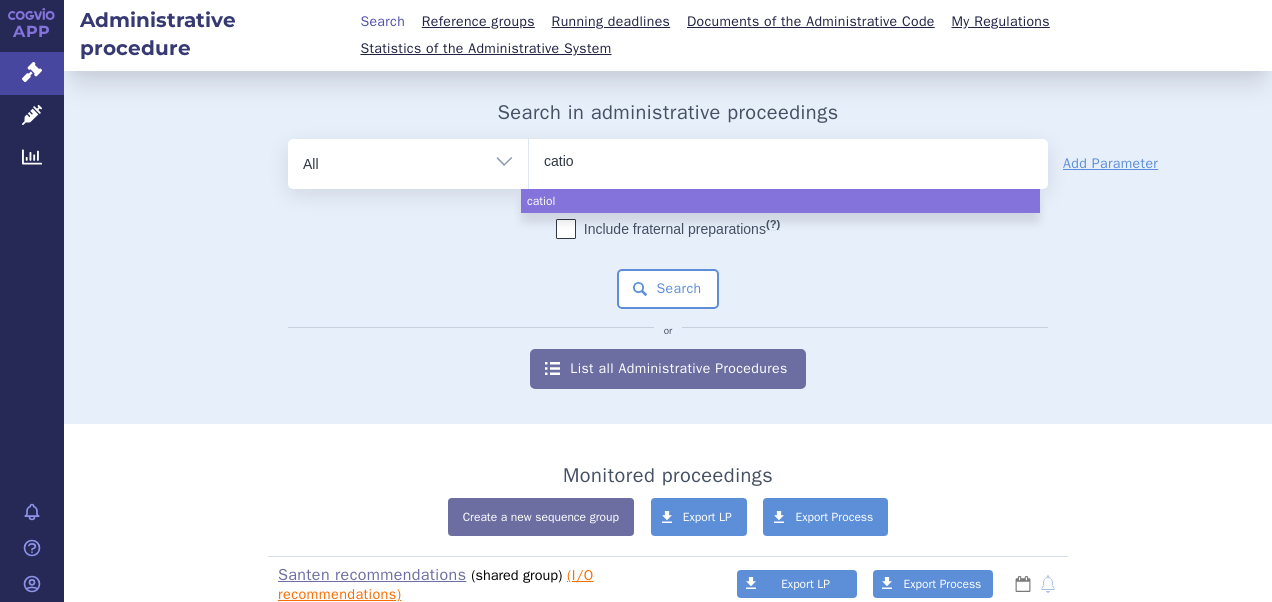 type on "cati" 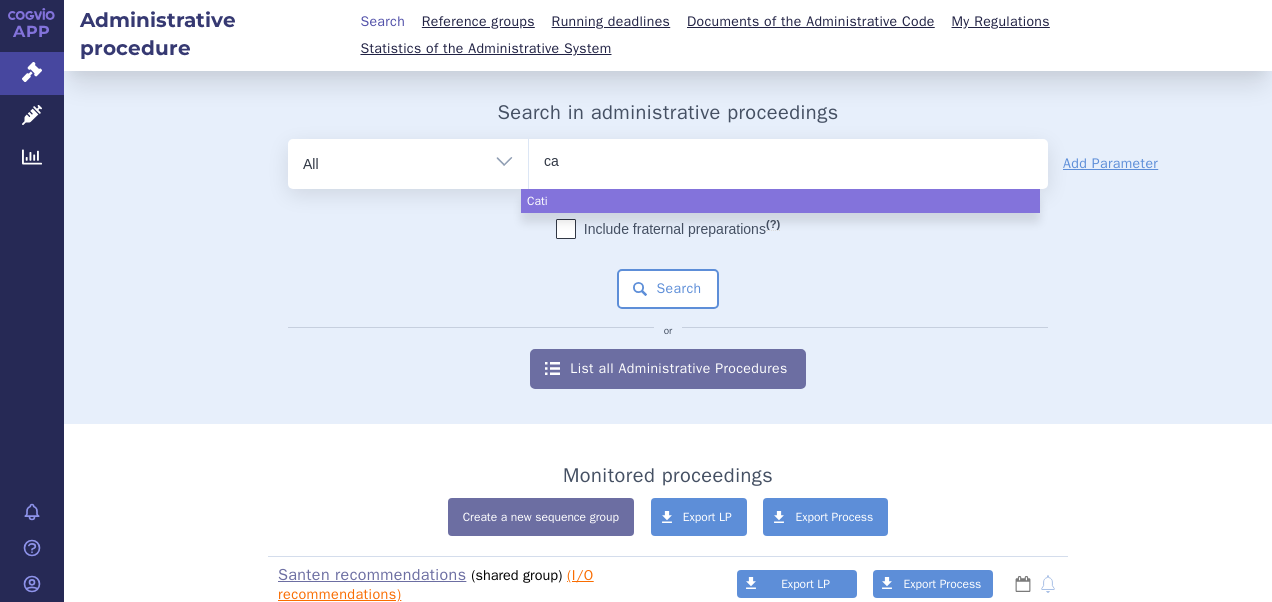 type on "c" 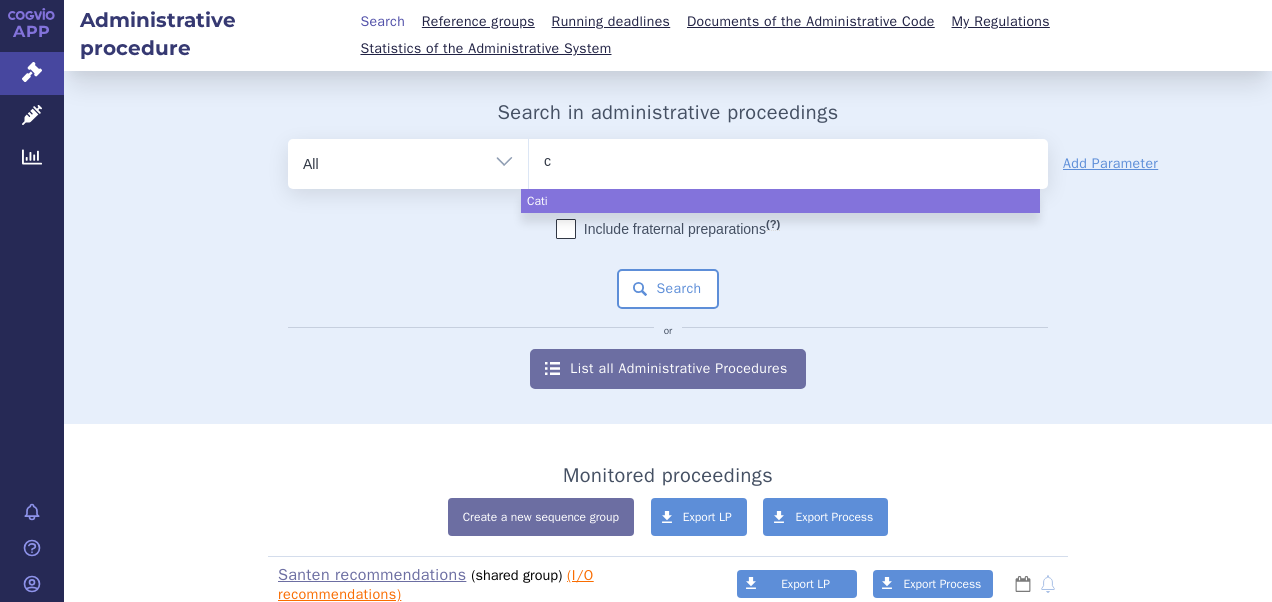 type 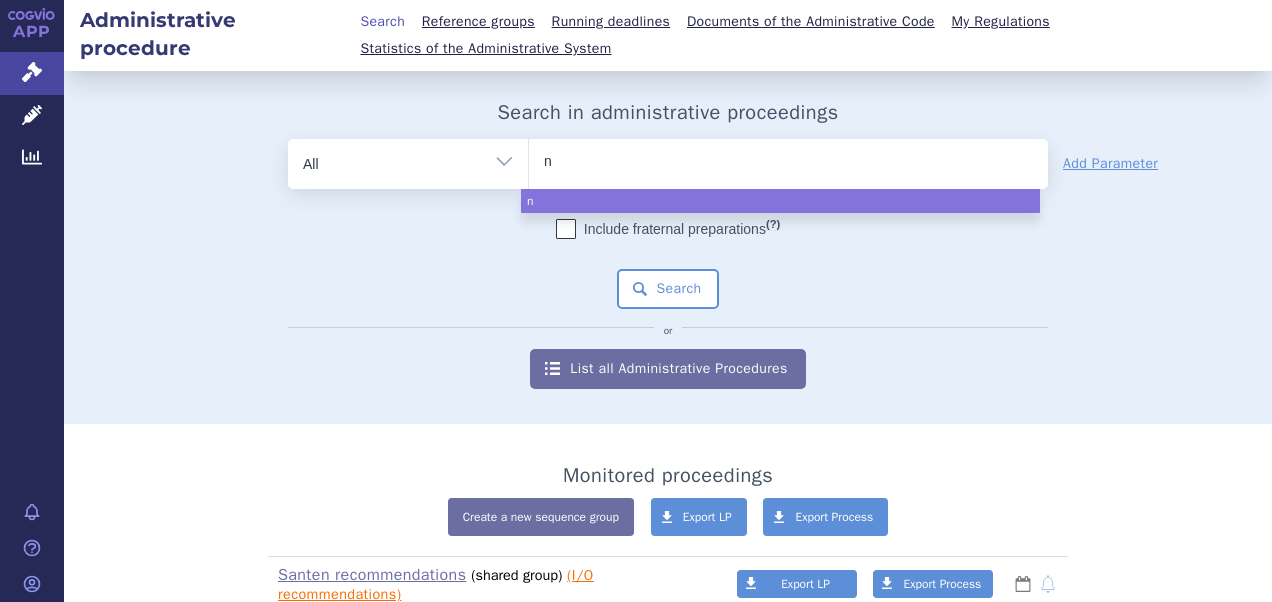 type on "no" 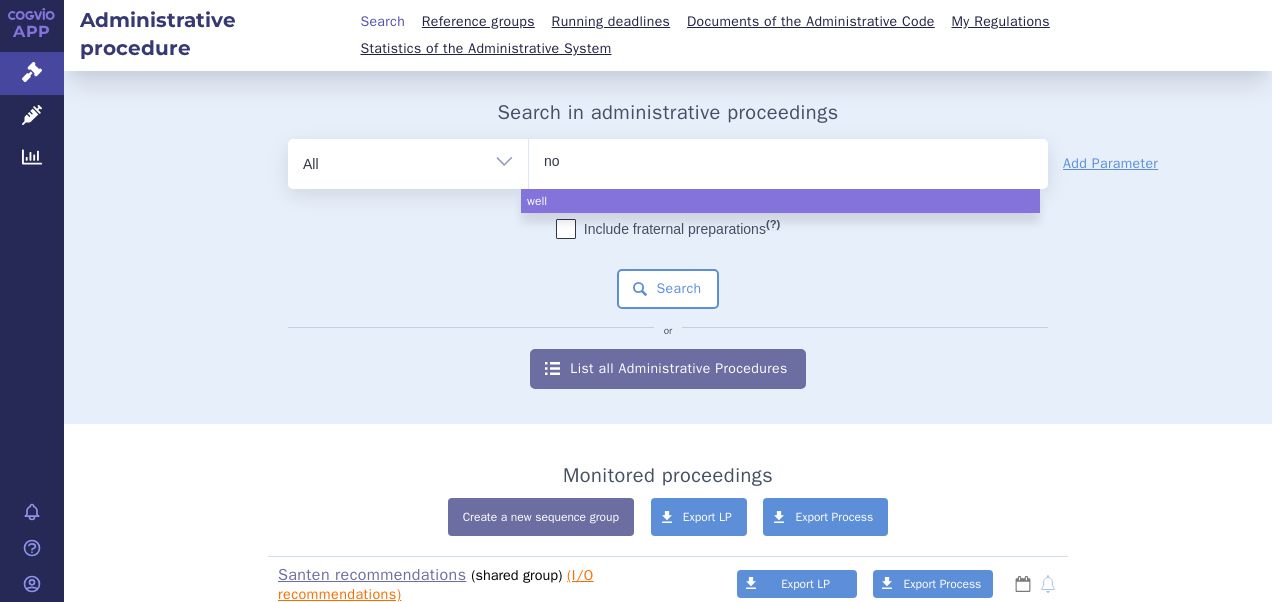 type on "nos" 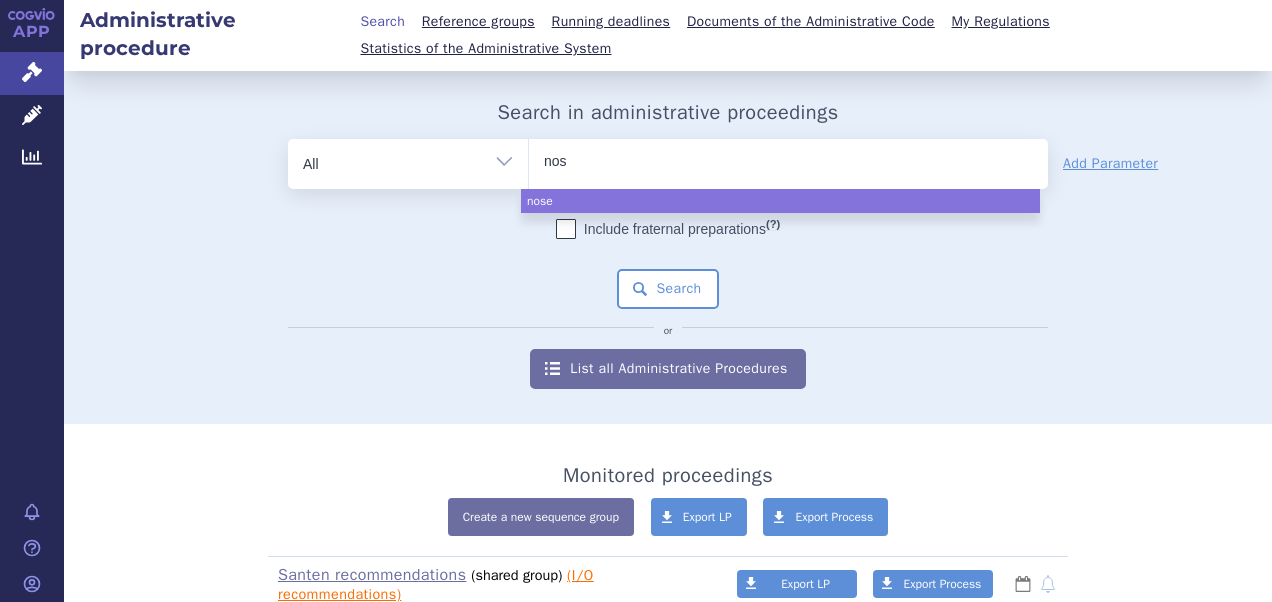 type on "nost" 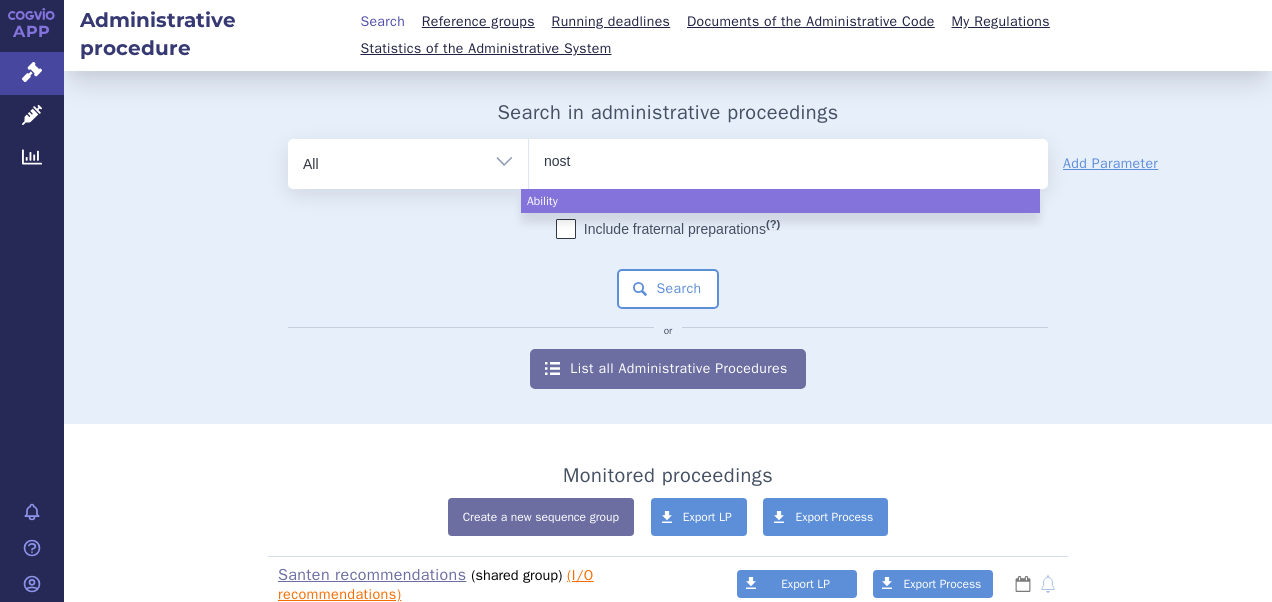 type on "nosty" 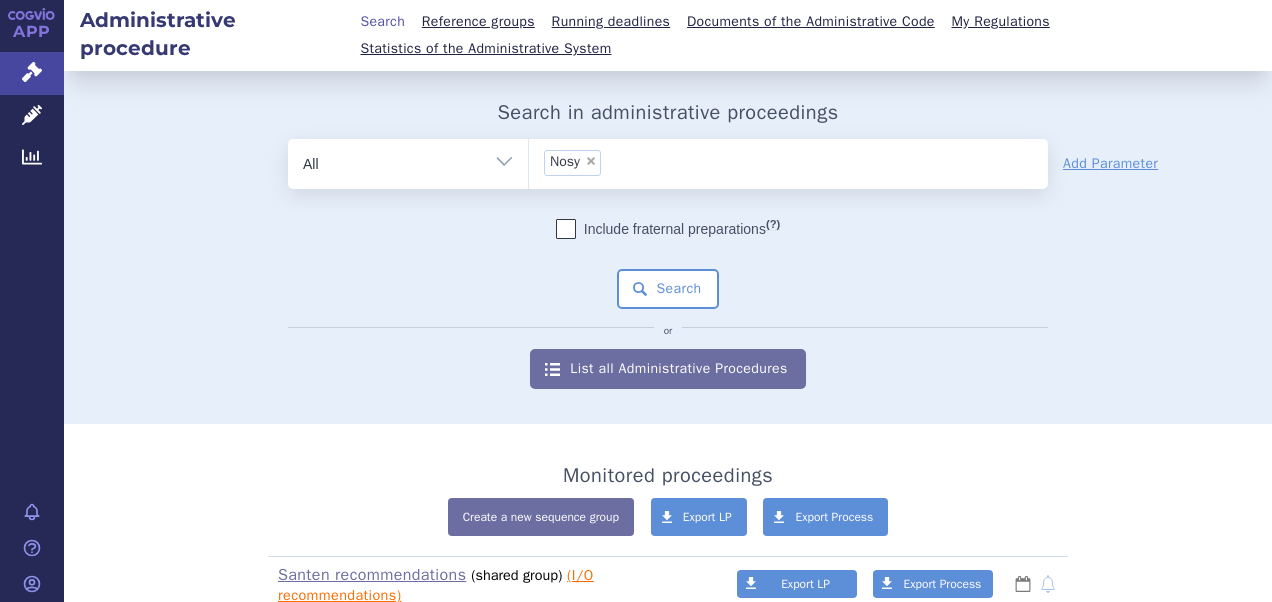 select on "nosty" 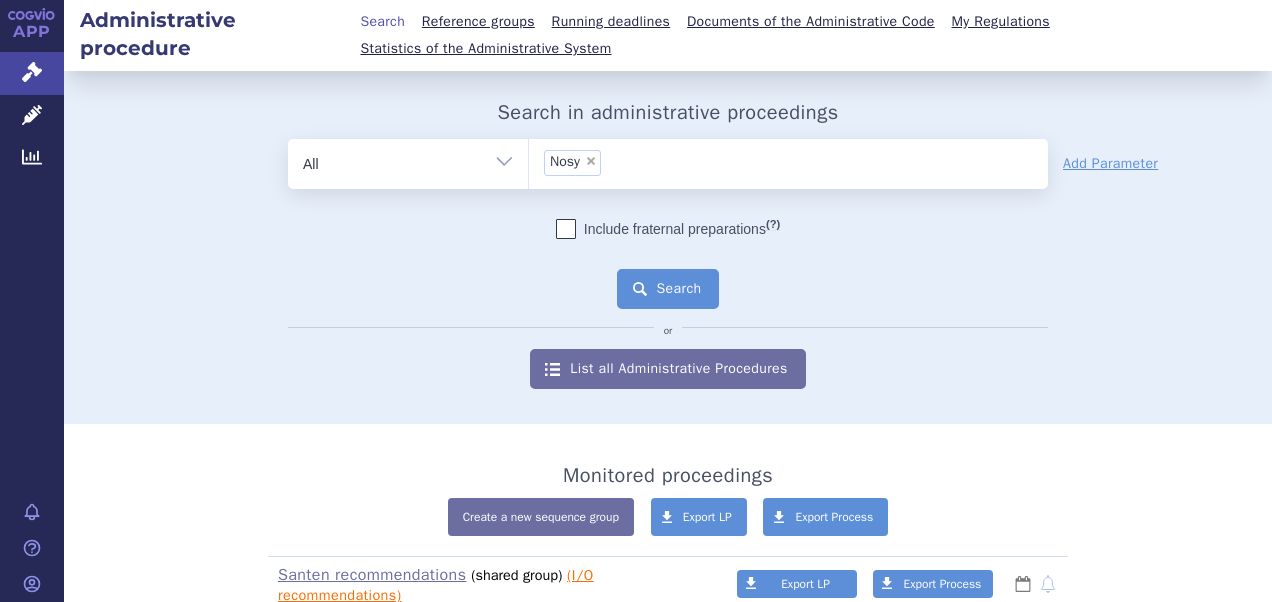click on "Search" at bounding box center (668, 289) 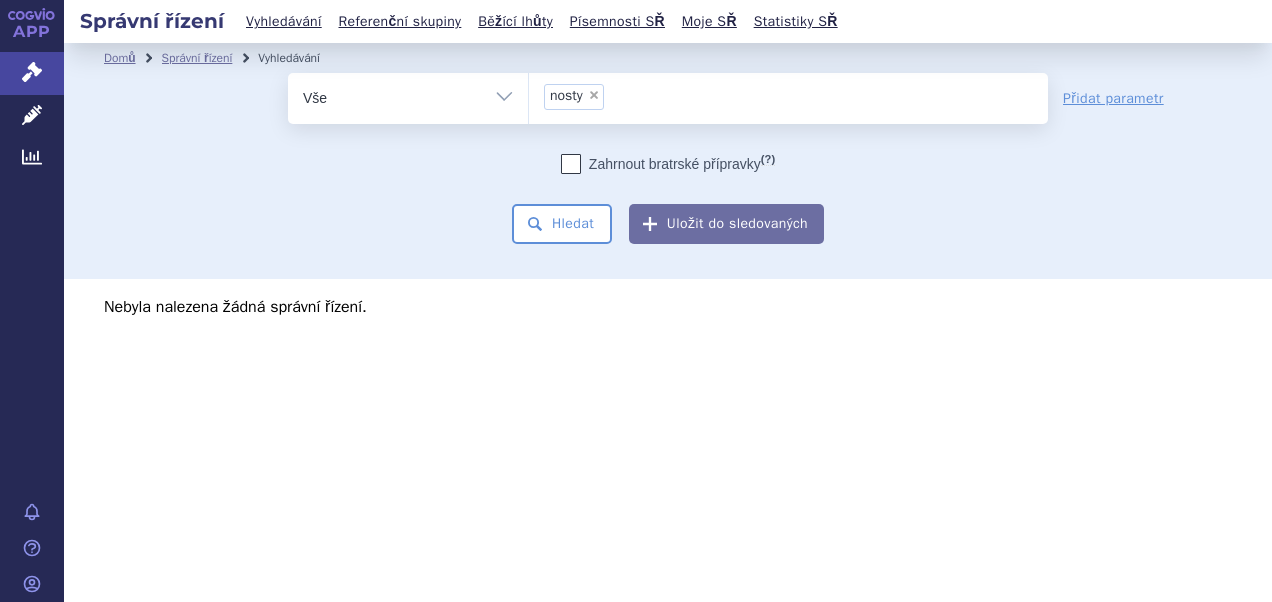 scroll, scrollTop: 0, scrollLeft: 0, axis: both 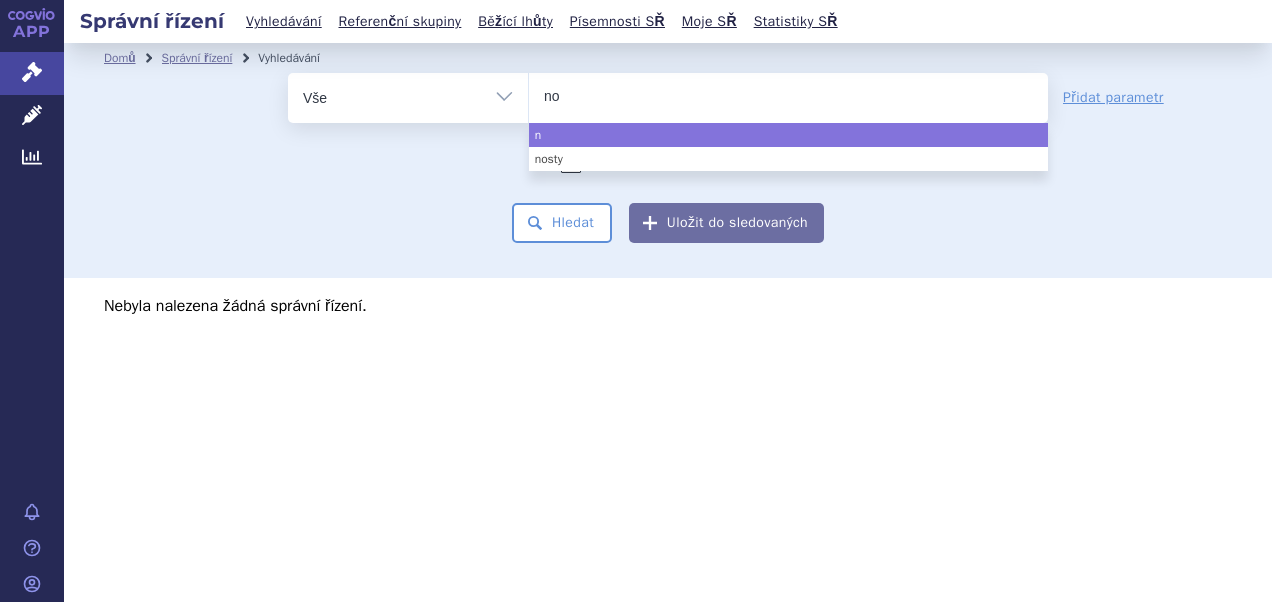 type on "nos" 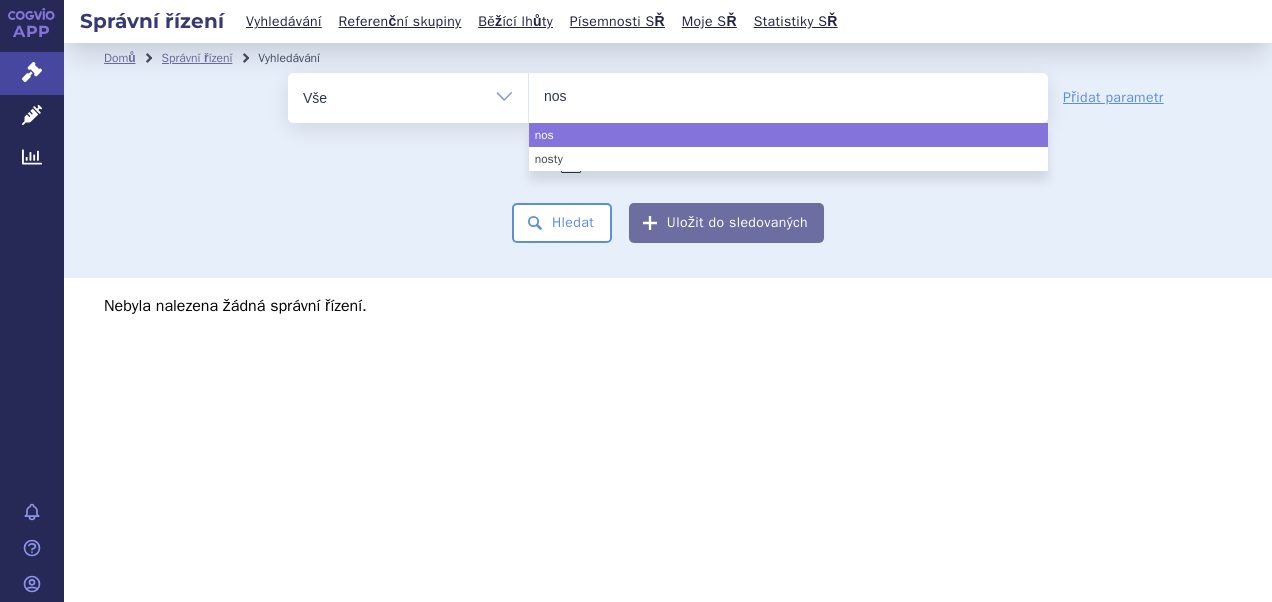 type on "nost" 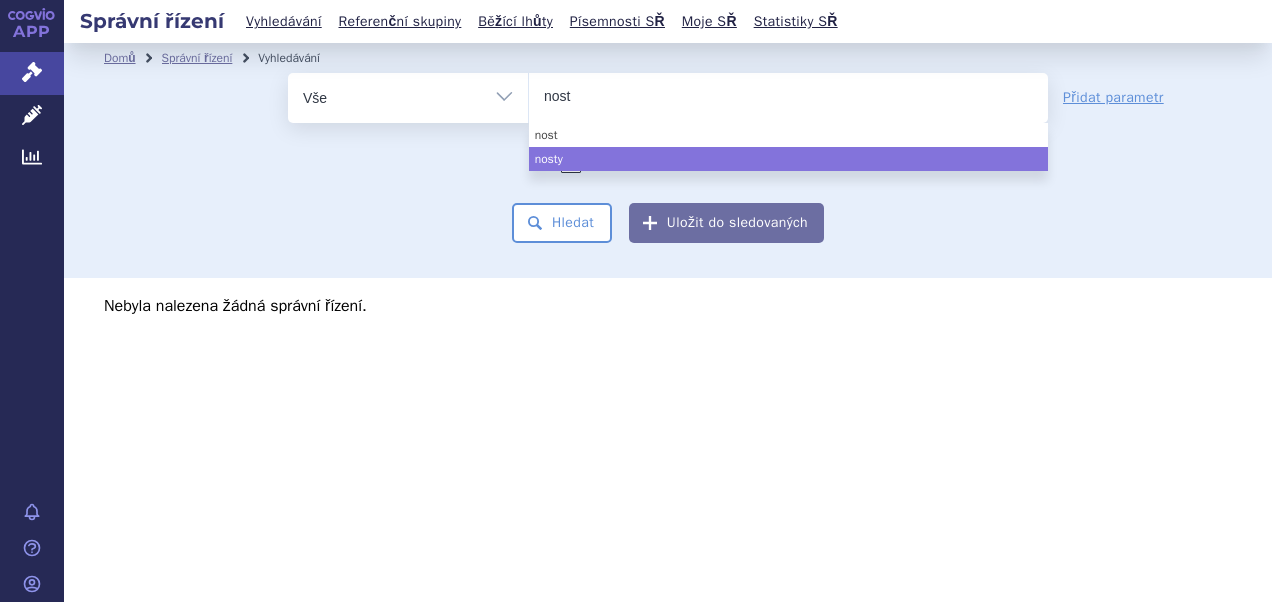 select on "nosty" 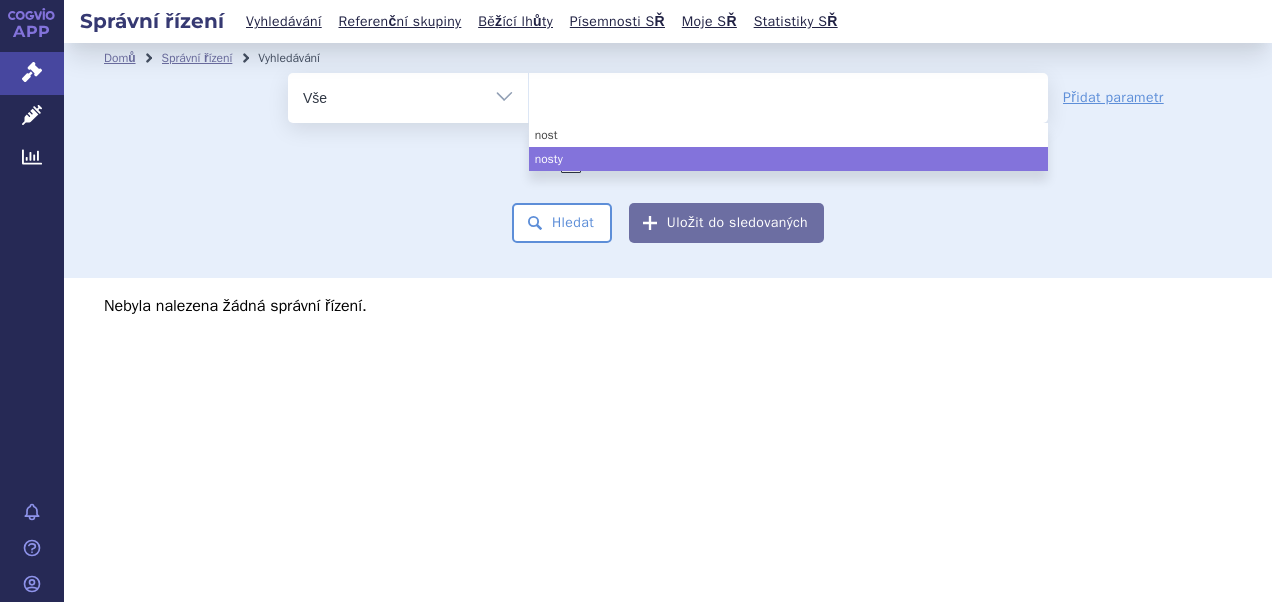 click on "Domů
Správní řízení
Vyhledávání
Vyhledávání ve správních řízeních
odstranit
Vše
nosty nost" at bounding box center [668, 160] 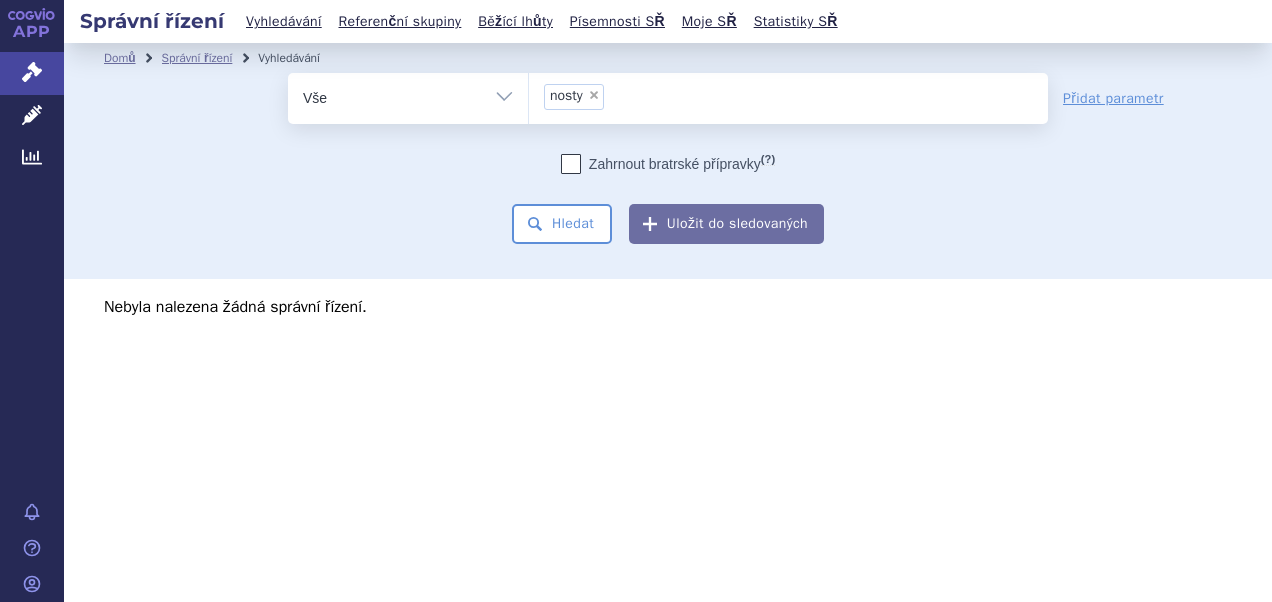 click on "×" at bounding box center (594, 95) 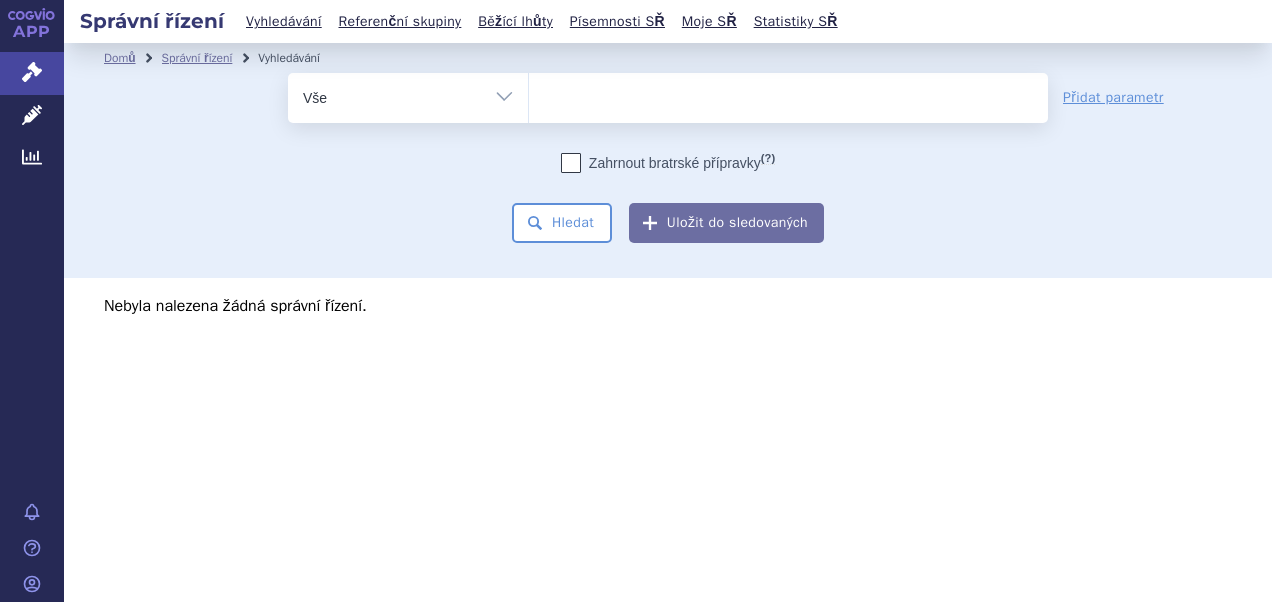 type on "n" 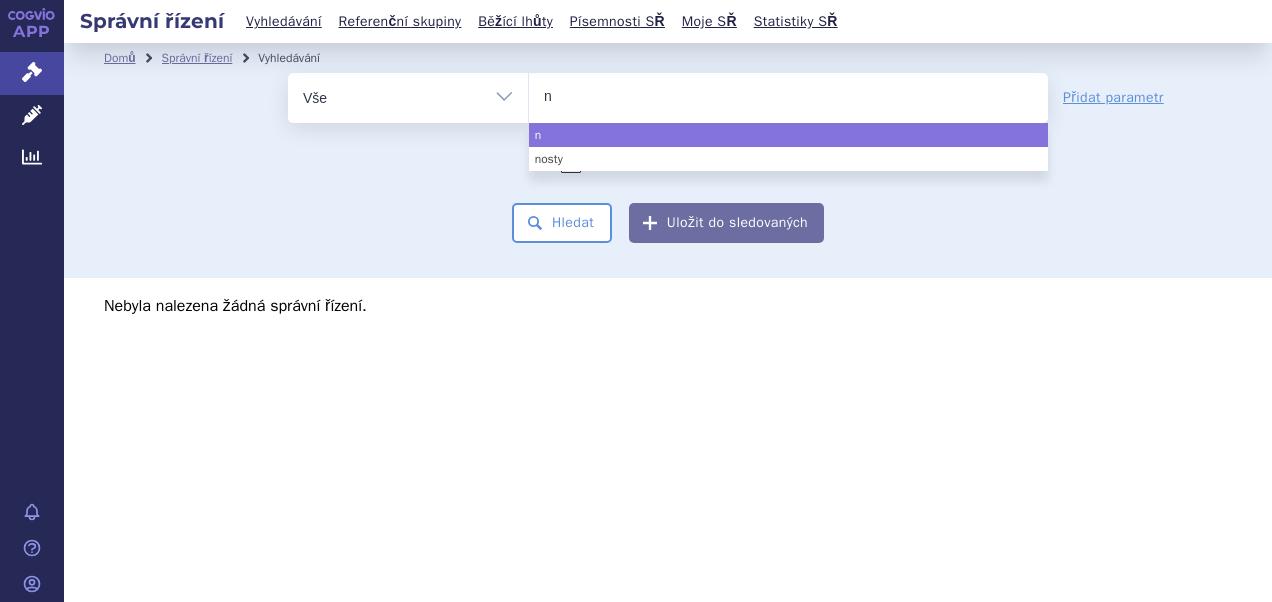 type on "no" 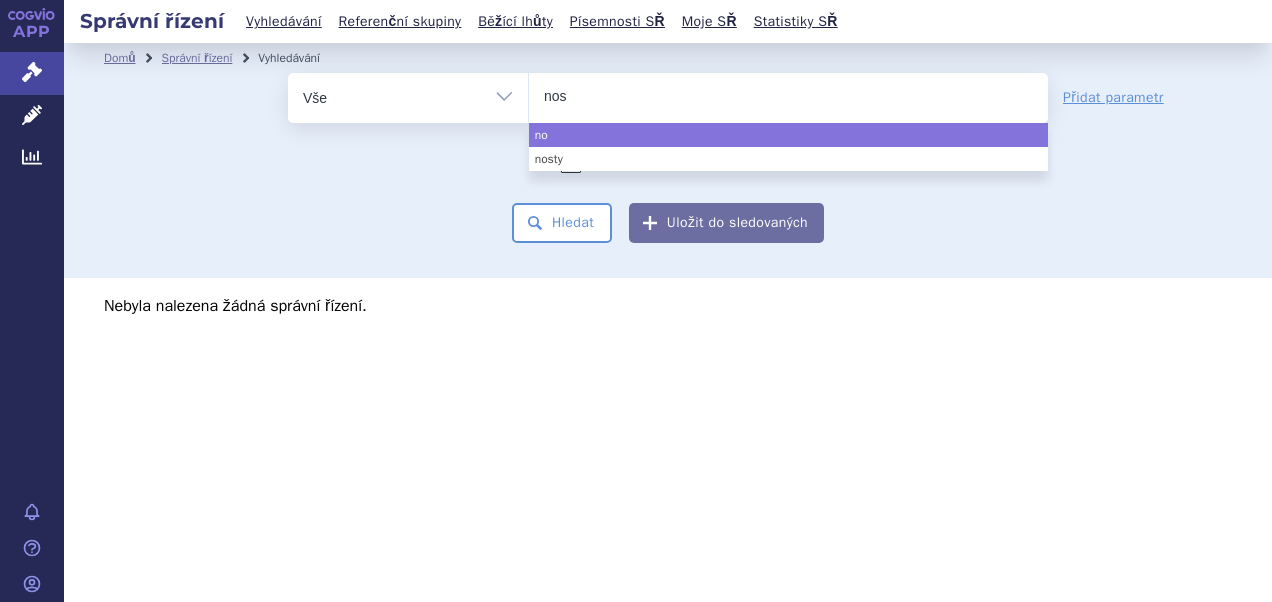 type on "nost" 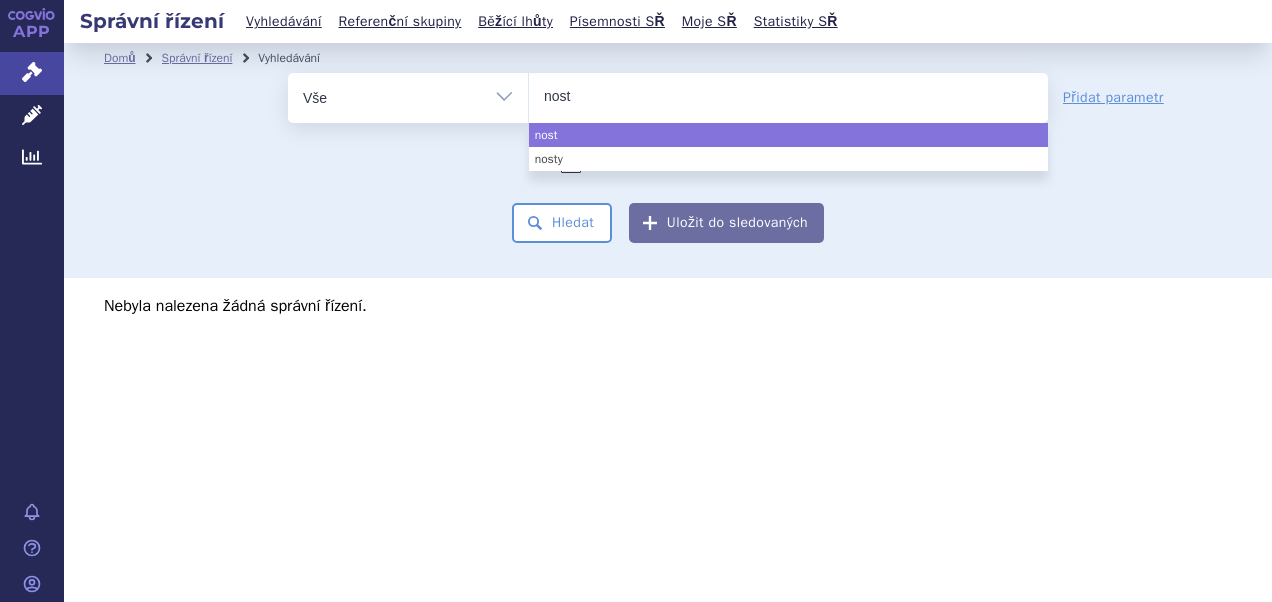 type on "nosti" 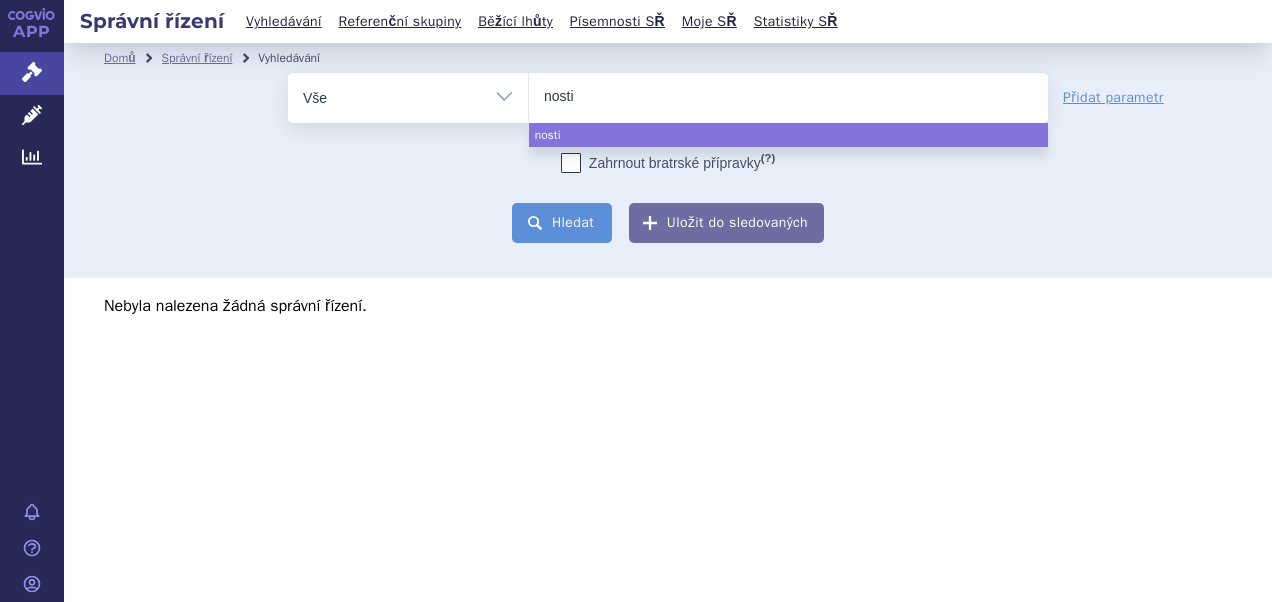 select on "nosti" 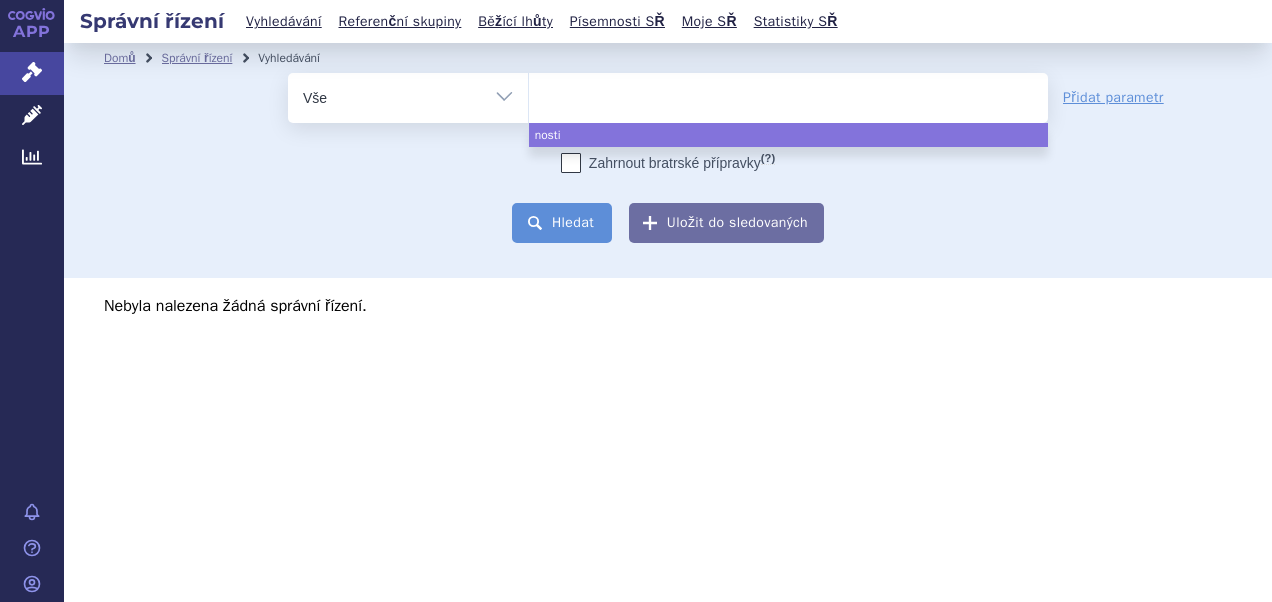 click on "Hledat" at bounding box center [562, 223] 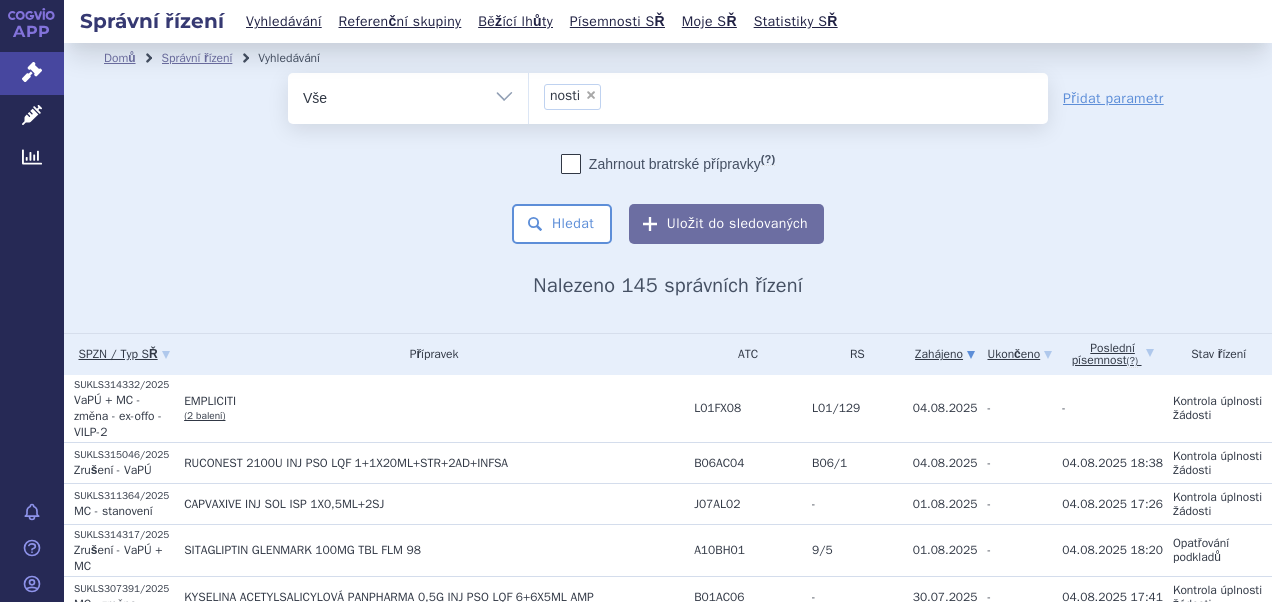 scroll, scrollTop: 0, scrollLeft: 0, axis: both 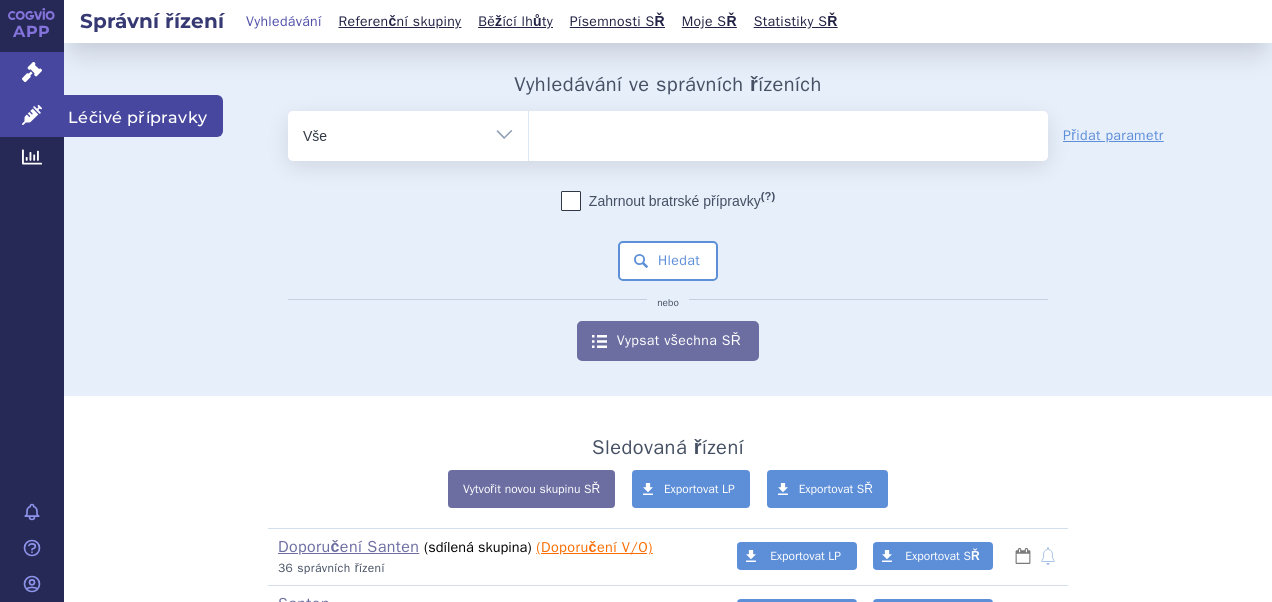 click on "Léčivé přípravky" at bounding box center [32, 116] 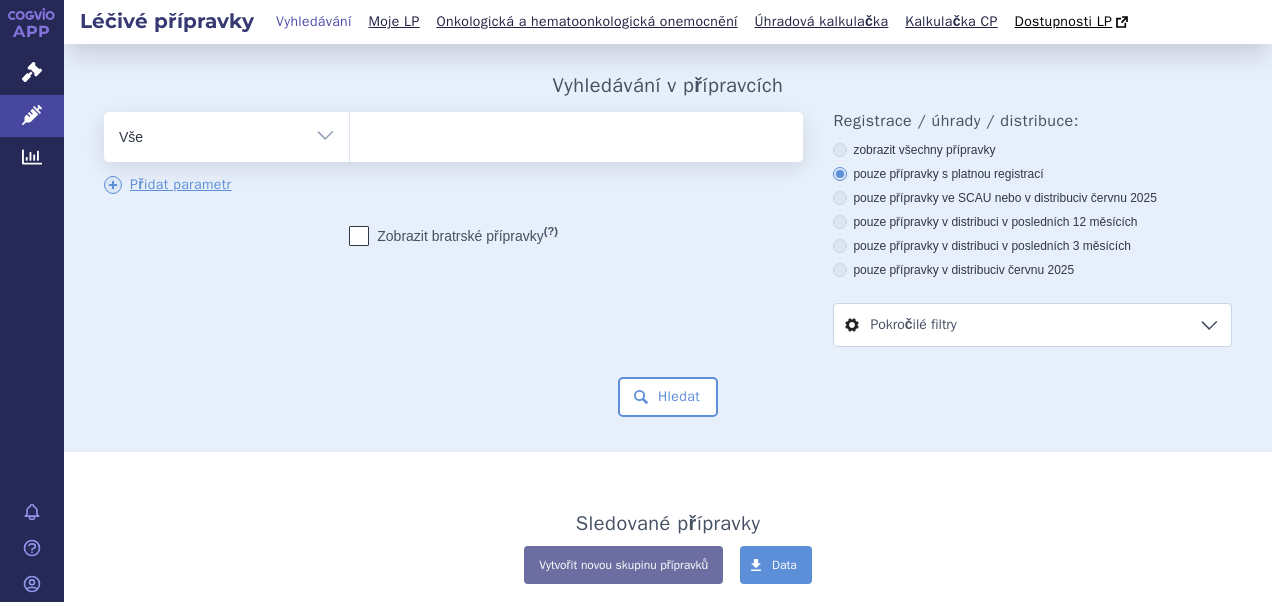 scroll, scrollTop: 0, scrollLeft: 0, axis: both 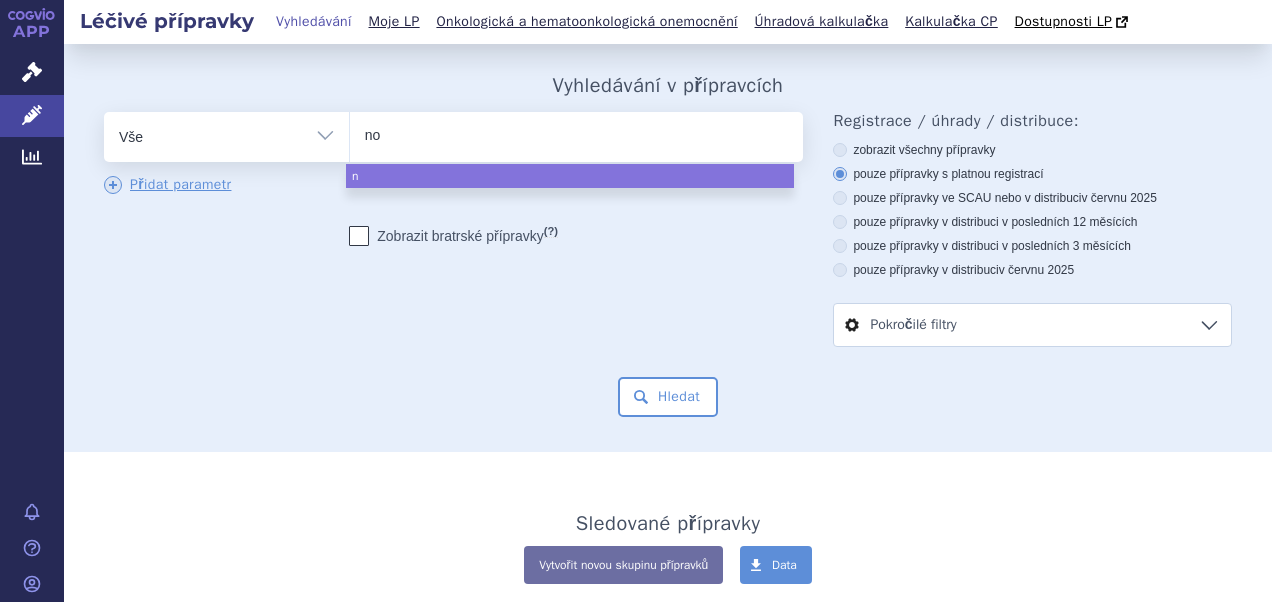 type on "nos" 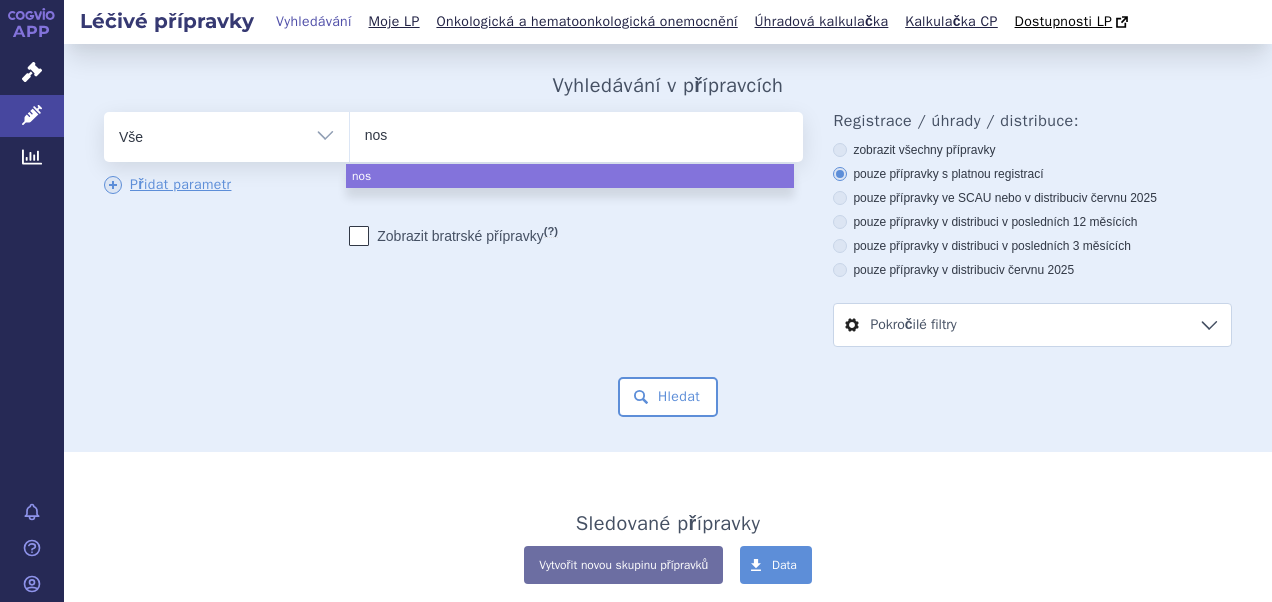 type on "nost" 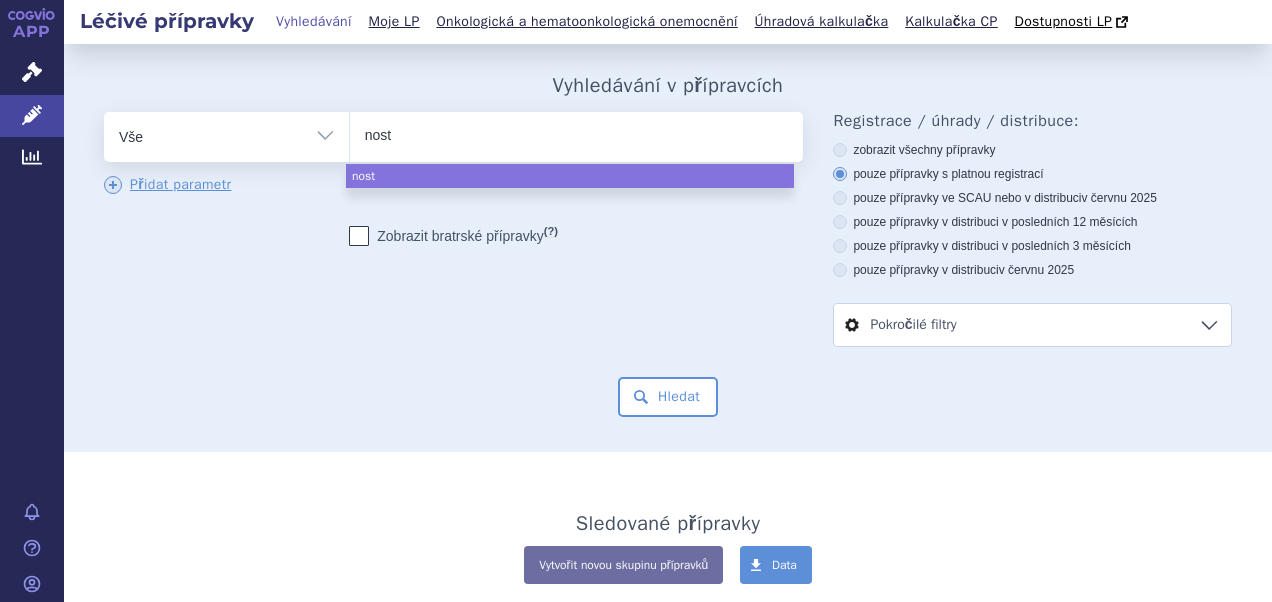 type on "nosti" 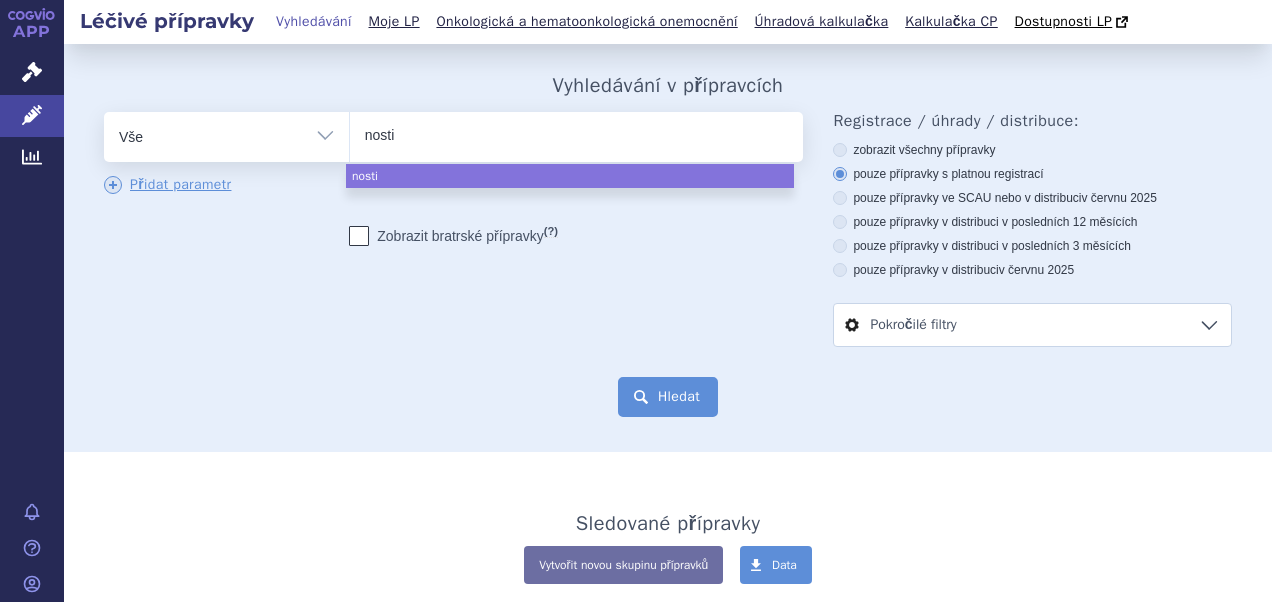 select on "nosti" 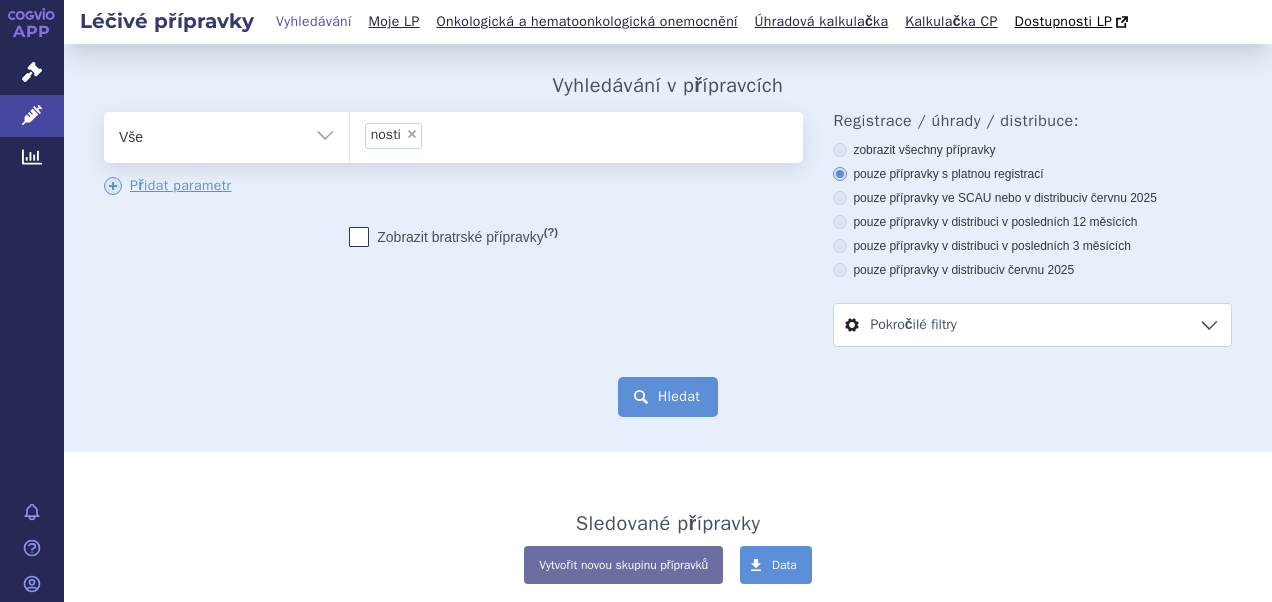 click on "Hledat" at bounding box center (668, 397) 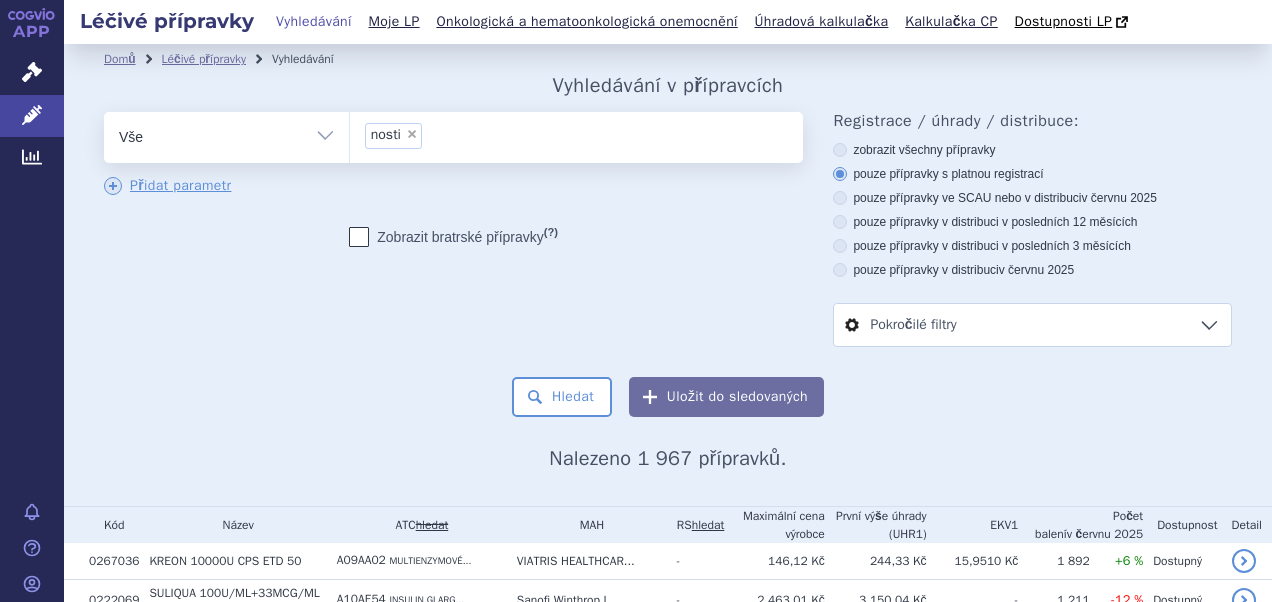 scroll, scrollTop: 0, scrollLeft: 0, axis: both 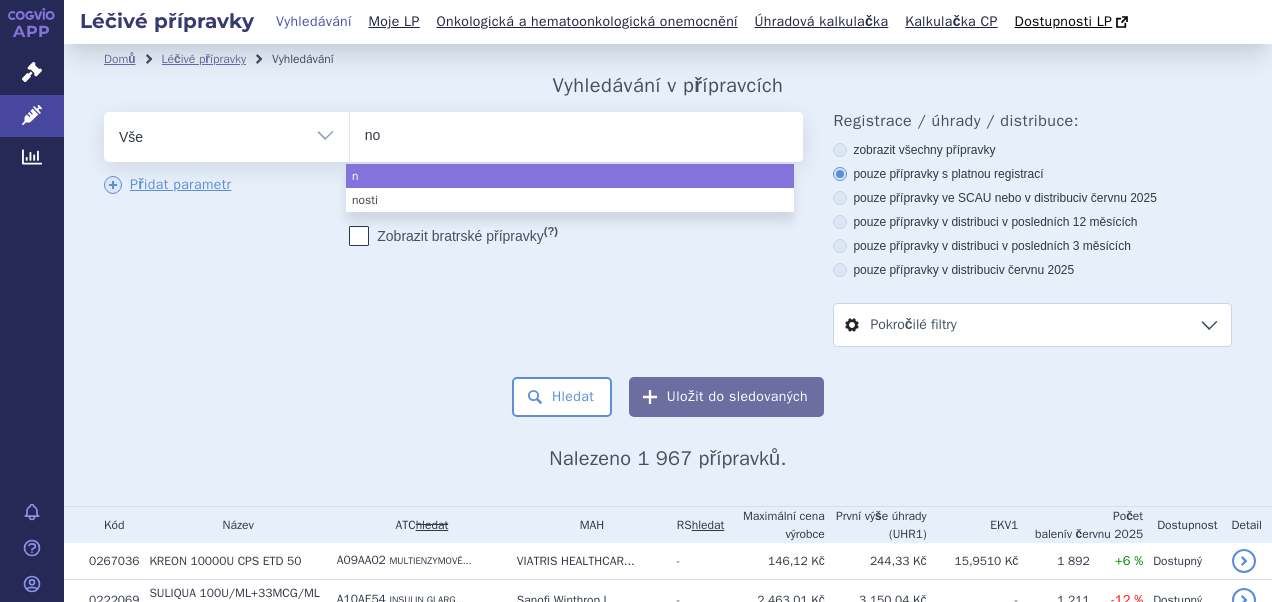 type on "nos" 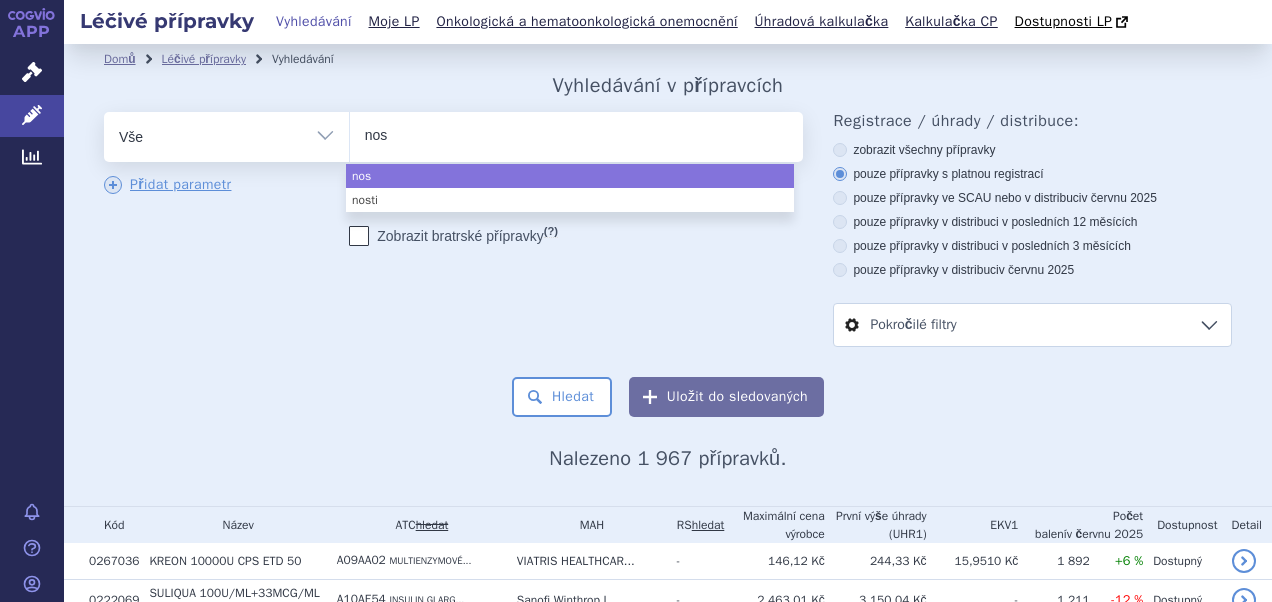 type on "nost" 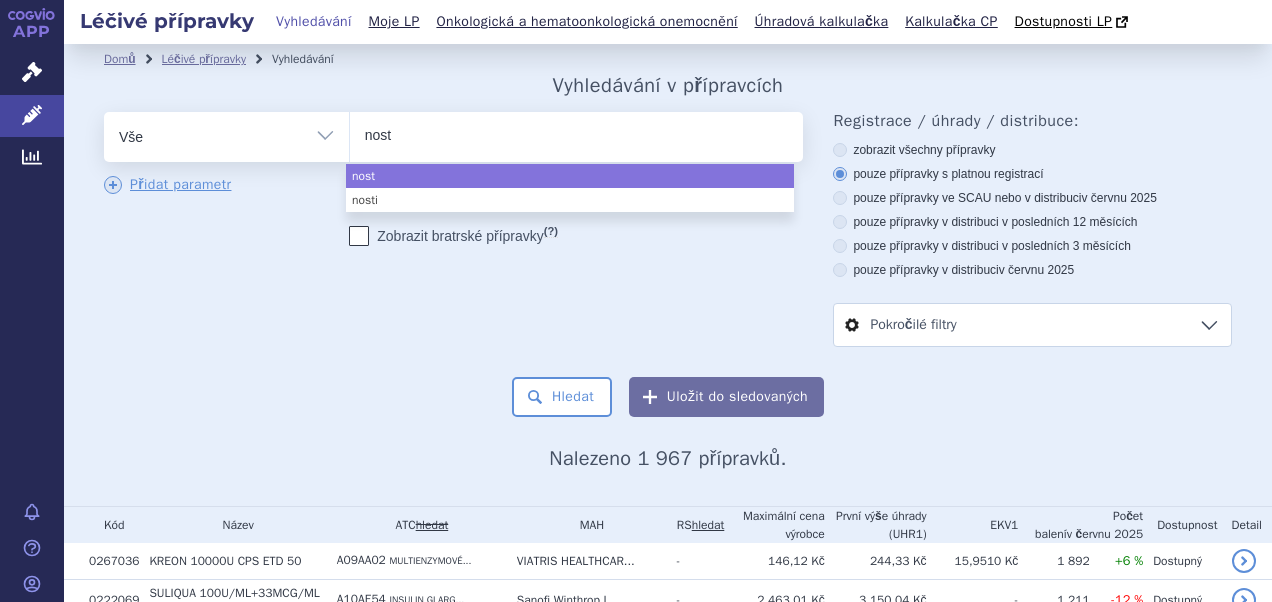 type on "nosti" 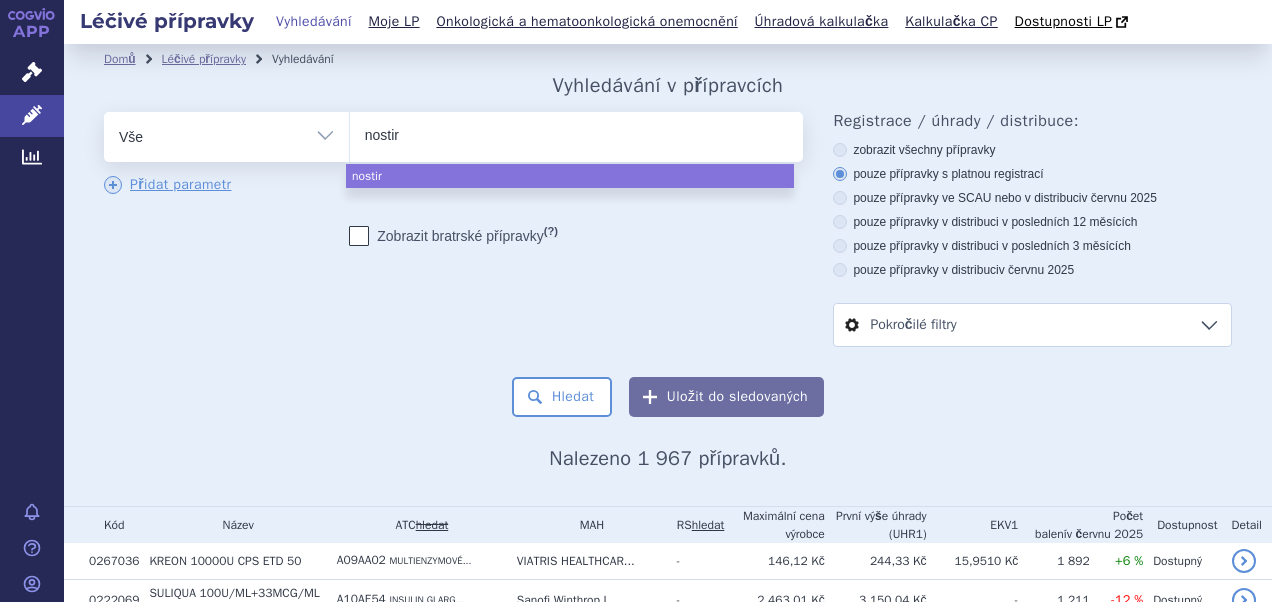 type on "nostir" 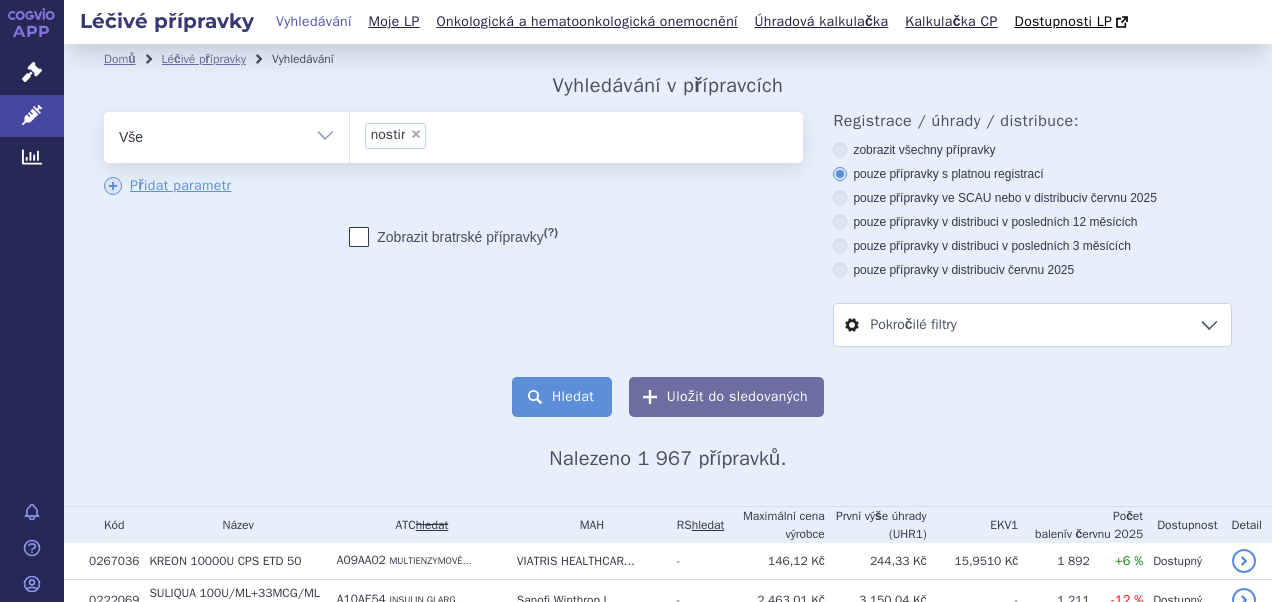 click on "Hledat" at bounding box center (562, 397) 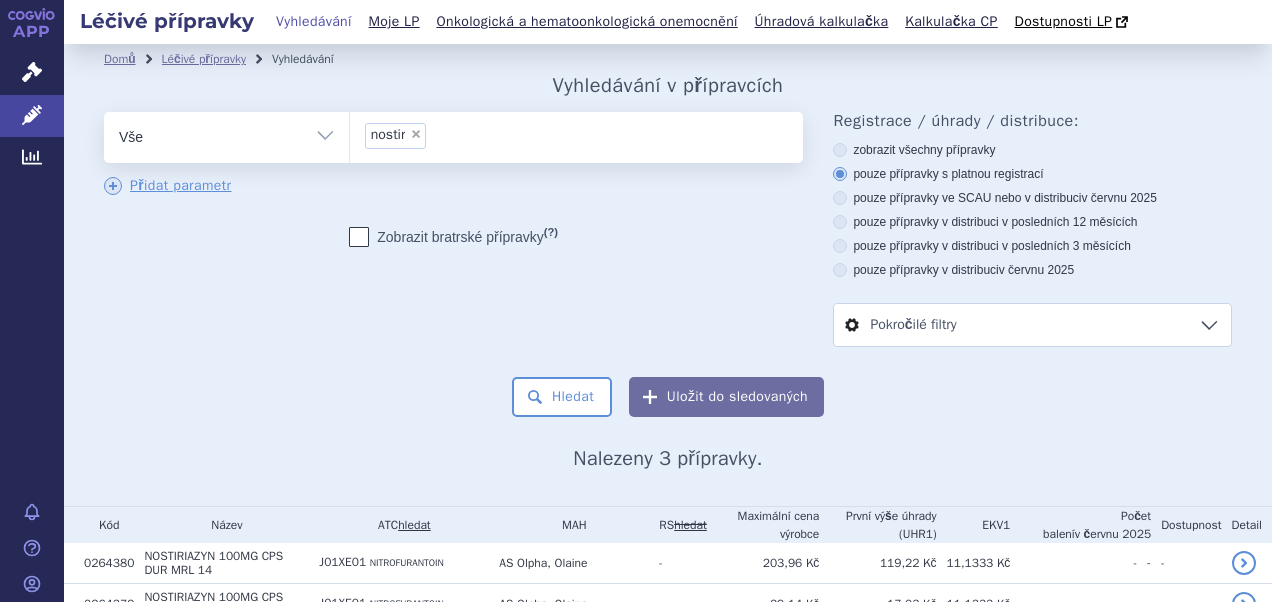 scroll, scrollTop: 0, scrollLeft: 0, axis: both 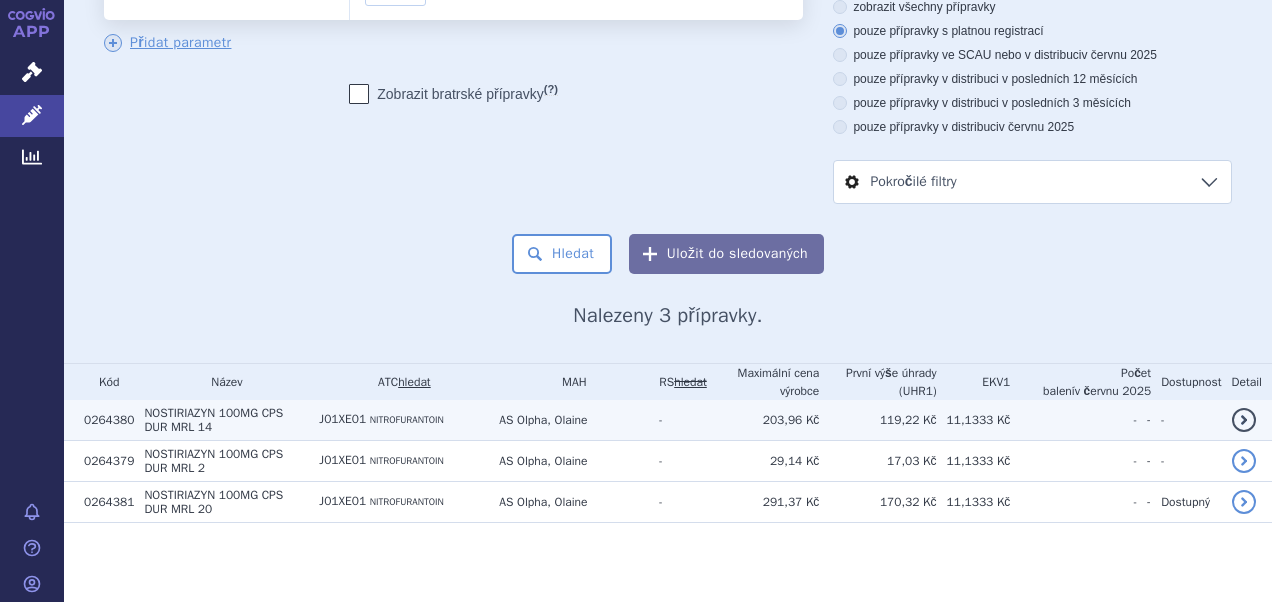 click on "100MG CPS DUR MRL 14" at bounding box center (213, 420) 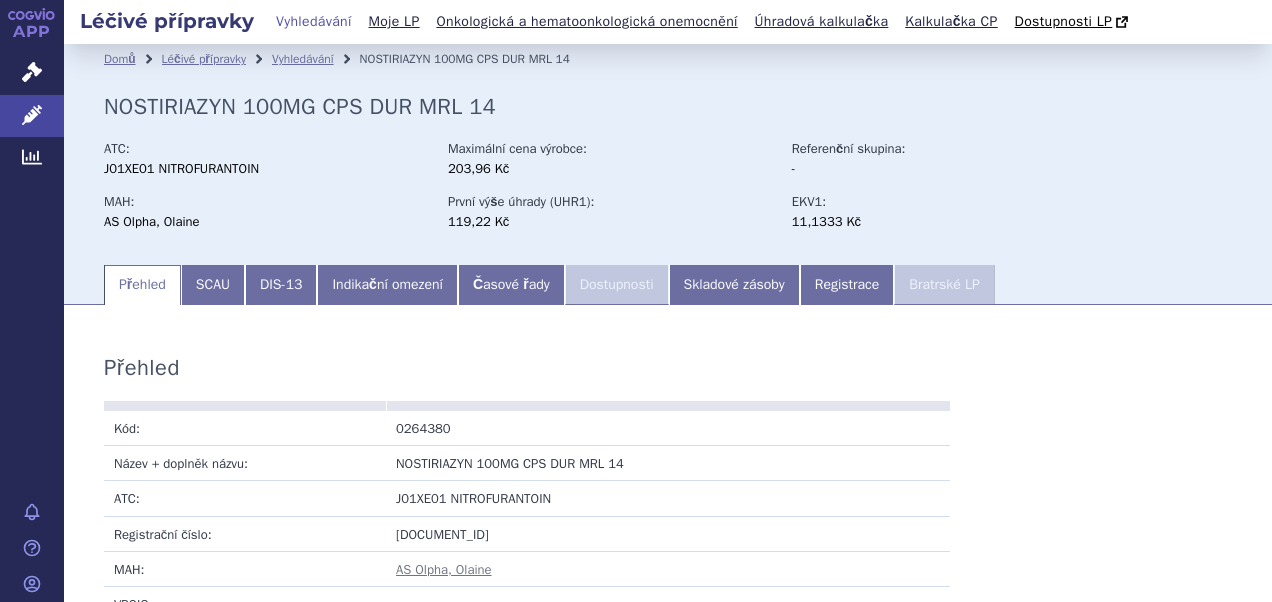 scroll, scrollTop: 0, scrollLeft: 0, axis: both 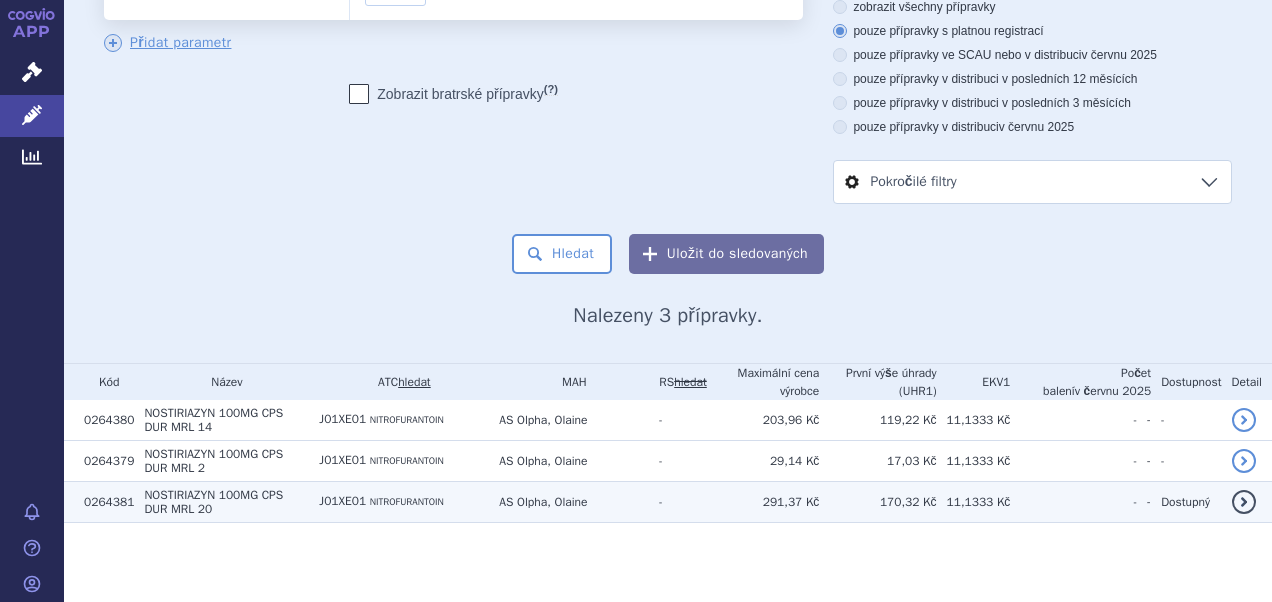 click on "NOSTIRIAZYN
100MG CPS DUR MRL 20" at bounding box center (221, 501) 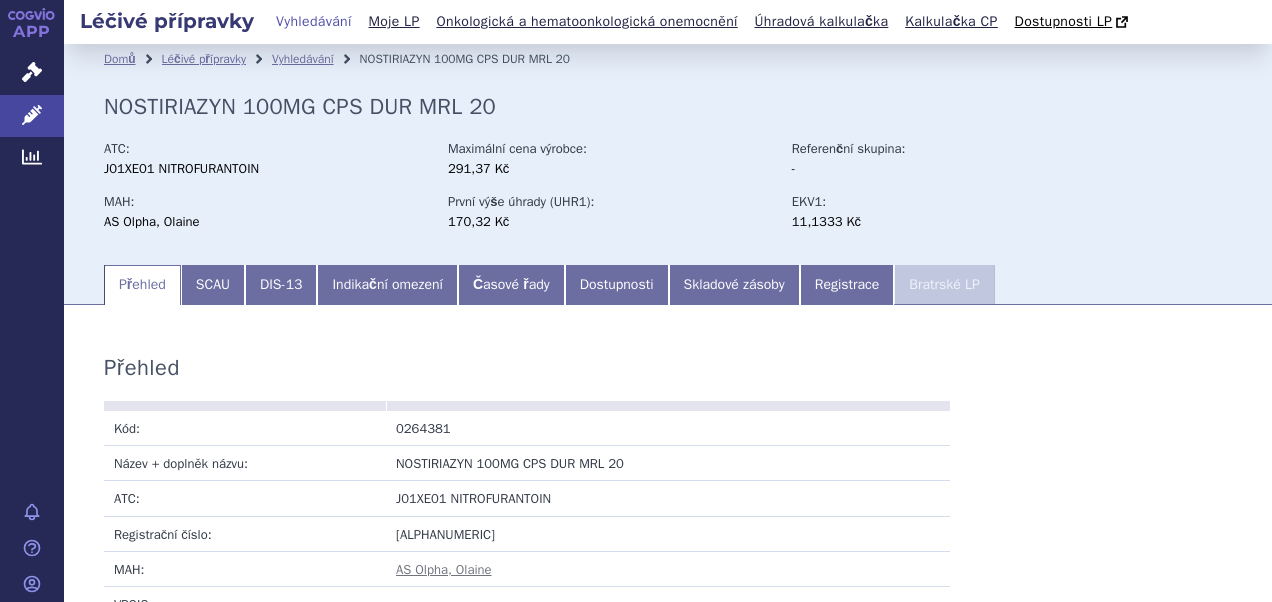 scroll, scrollTop: 0, scrollLeft: 0, axis: both 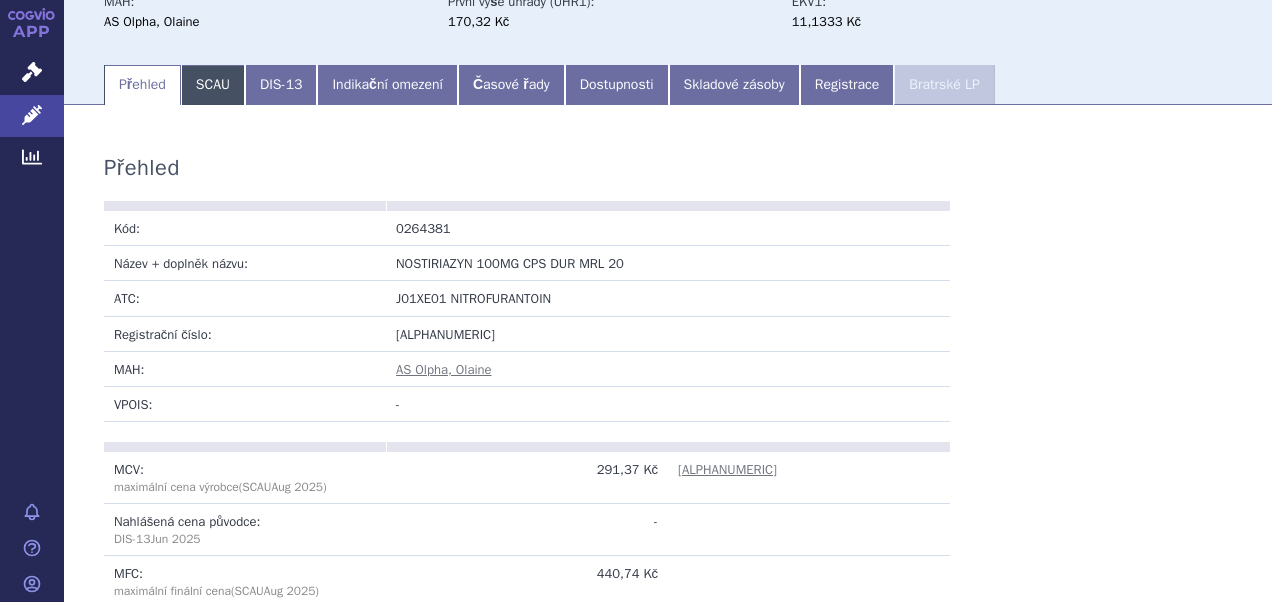 click on "SCAU" at bounding box center (213, 85) 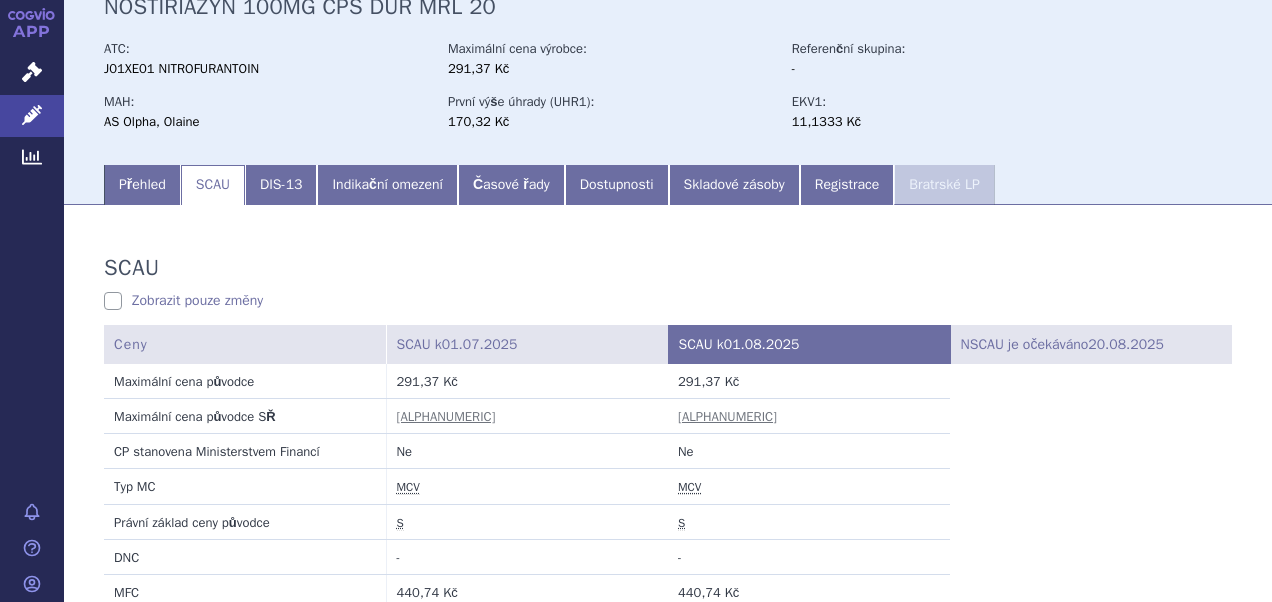 scroll, scrollTop: 0, scrollLeft: 0, axis: both 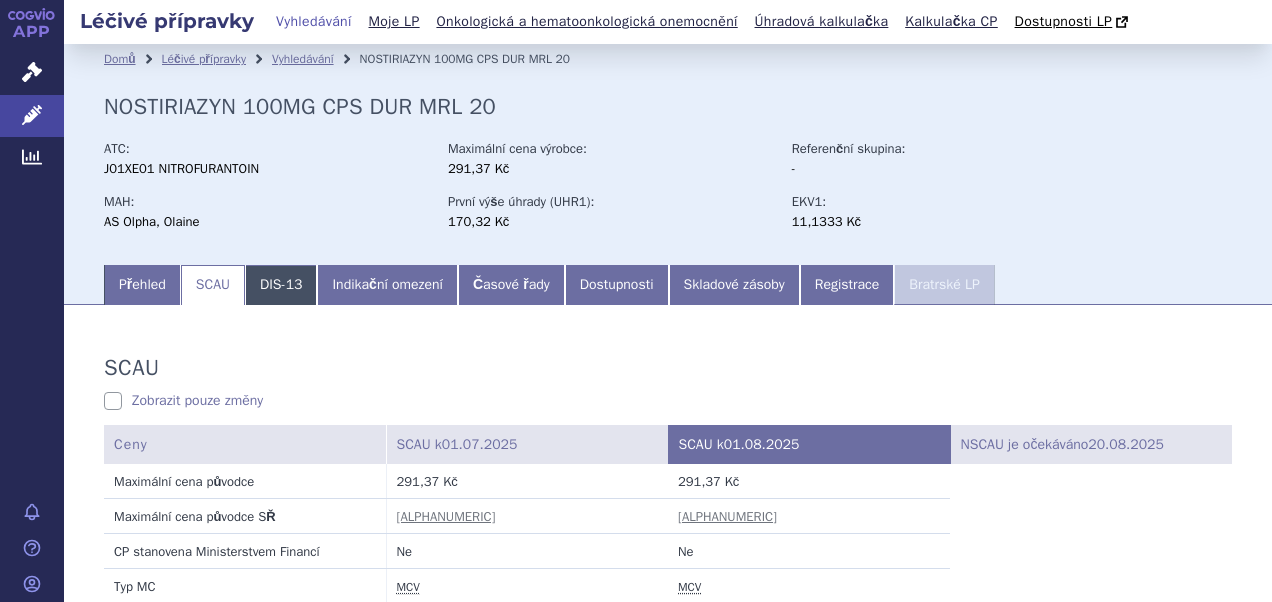 click on "DIS-13" at bounding box center (281, 285) 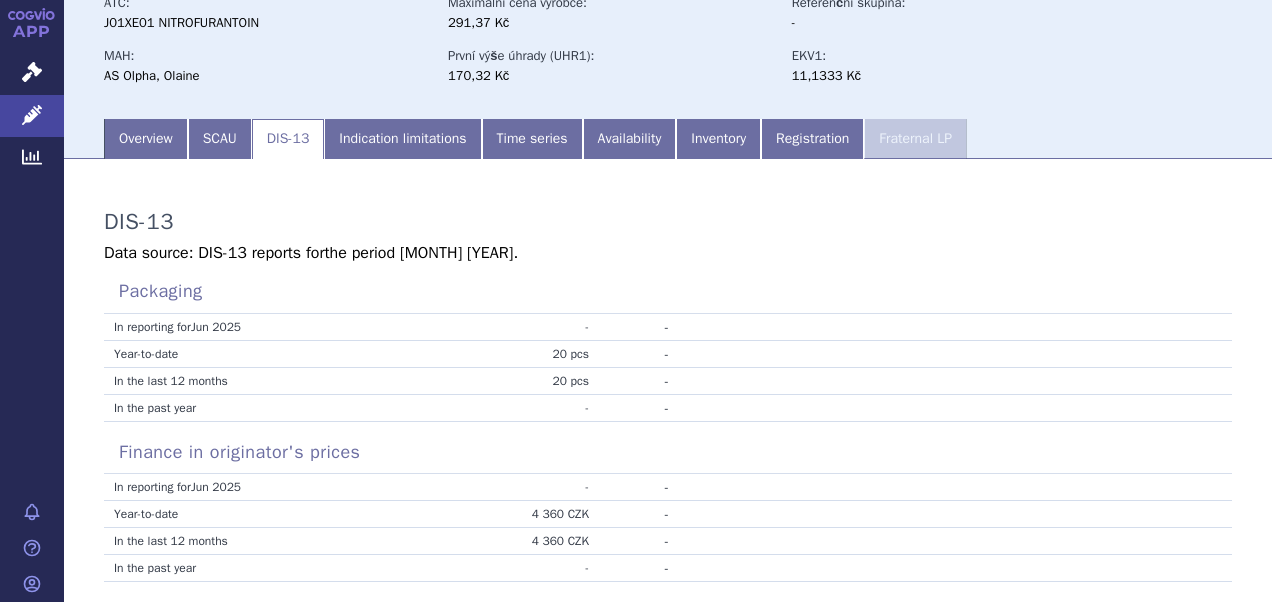 scroll, scrollTop: 134, scrollLeft: 0, axis: vertical 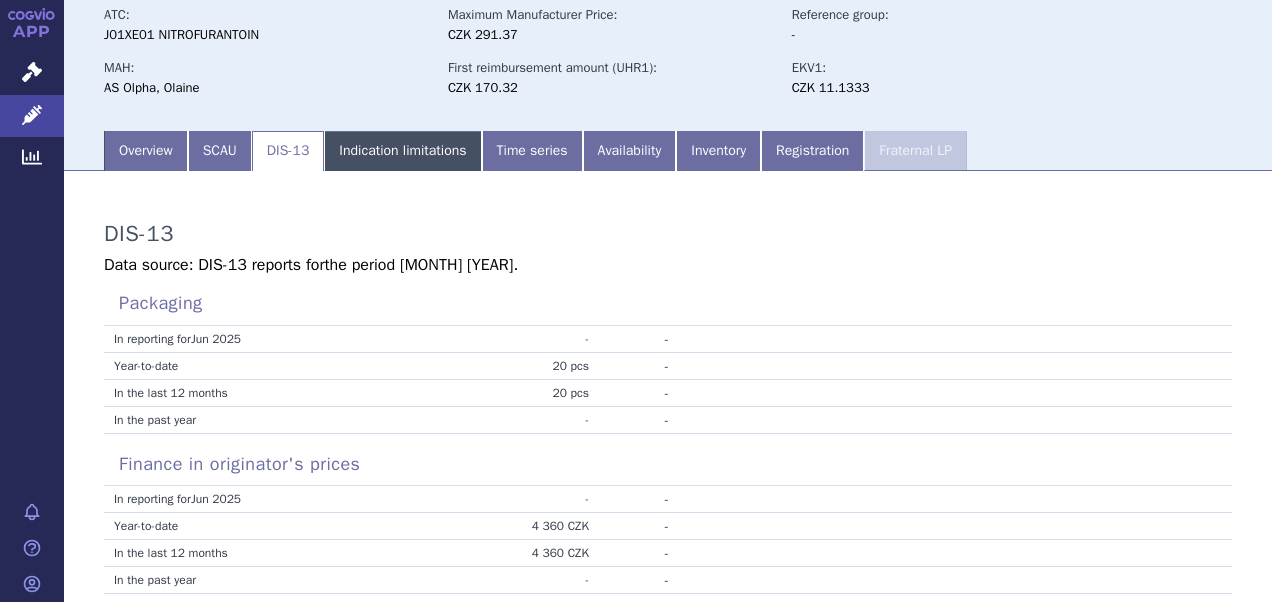 click on "Indication limitations" at bounding box center (402, 151) 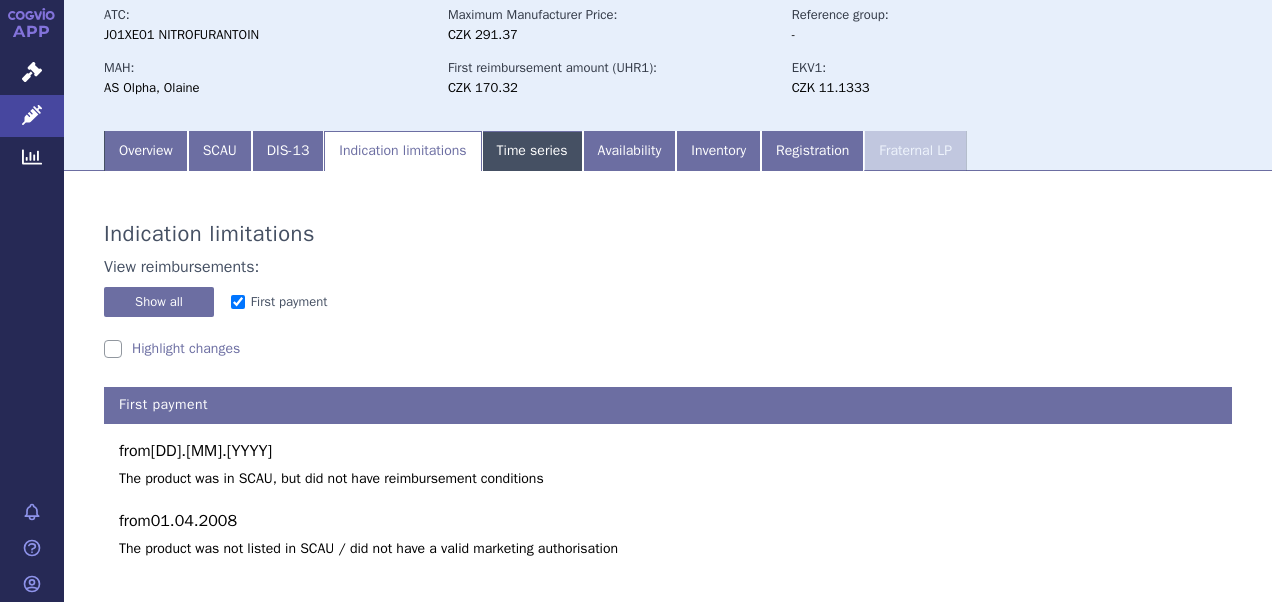 click on "Time series" at bounding box center (532, 151) 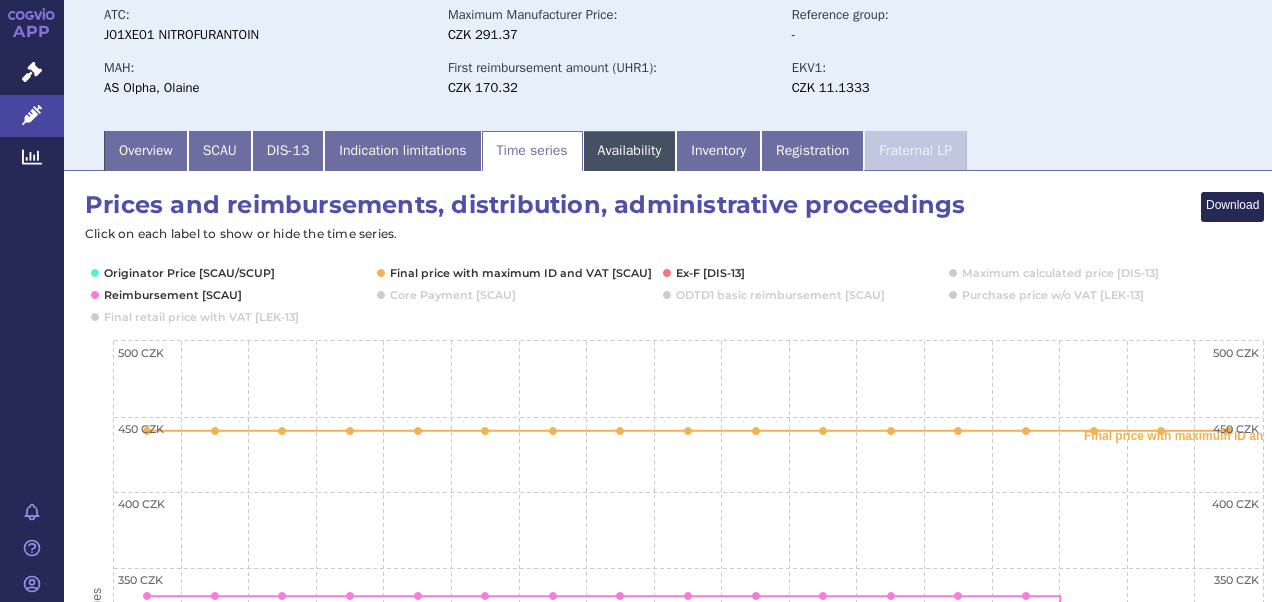 click on "Availability" at bounding box center [630, 151] 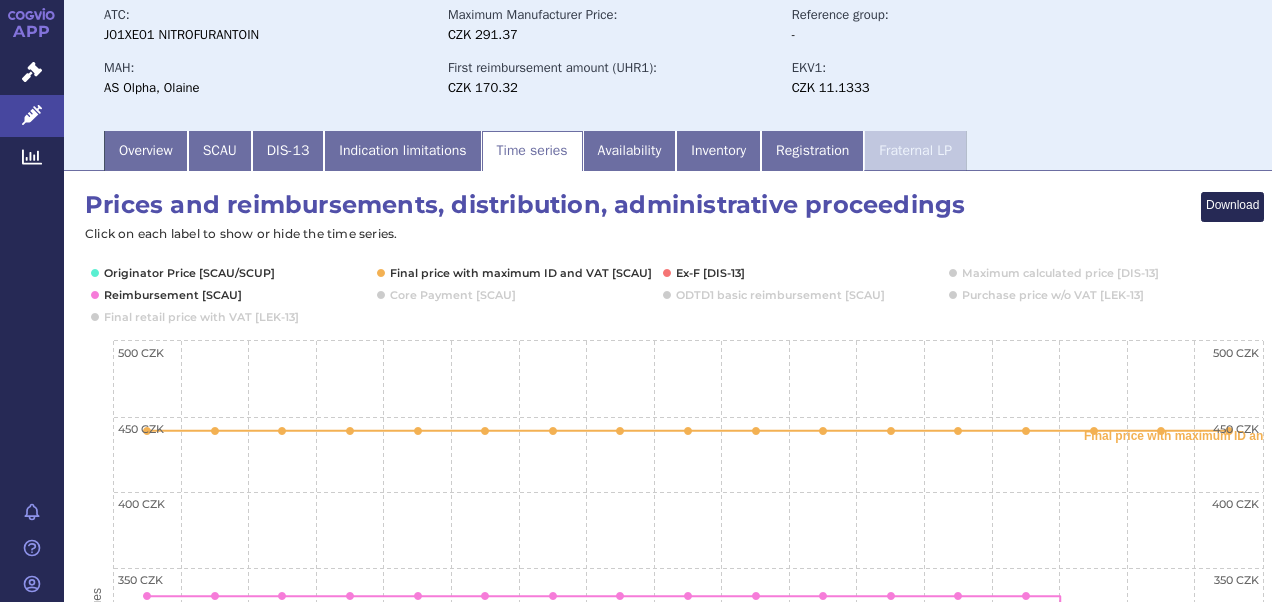 scroll, scrollTop: 0, scrollLeft: 0, axis: both 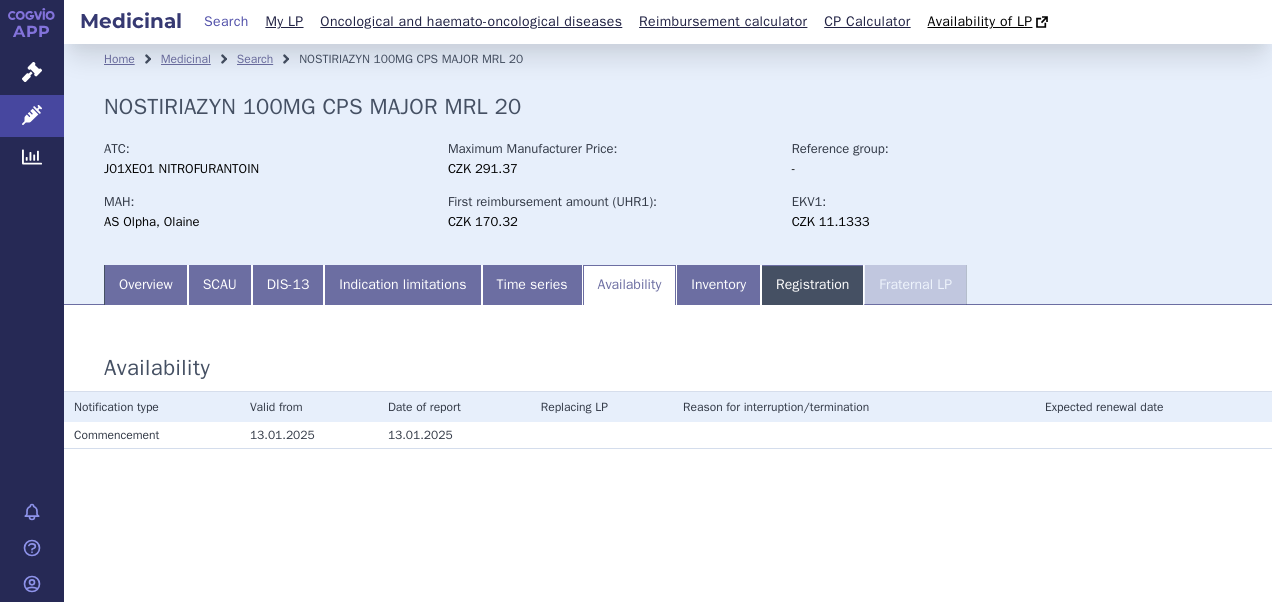 click on "Registration" at bounding box center (812, 285) 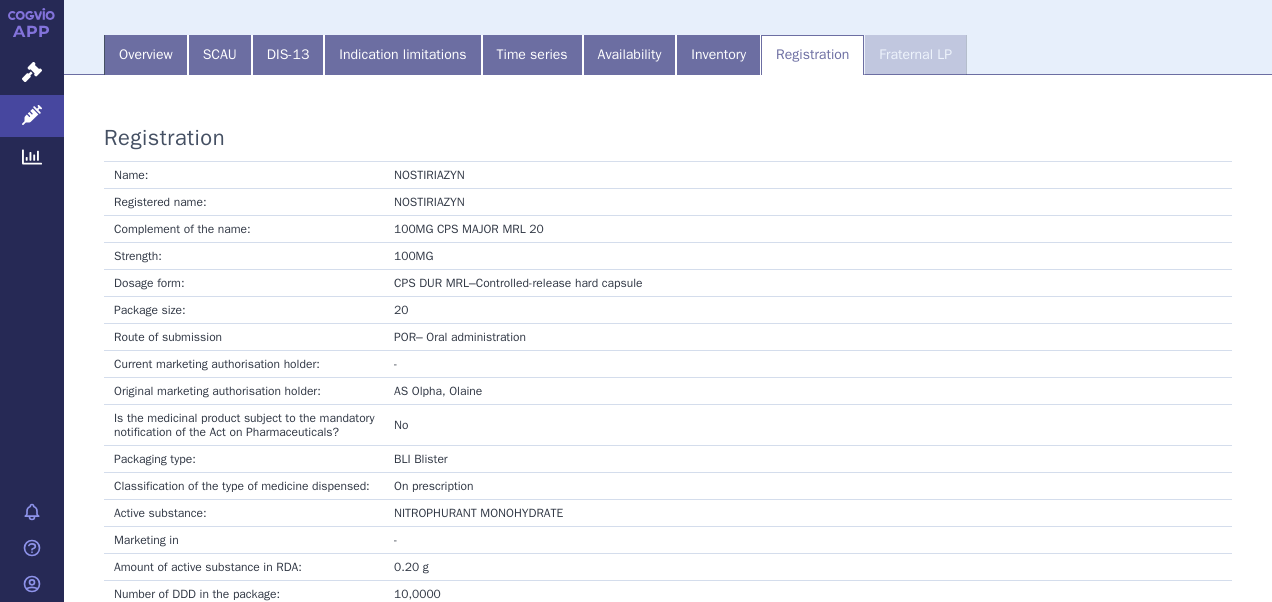 scroll, scrollTop: 0, scrollLeft: 0, axis: both 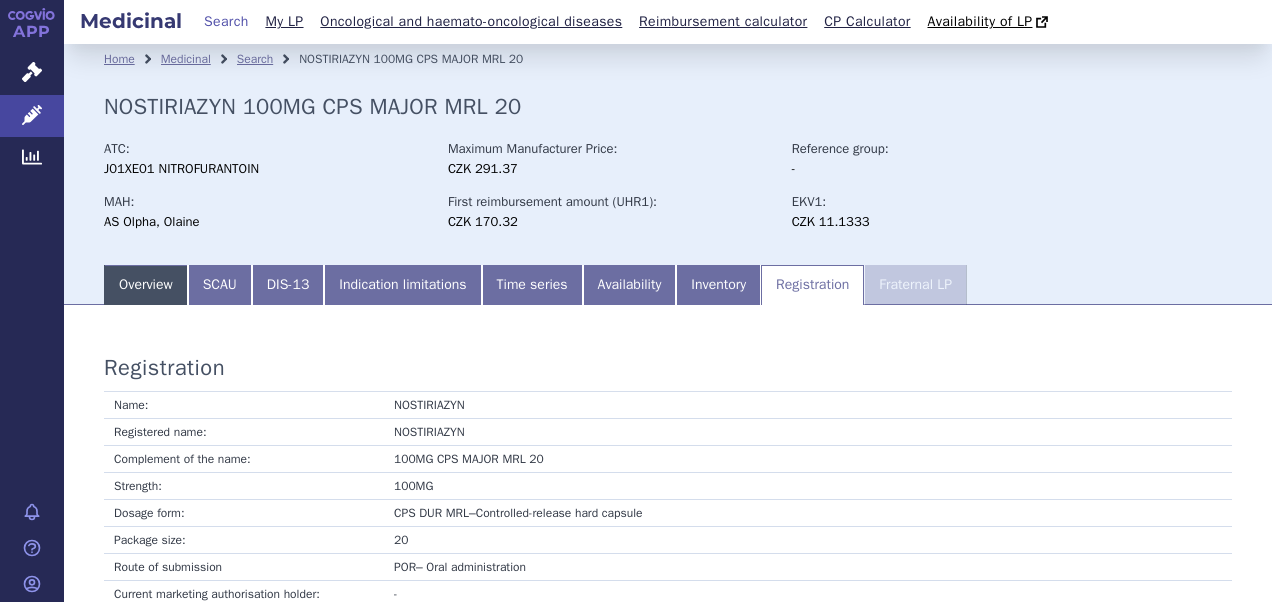 click on "Overview" at bounding box center (146, 285) 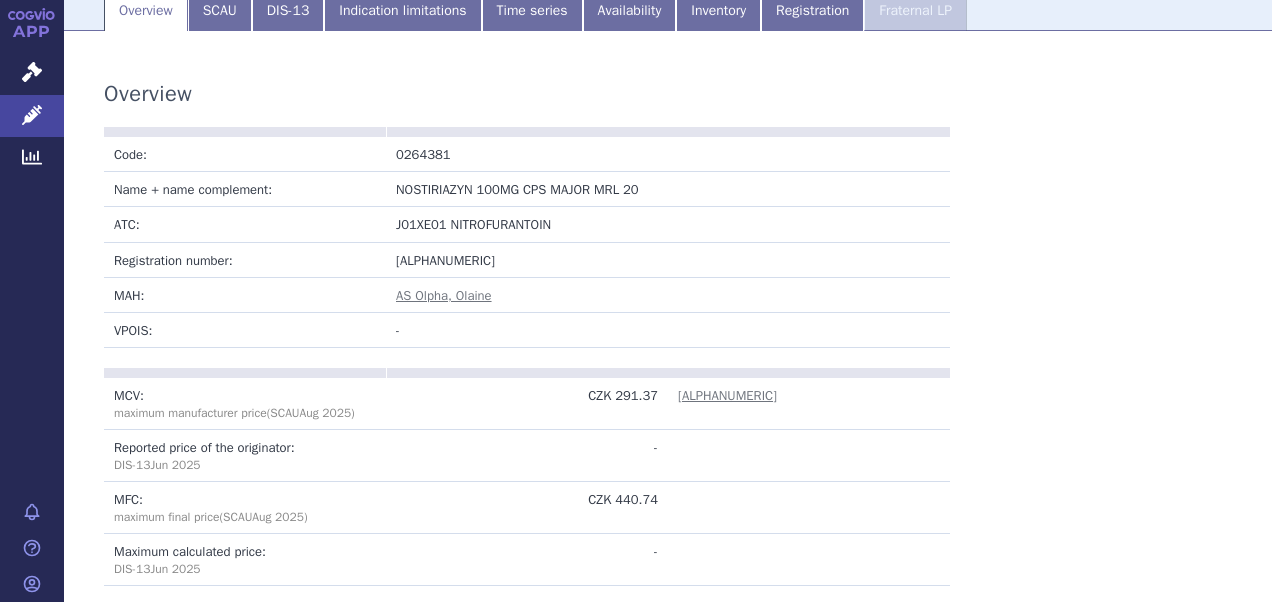 scroll, scrollTop: 150, scrollLeft: 0, axis: vertical 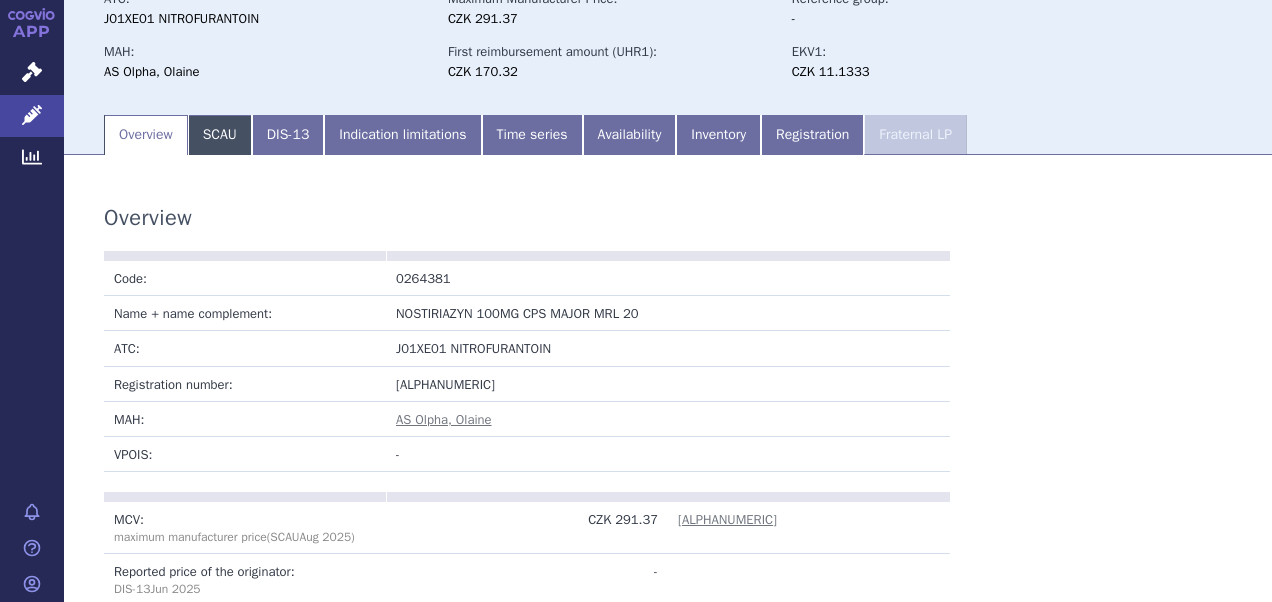 click on "SCAU" at bounding box center [220, 135] 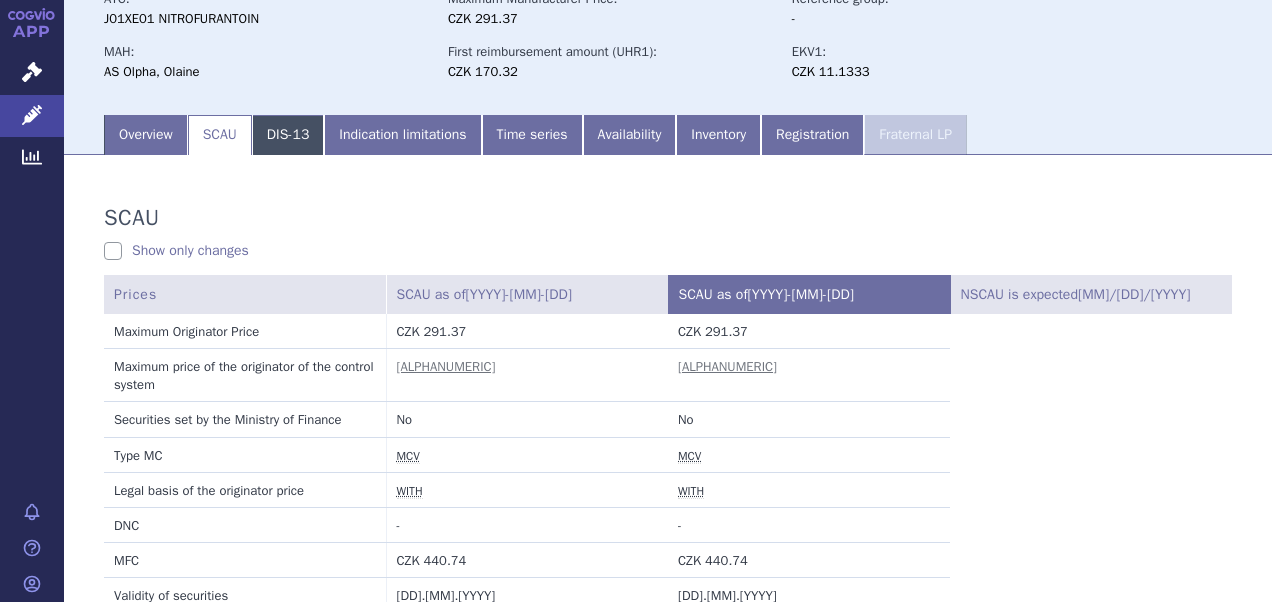 click on "DIS-13" at bounding box center [288, 135] 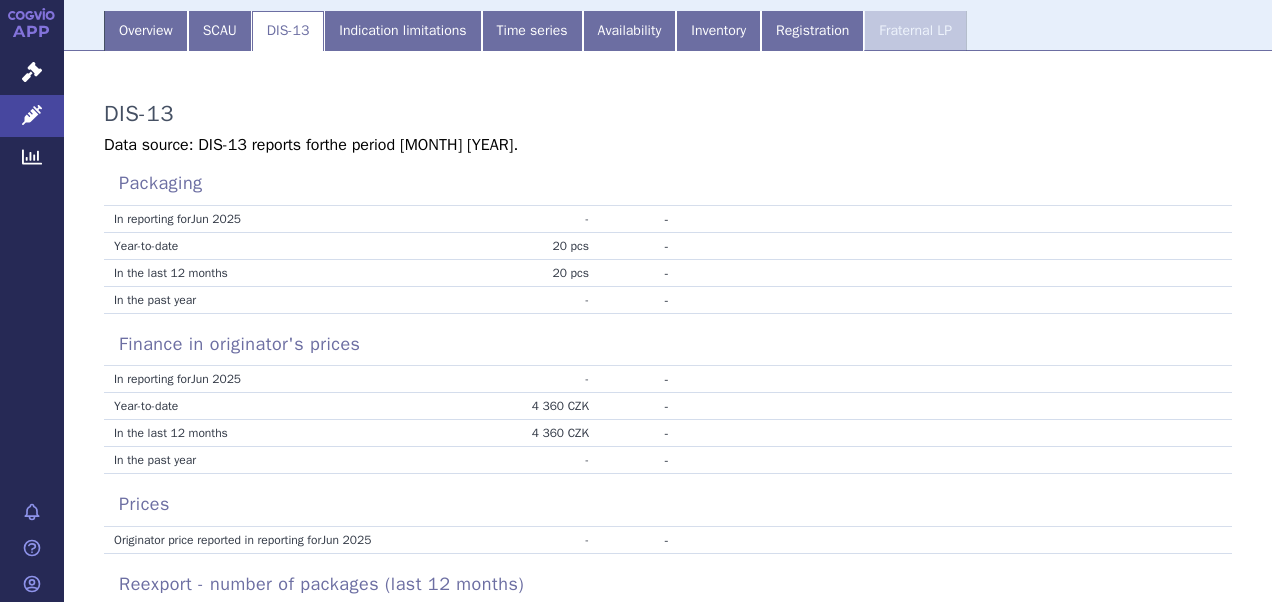 scroll, scrollTop: 134, scrollLeft: 0, axis: vertical 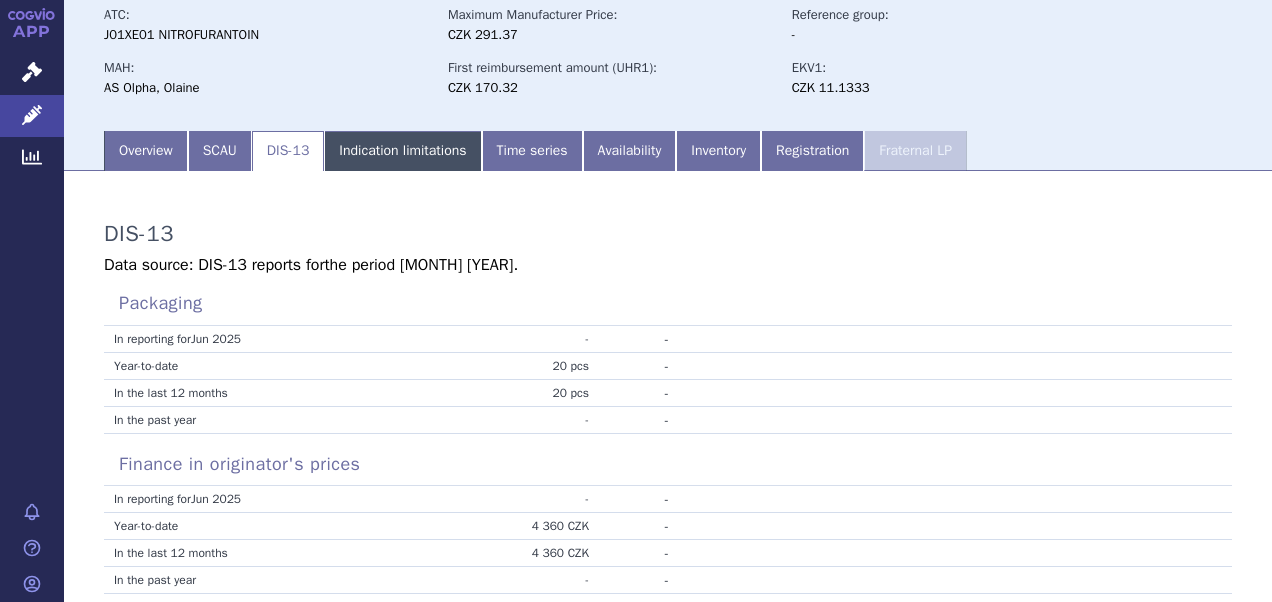 click on "Indication limitations" at bounding box center (402, 151) 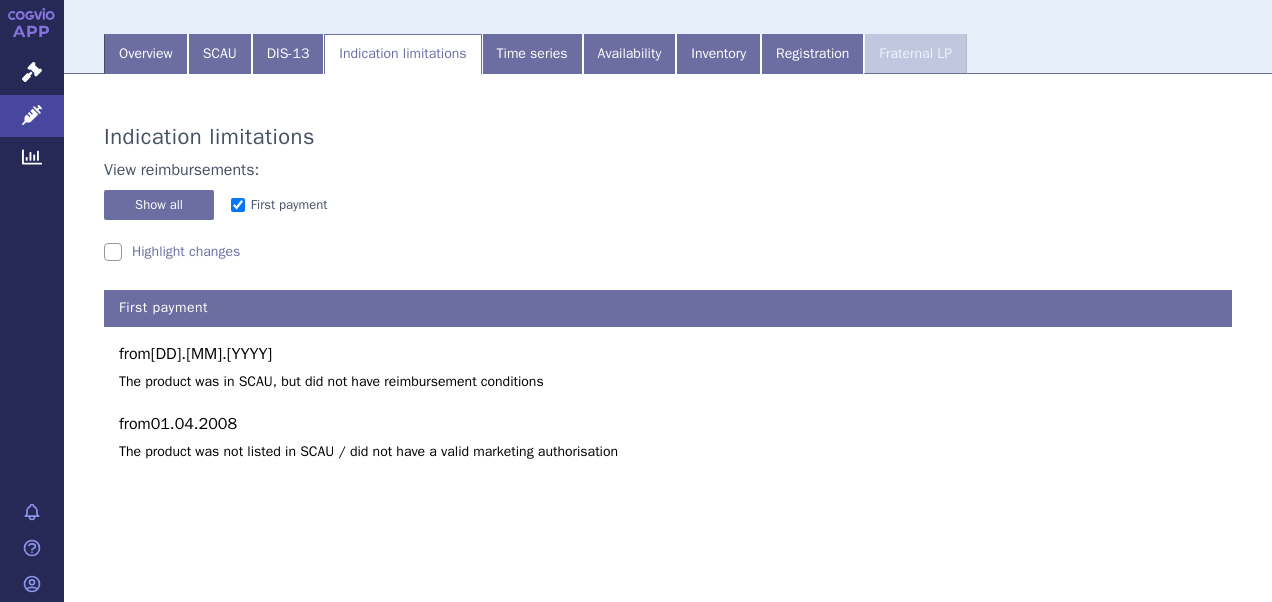 scroll, scrollTop: 32, scrollLeft: 0, axis: vertical 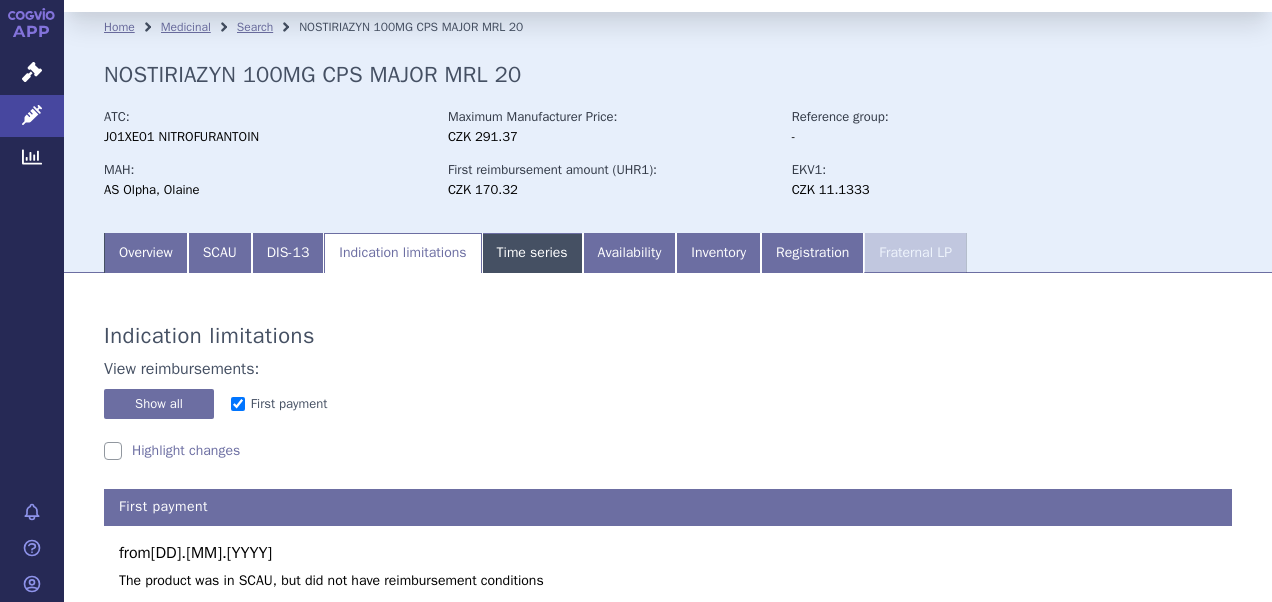 click on "Time series" at bounding box center [532, 253] 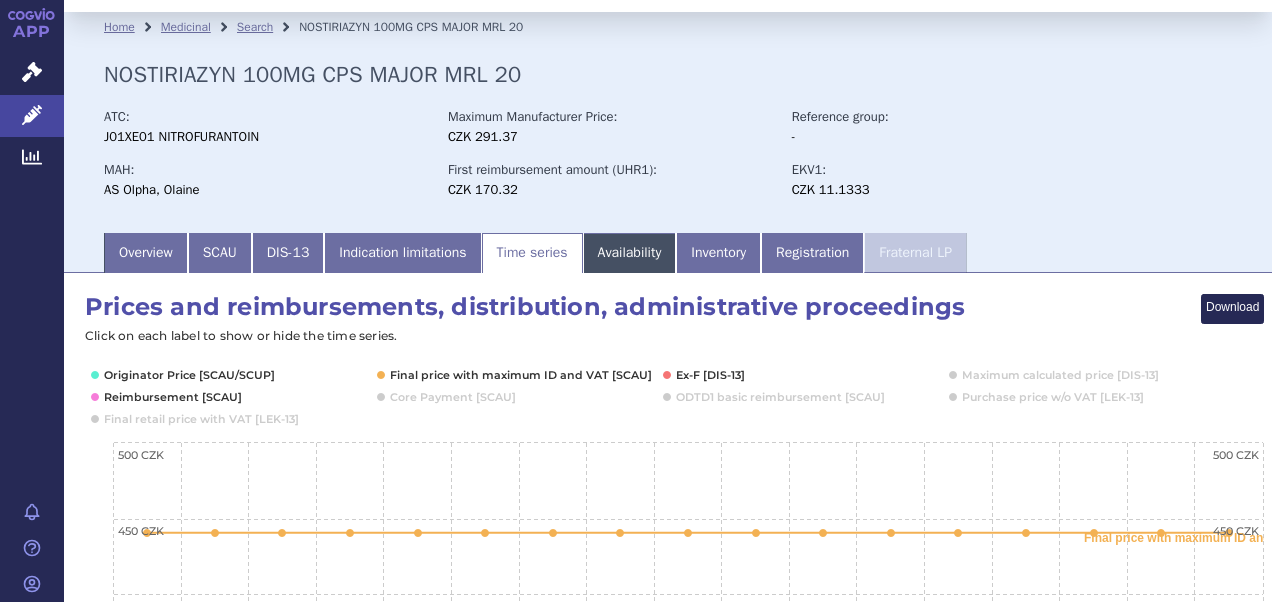 click on "Availability" at bounding box center [630, 253] 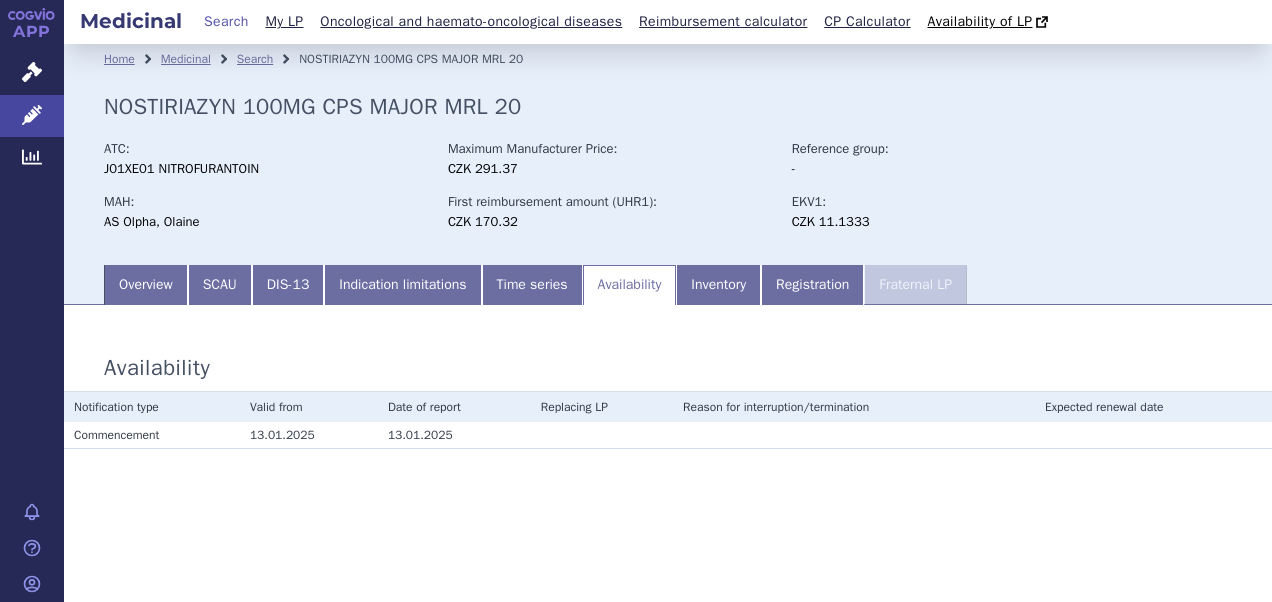 scroll, scrollTop: 0, scrollLeft: 0, axis: both 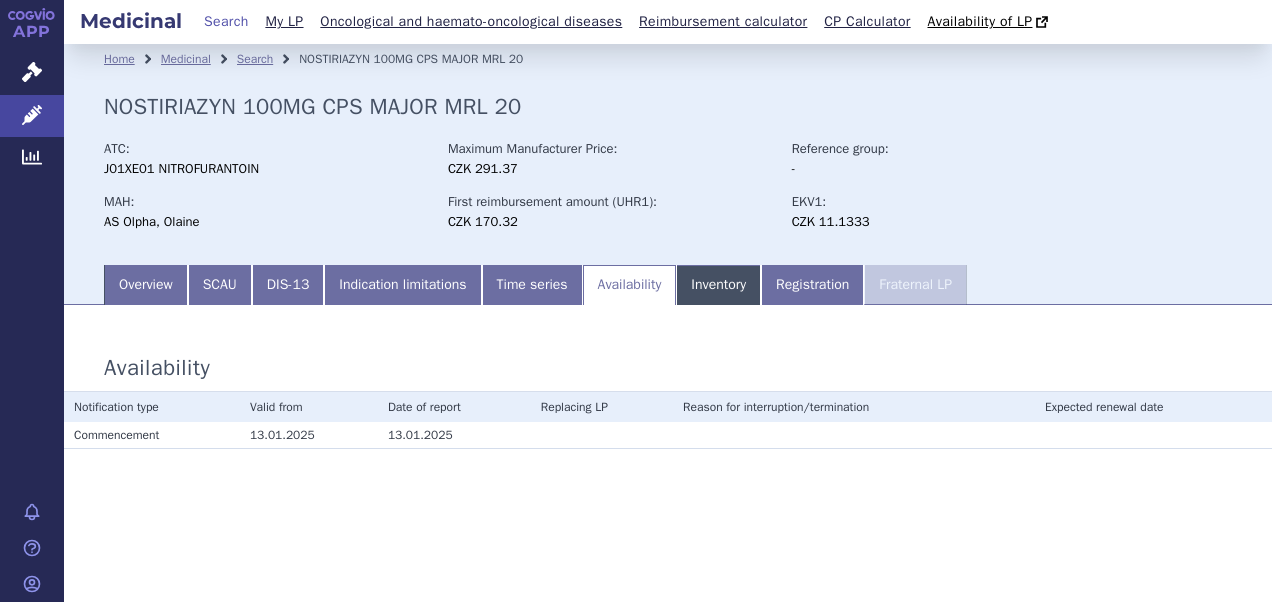 click on "Inventory" at bounding box center (718, 285) 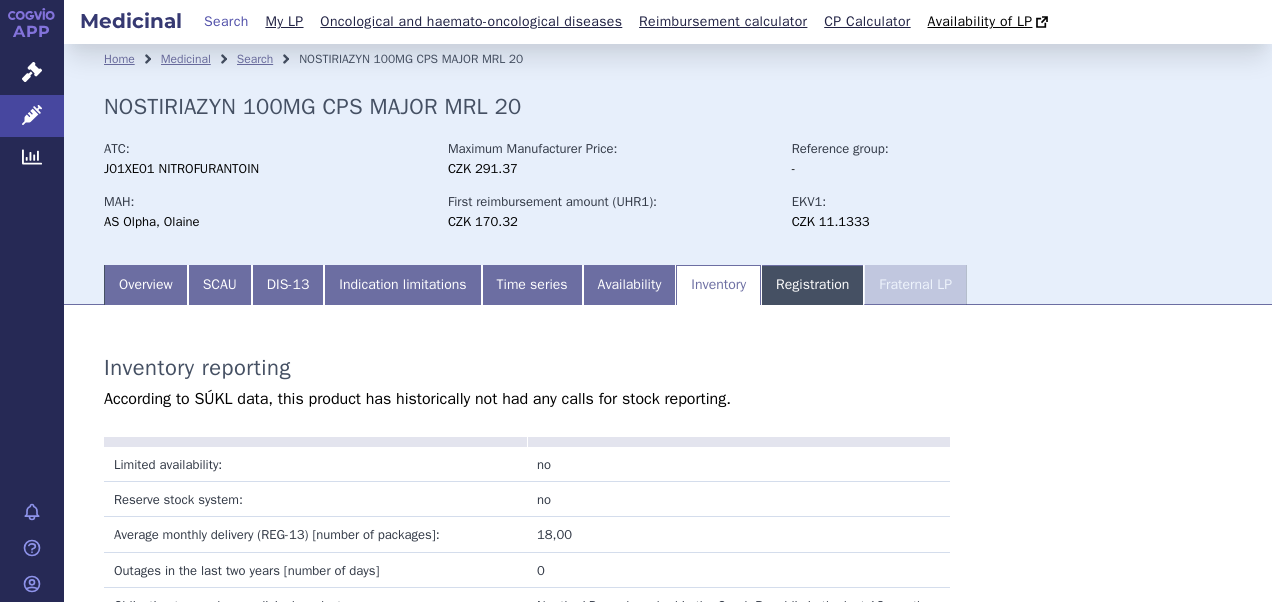 click on "Registration" at bounding box center (812, 285) 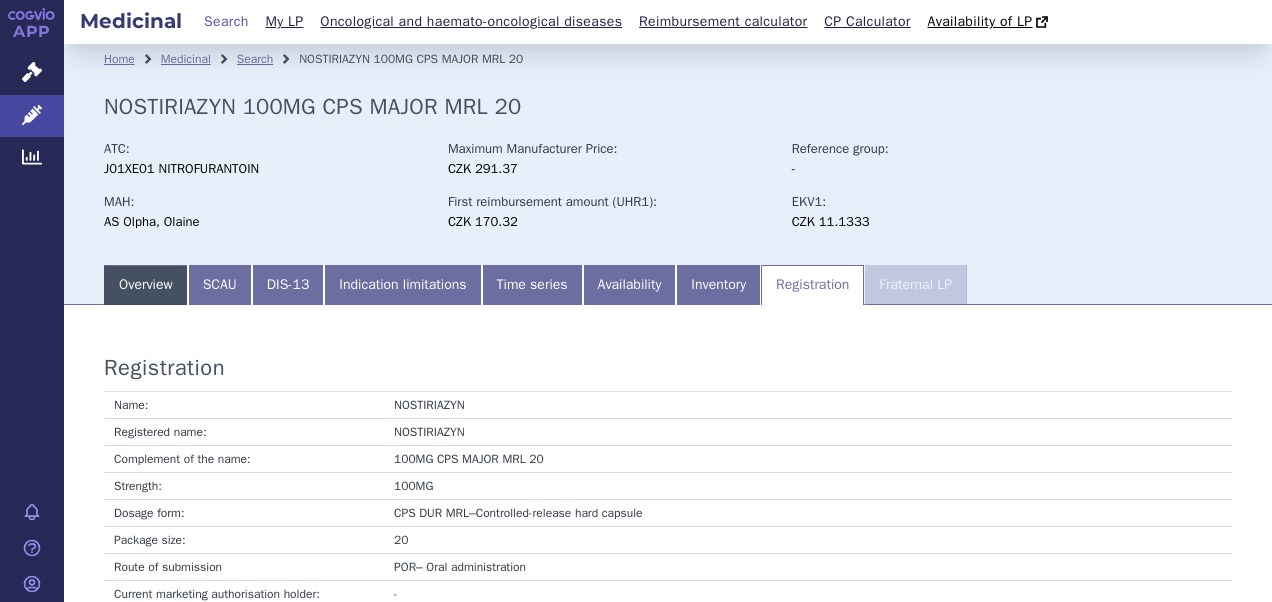 click on "Overview" at bounding box center [146, 285] 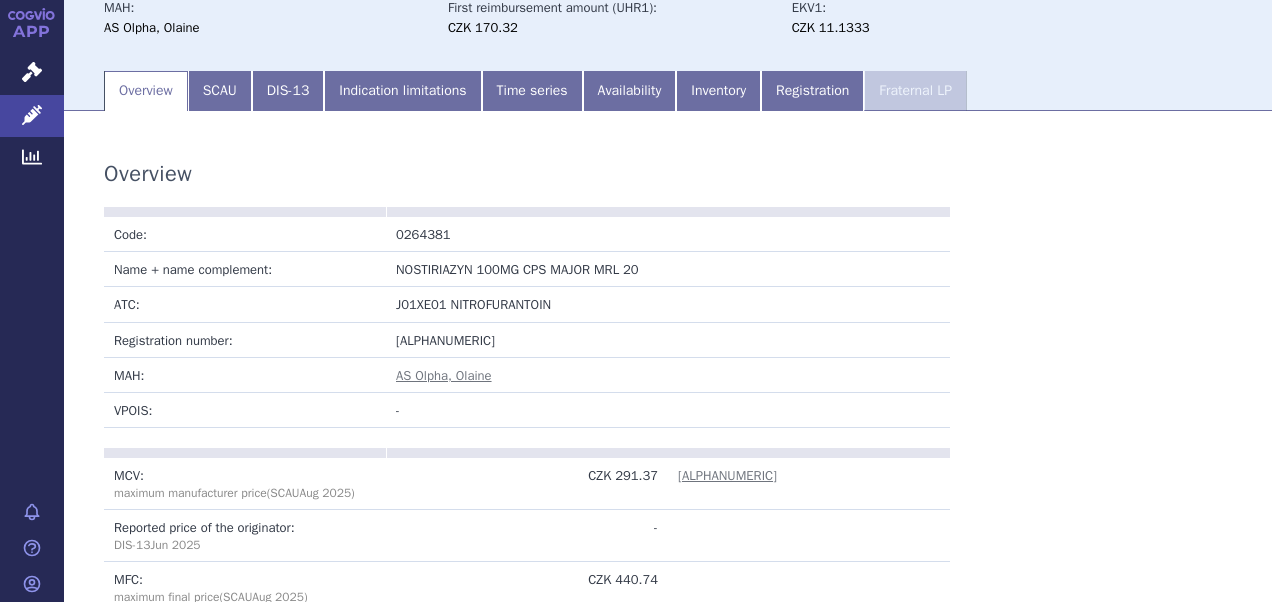 scroll, scrollTop: 0, scrollLeft: 0, axis: both 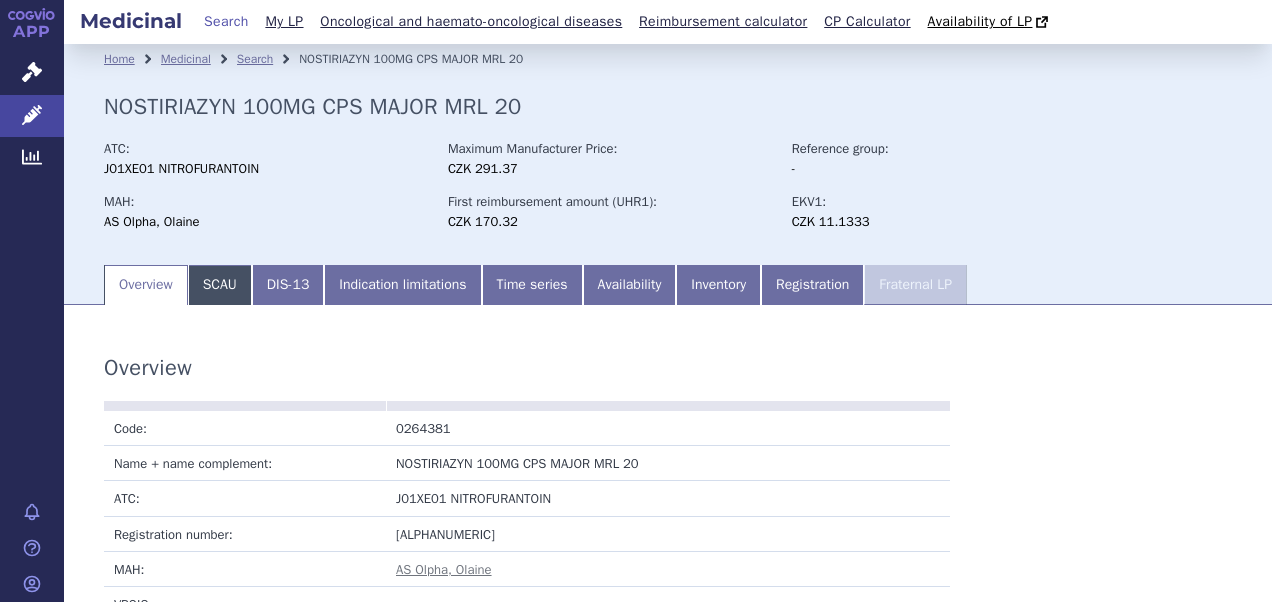 click on "SCAU" at bounding box center (220, 285) 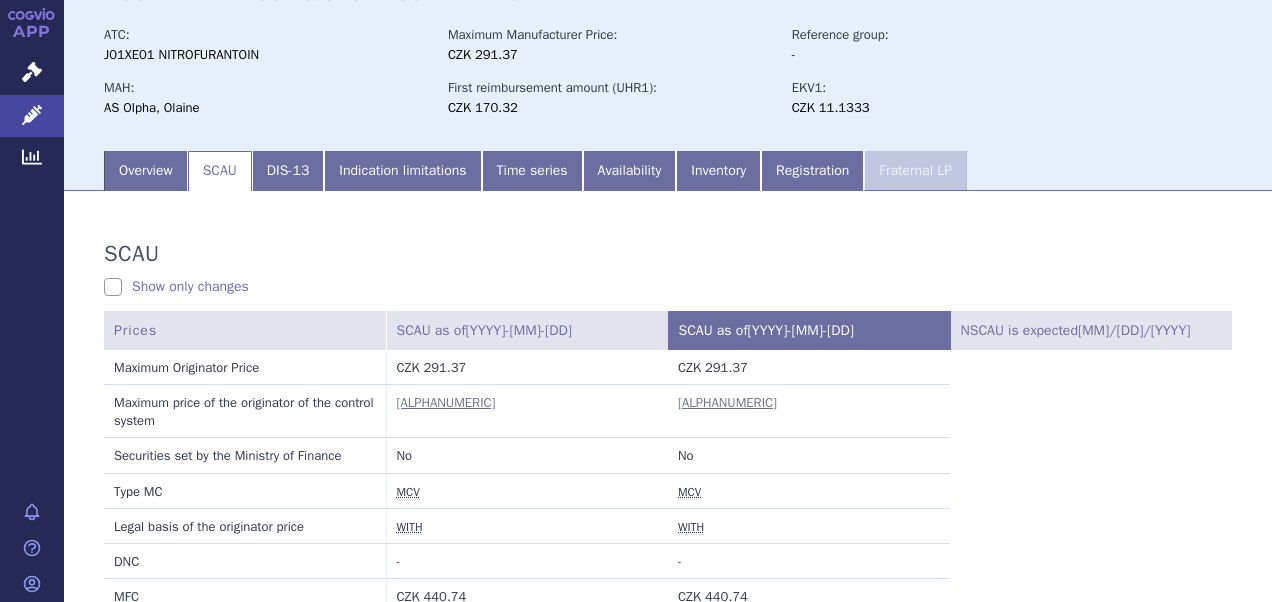 scroll, scrollTop: 0, scrollLeft: 0, axis: both 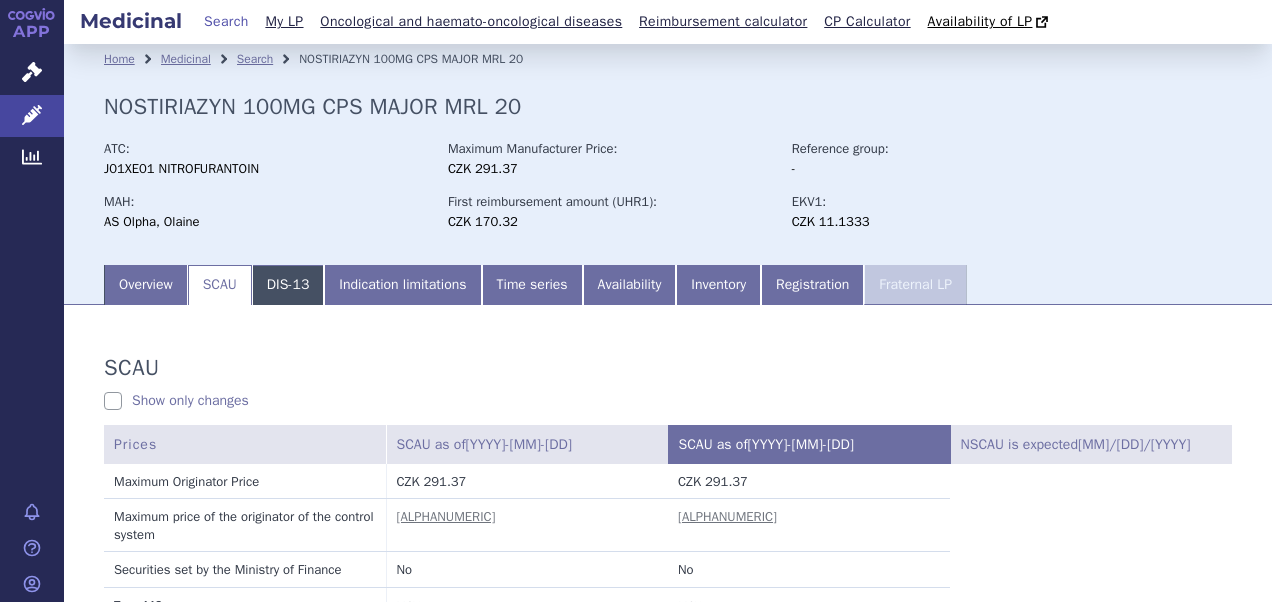 click on "DIS-13" at bounding box center (288, 285) 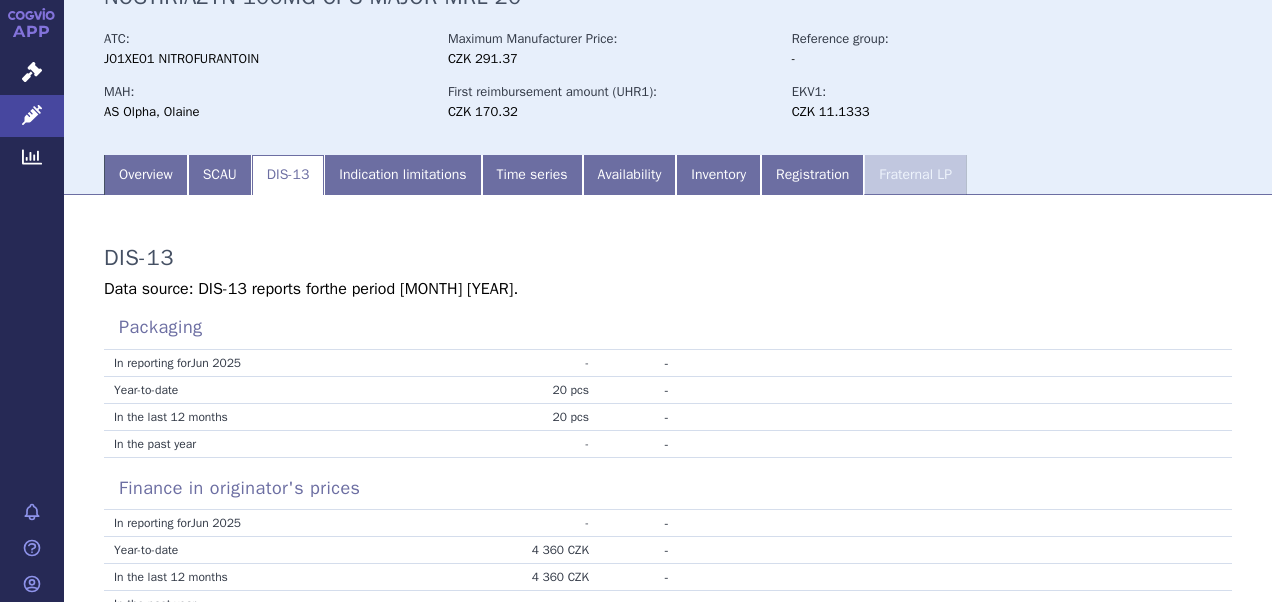 scroll, scrollTop: 0, scrollLeft: 0, axis: both 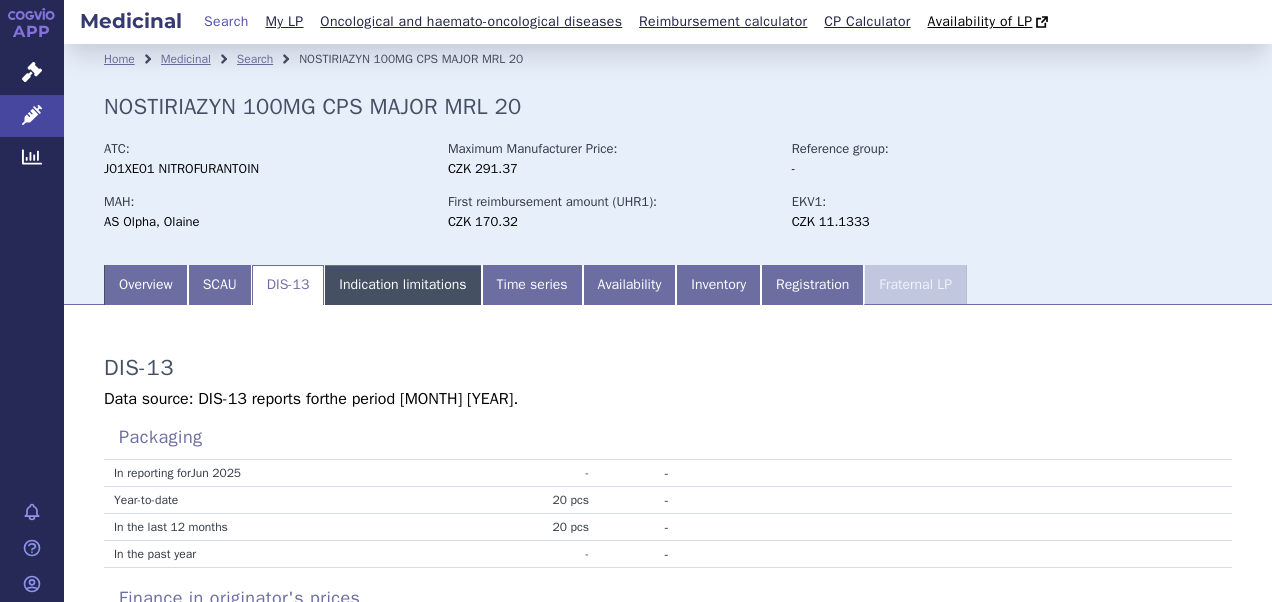click on "Indication limitations" at bounding box center [402, 285] 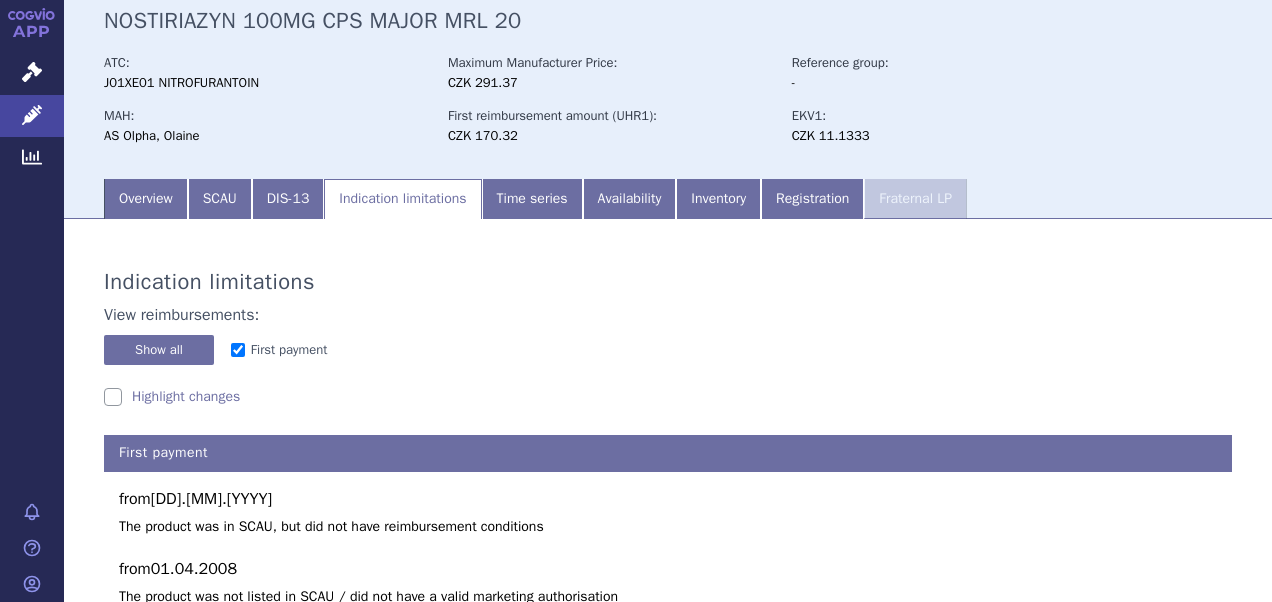 scroll, scrollTop: 0, scrollLeft: 0, axis: both 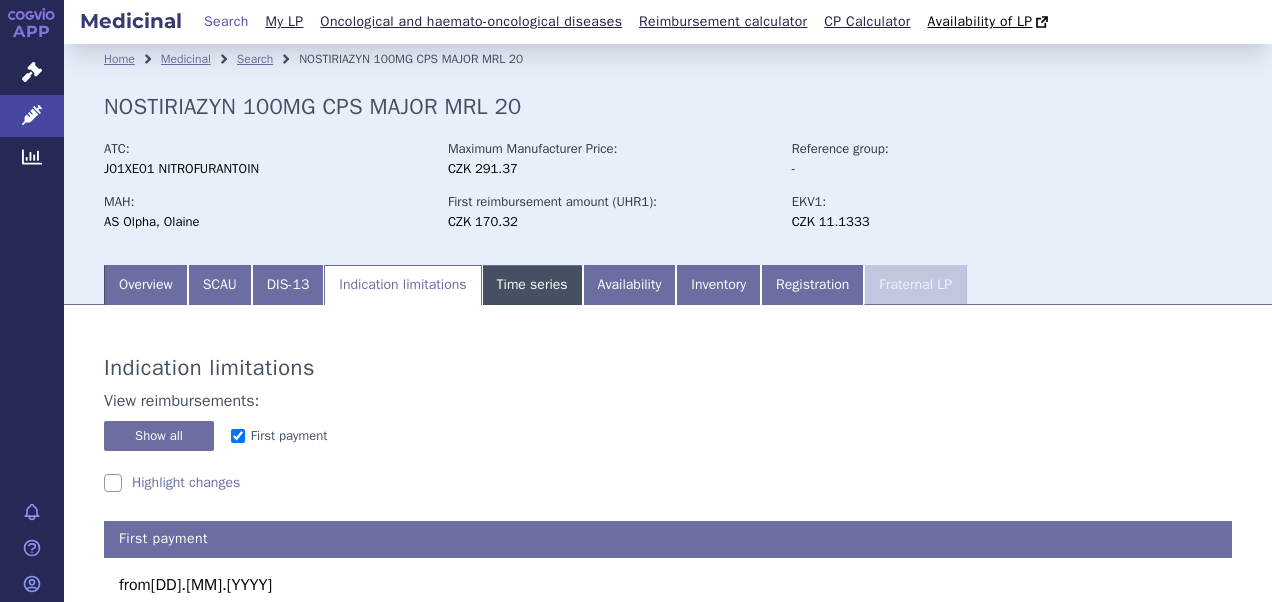 click on "Time series" at bounding box center (532, 285) 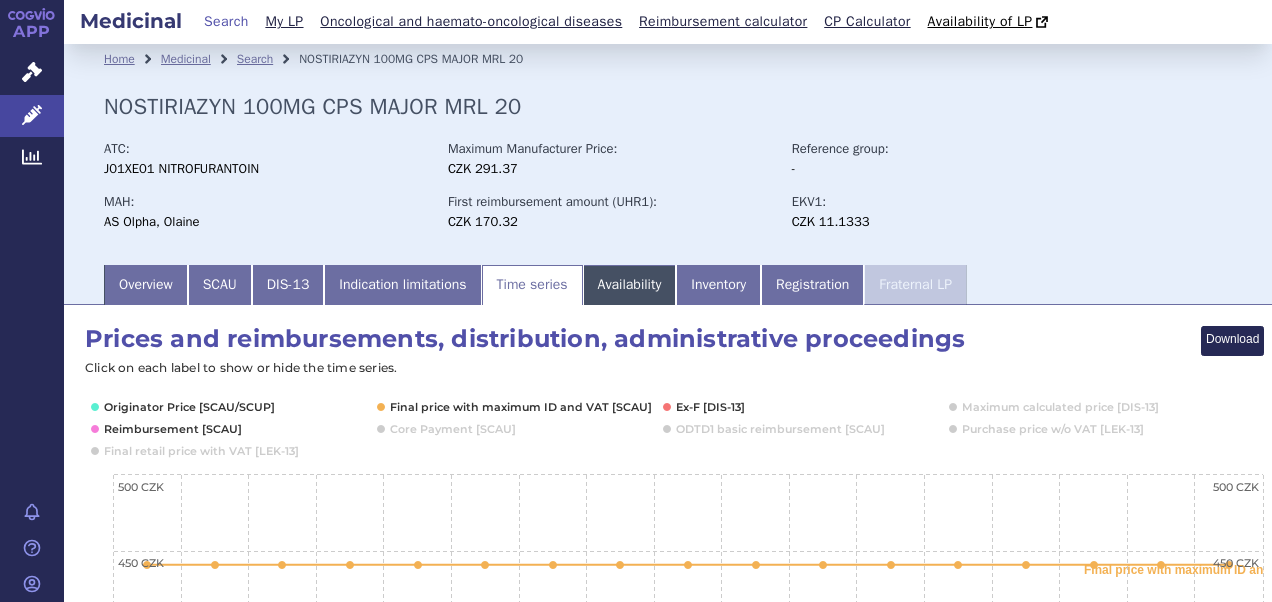 click on "Availability" at bounding box center (630, 285) 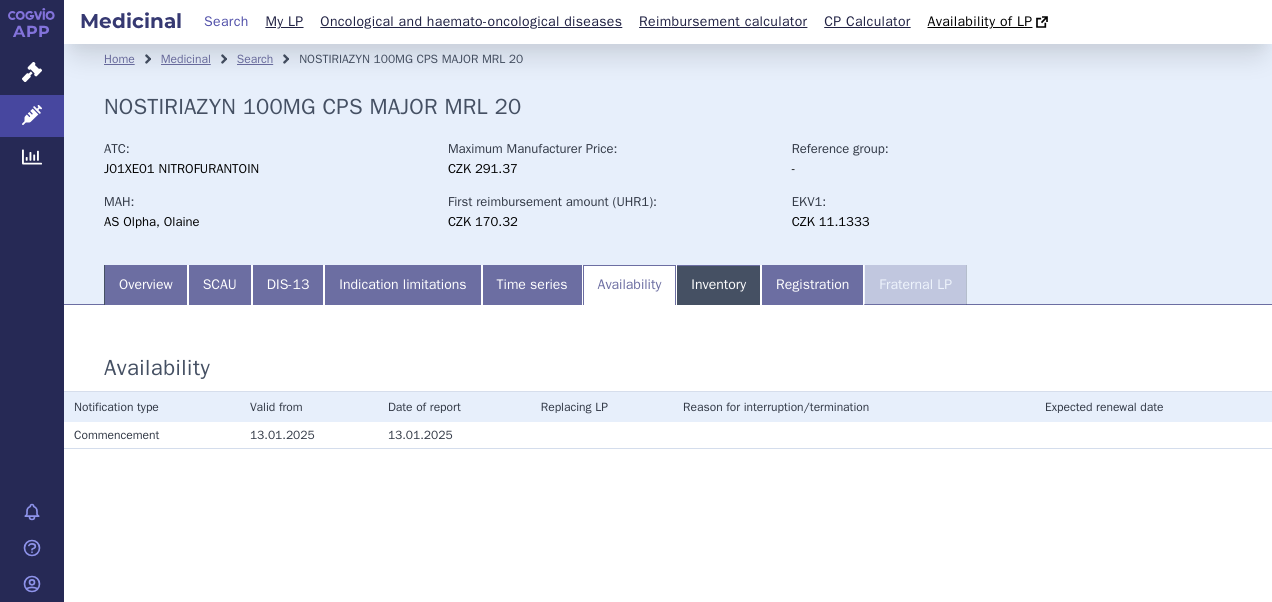 click on "Inventory" at bounding box center [718, 285] 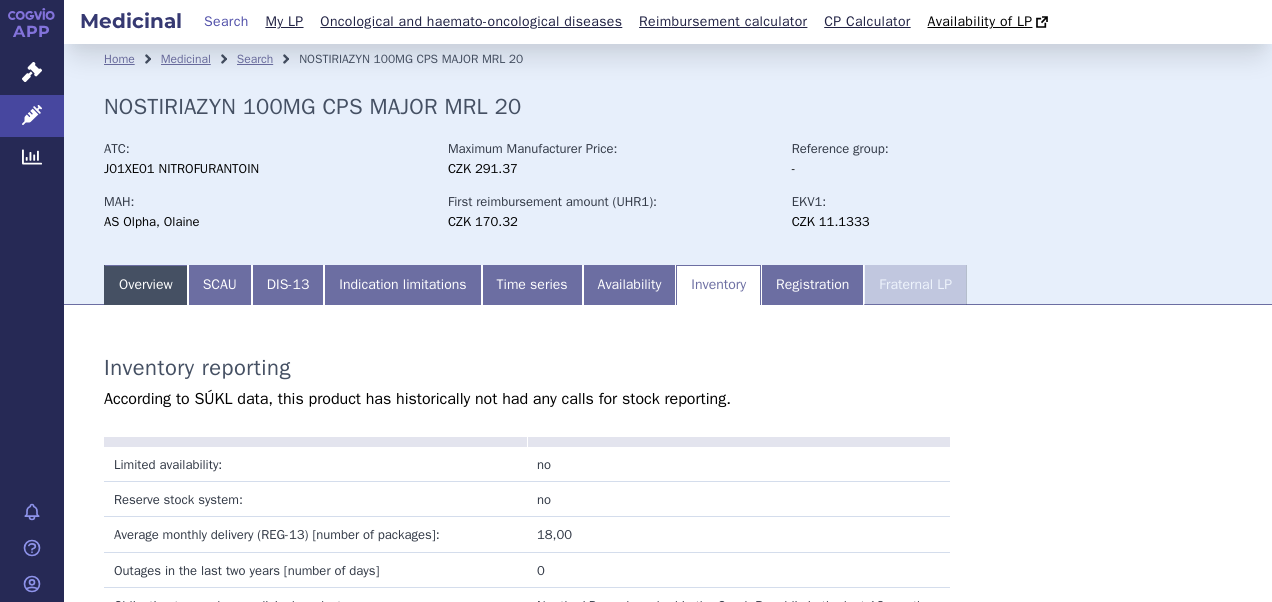 click on "Overview" at bounding box center (146, 285) 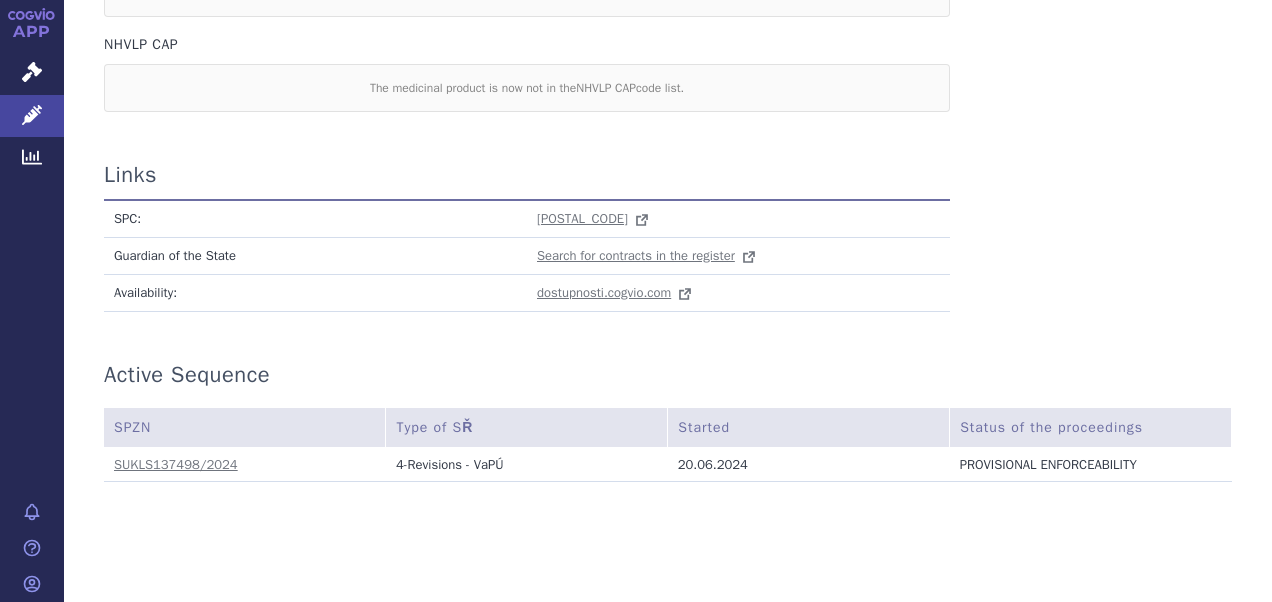scroll, scrollTop: 1950, scrollLeft: 0, axis: vertical 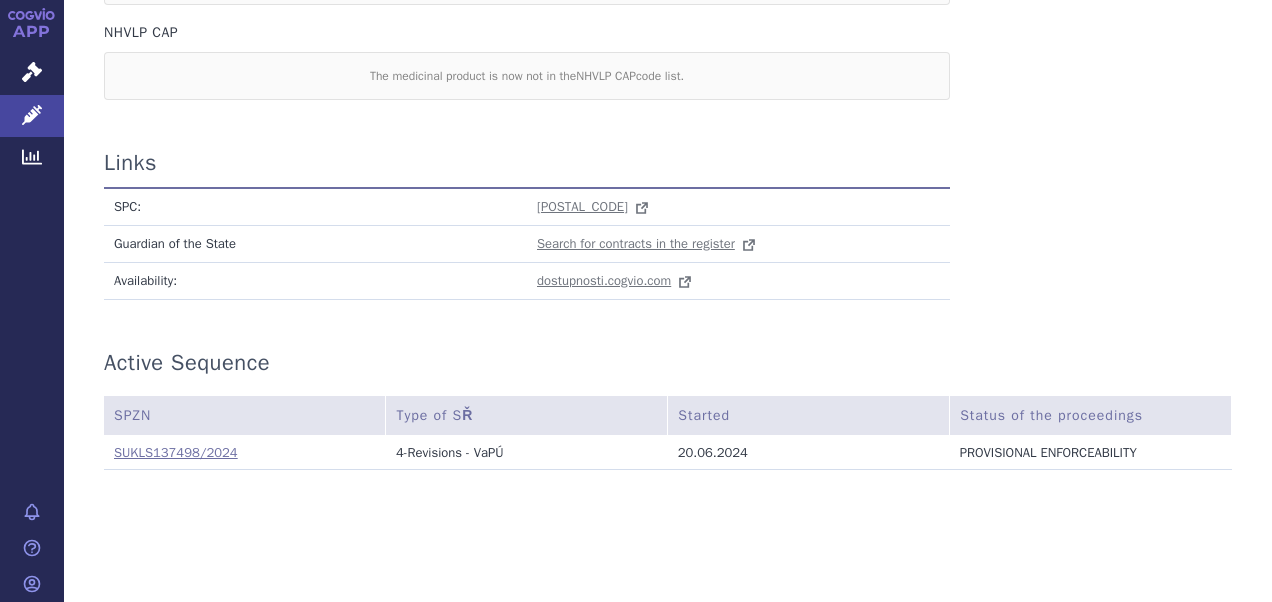 click on "SUKLS137498/2024" at bounding box center [176, 452] 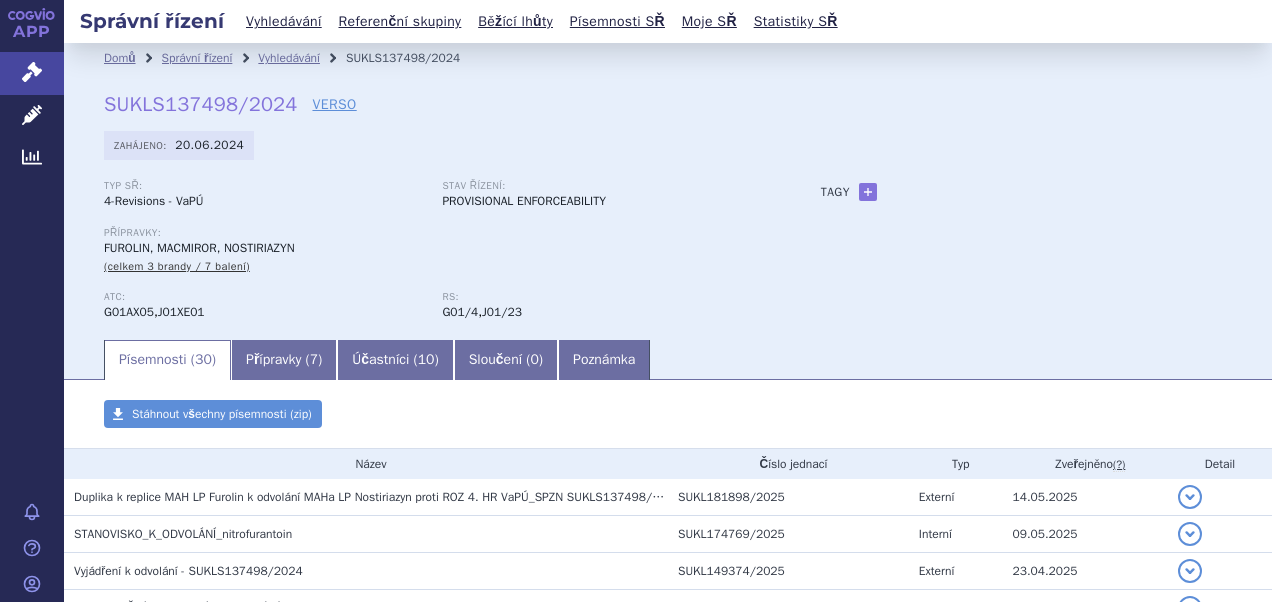scroll, scrollTop: 0, scrollLeft: 0, axis: both 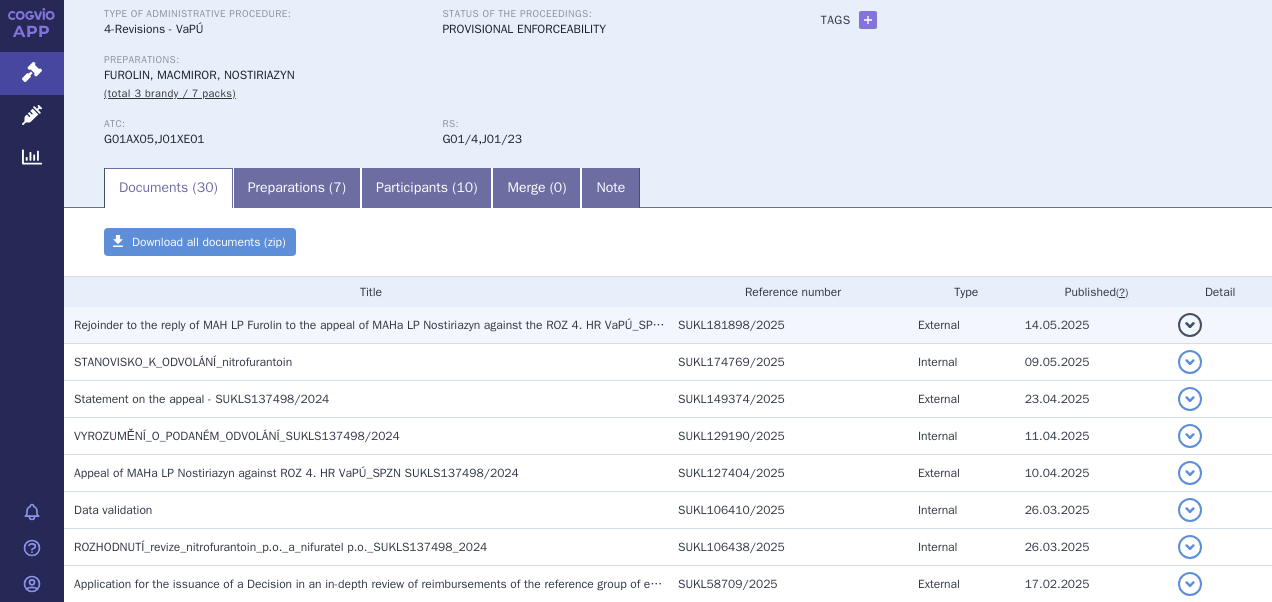 click on "Rejoinder to the reply of MAH LP Furolin to the appeal of MAHa LP Nostiriazyn against the ROZ 4. HR VaPÚ_SPZN SUKLS137498/2024" at bounding box center (429, 325) 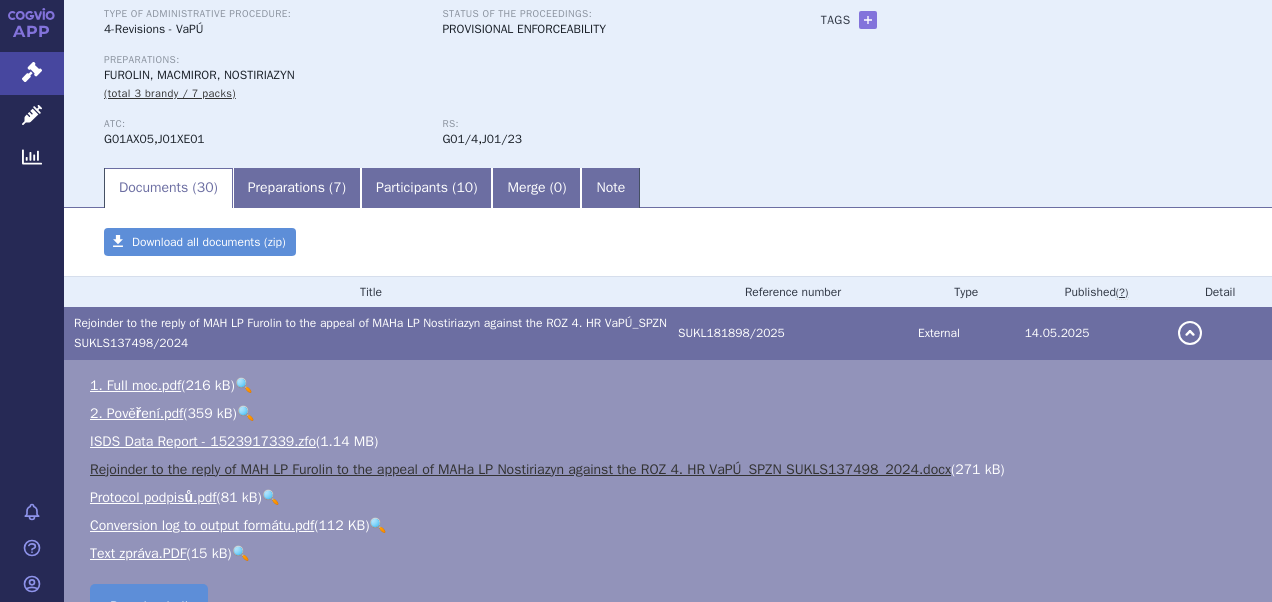 click on "Rejoinder to the reply of MAH LP Furolin to the appeal of MAHa LP Nostiriazyn against the ROZ 4. HR VaPÚ_SPZN SUKLS137498_2024.docx" at bounding box center [520, 469] 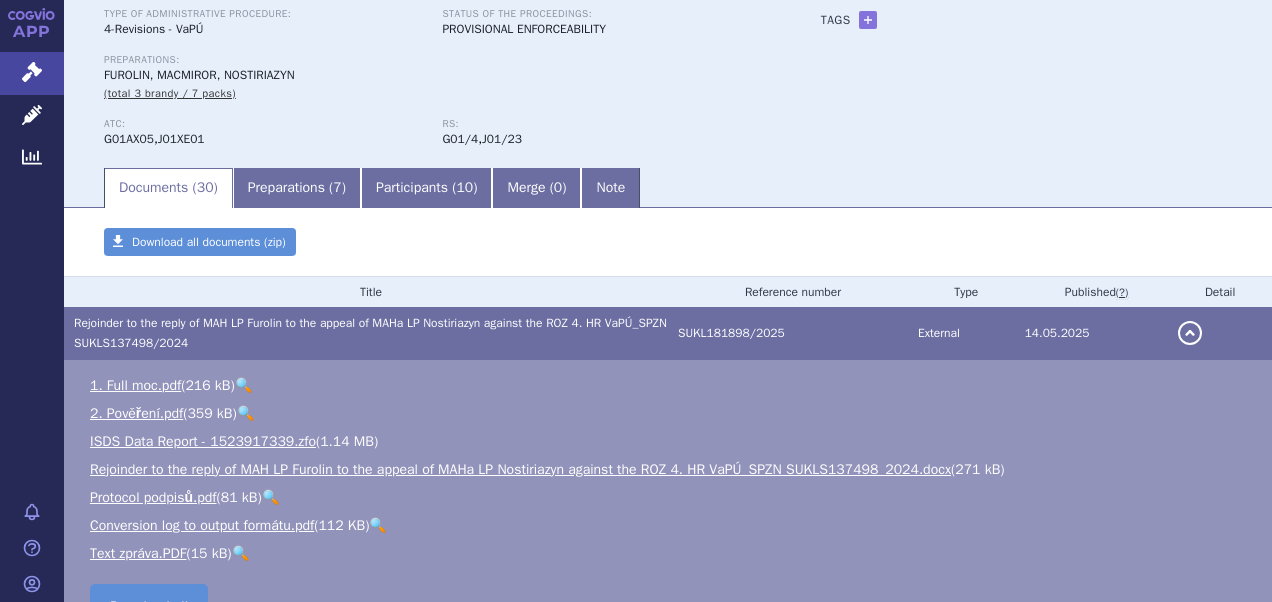 click on "Documents ( 30 )
Preparations ( 7 )
Participants ( 10 )
Merge ( 0 )
Note" at bounding box center [668, 187] 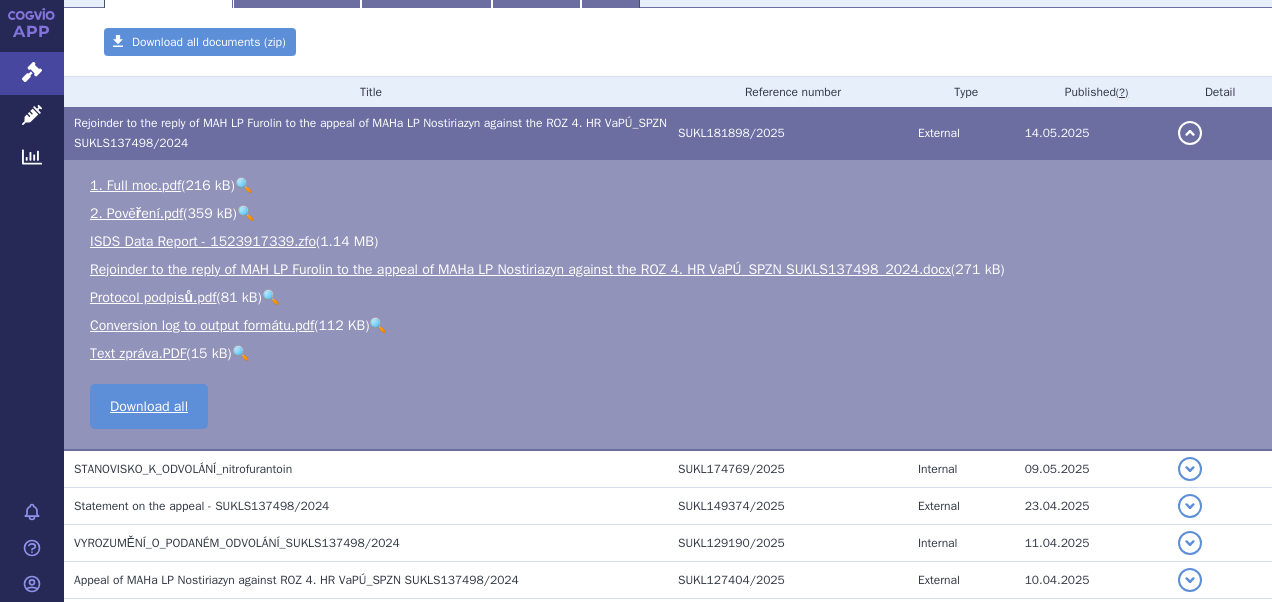 scroll, scrollTop: 500, scrollLeft: 0, axis: vertical 